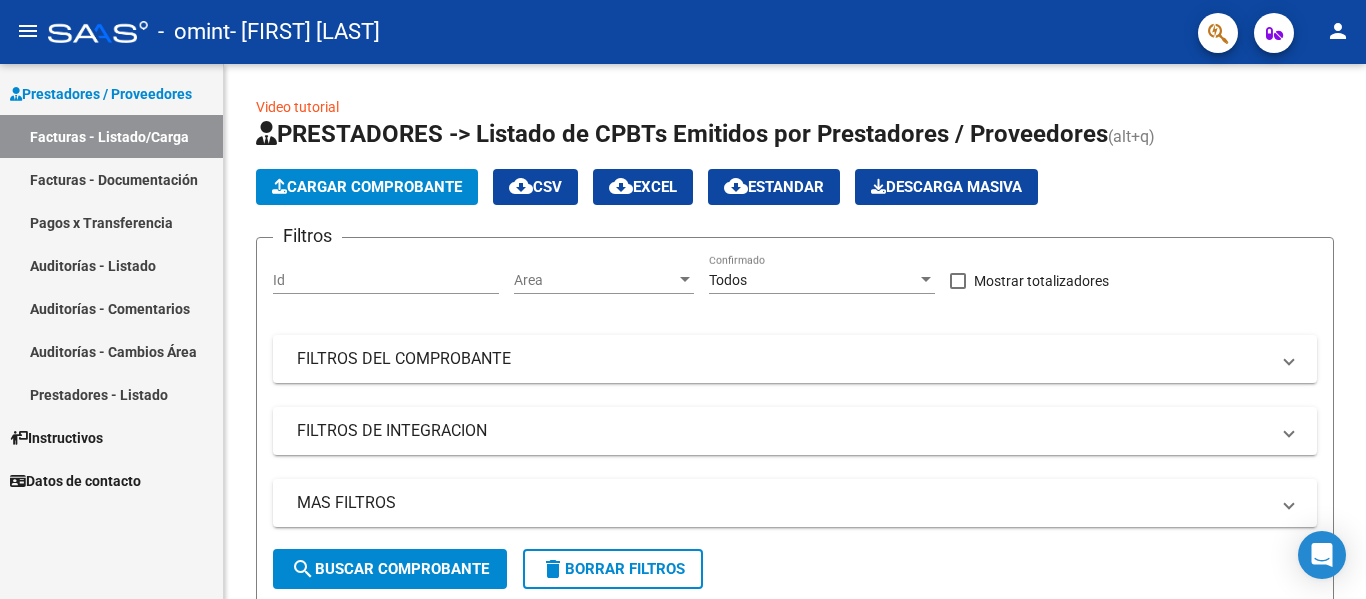scroll, scrollTop: 0, scrollLeft: 0, axis: both 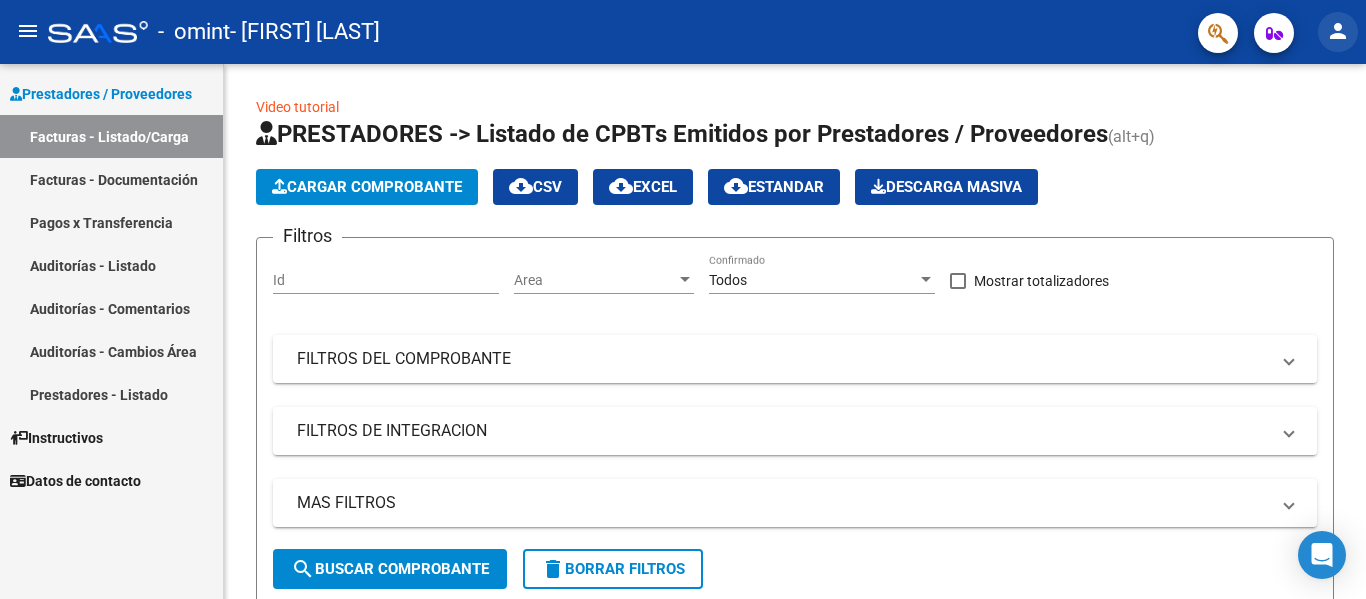 click on "person" 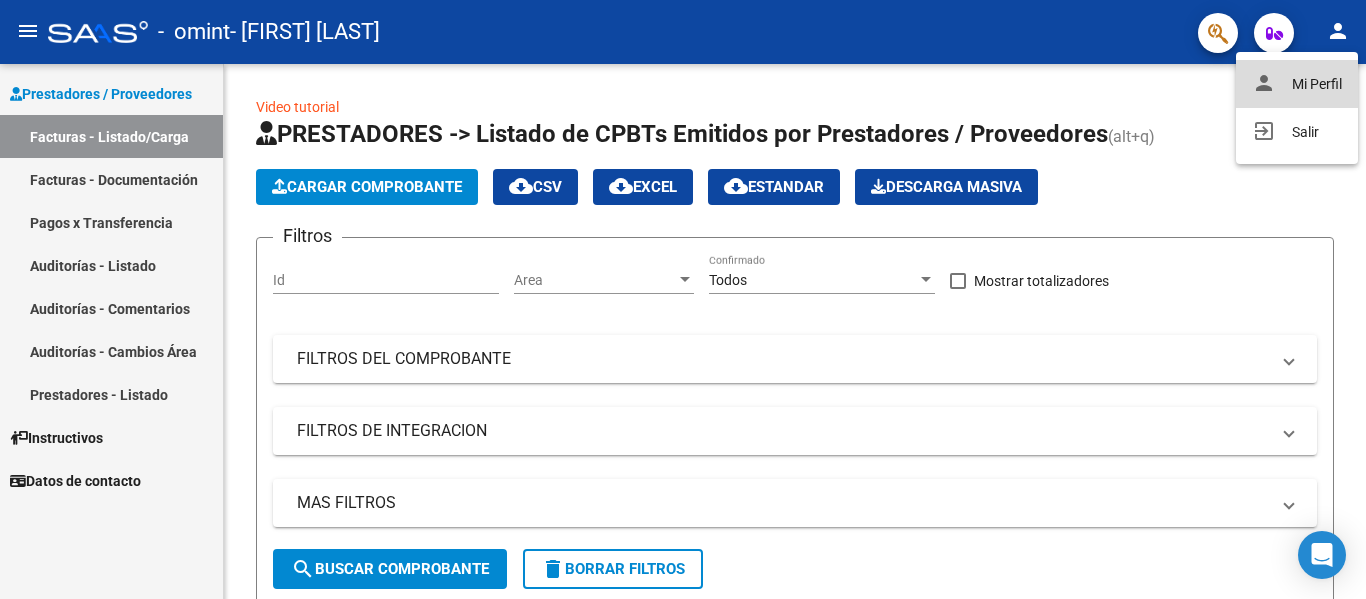 click on "person  Mi Perfil" at bounding box center (1297, 84) 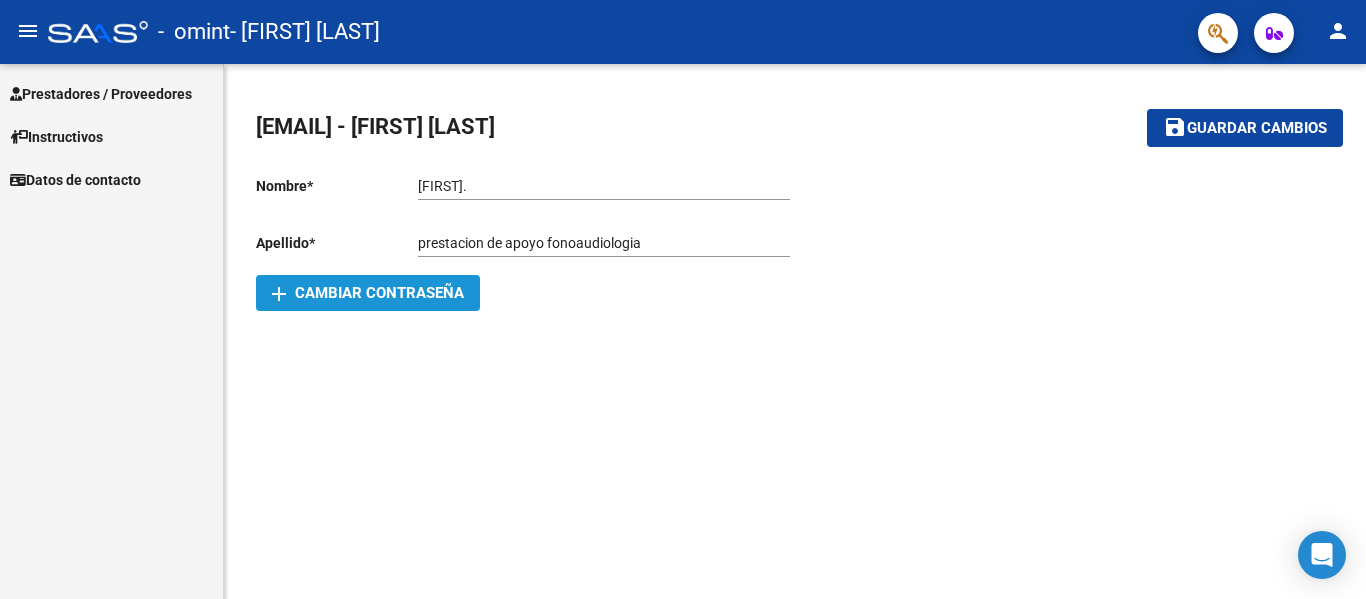 click on "add  Cambiar Contraseña" 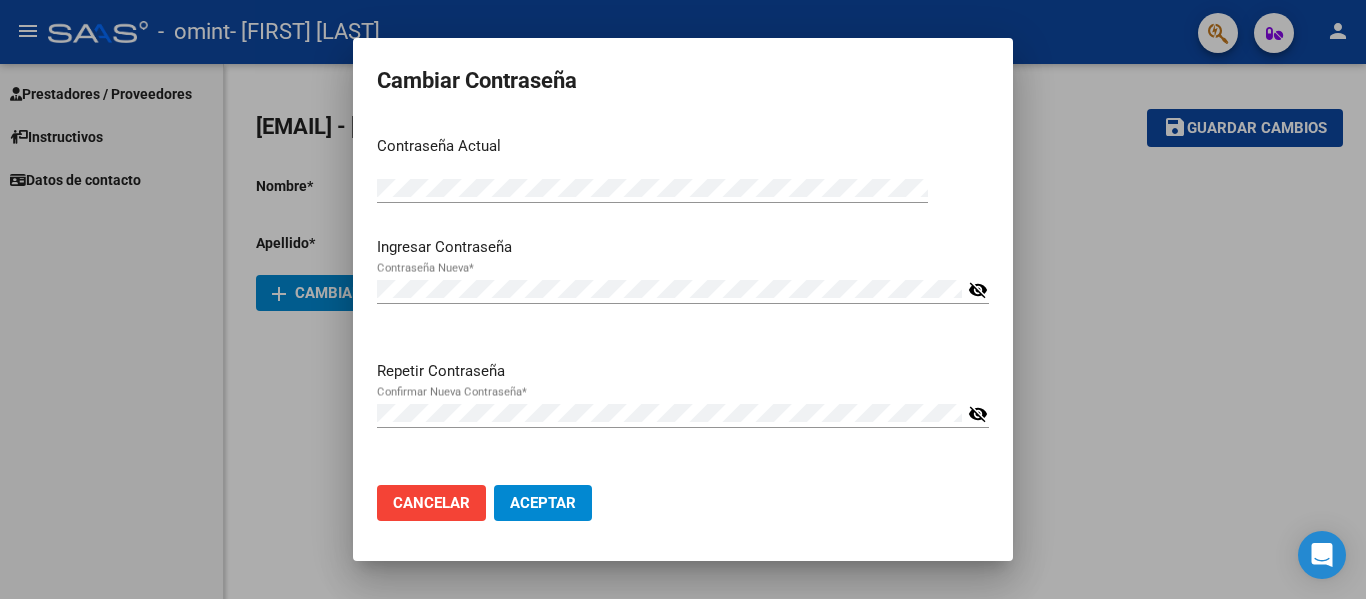 click on "visibility_off" at bounding box center [978, 414] 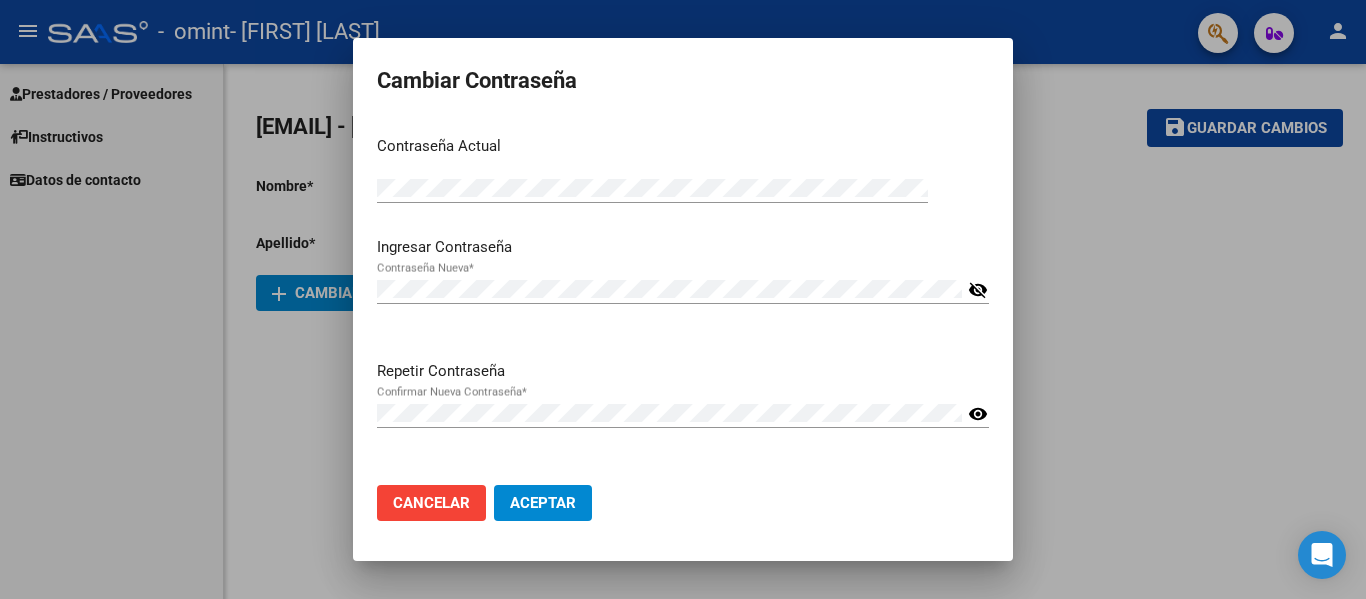 click on "visibility_off" at bounding box center (978, 290) 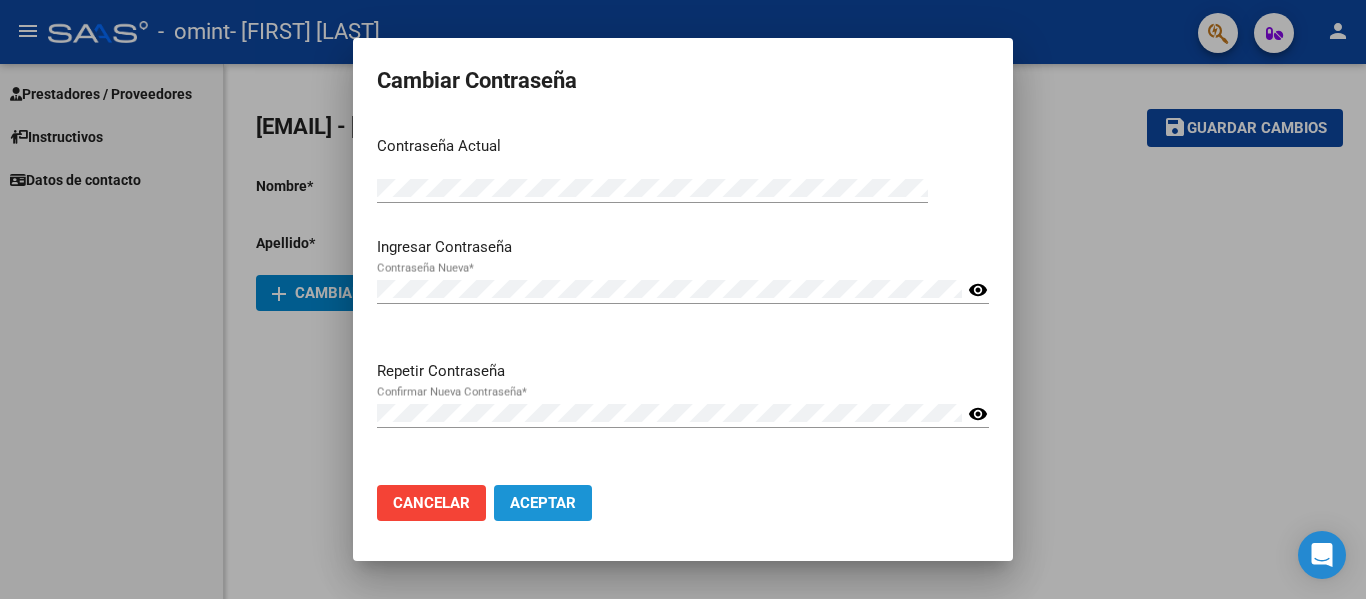 click on "Aceptar" 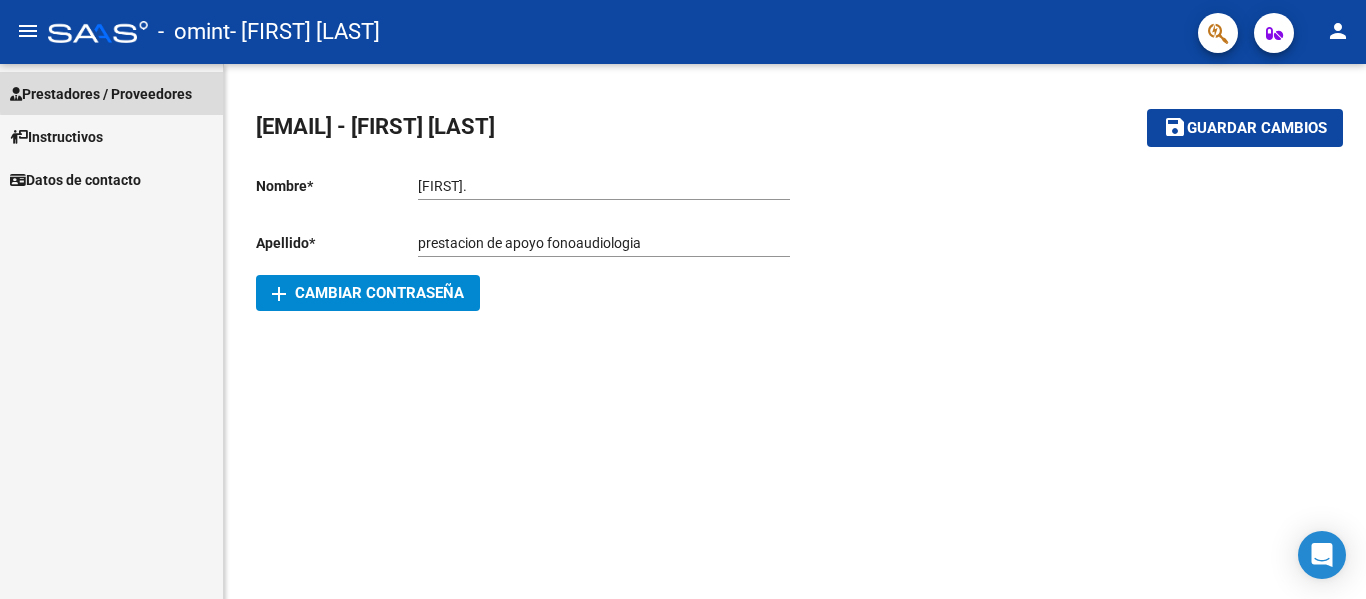 click on "Prestadores / Proveedores" at bounding box center (101, 94) 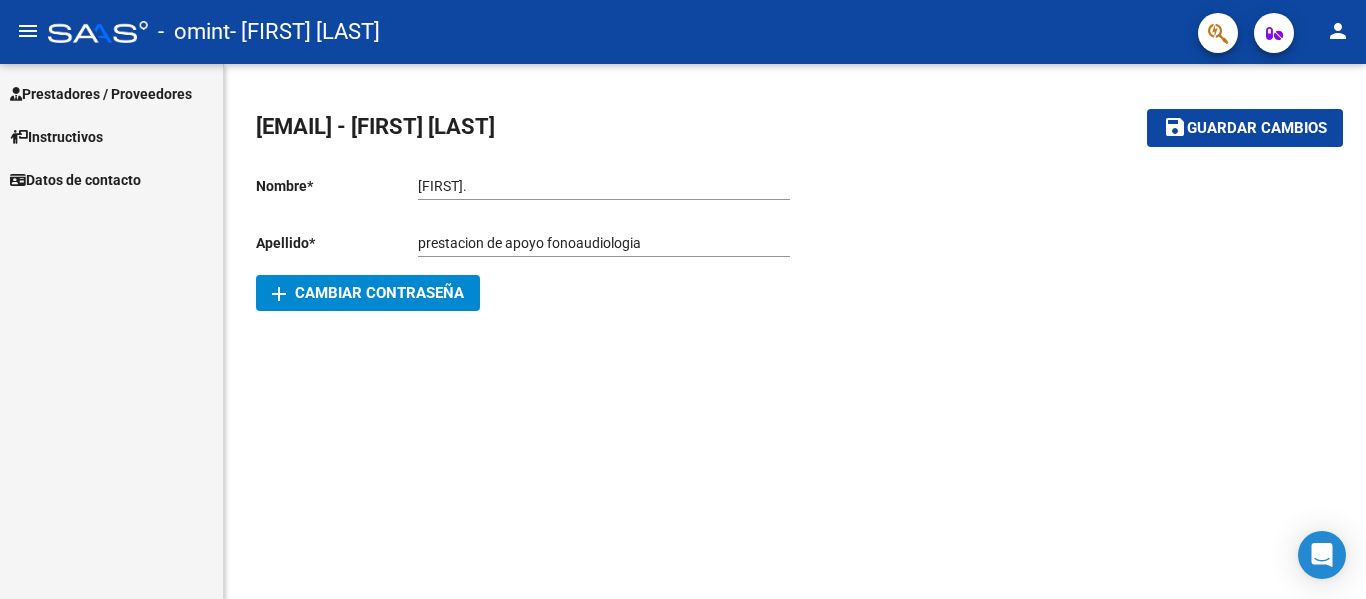 click on "Prestadores / Proveedores" at bounding box center (101, 94) 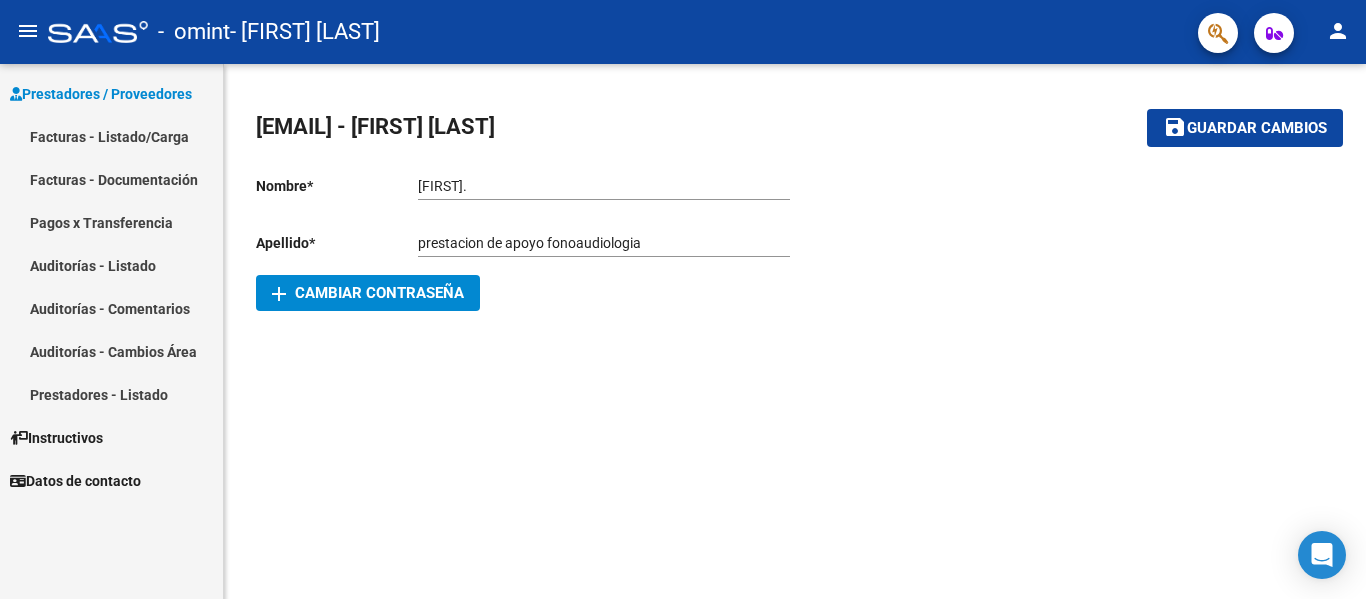click on "Pagos x Transferencia" at bounding box center [111, 222] 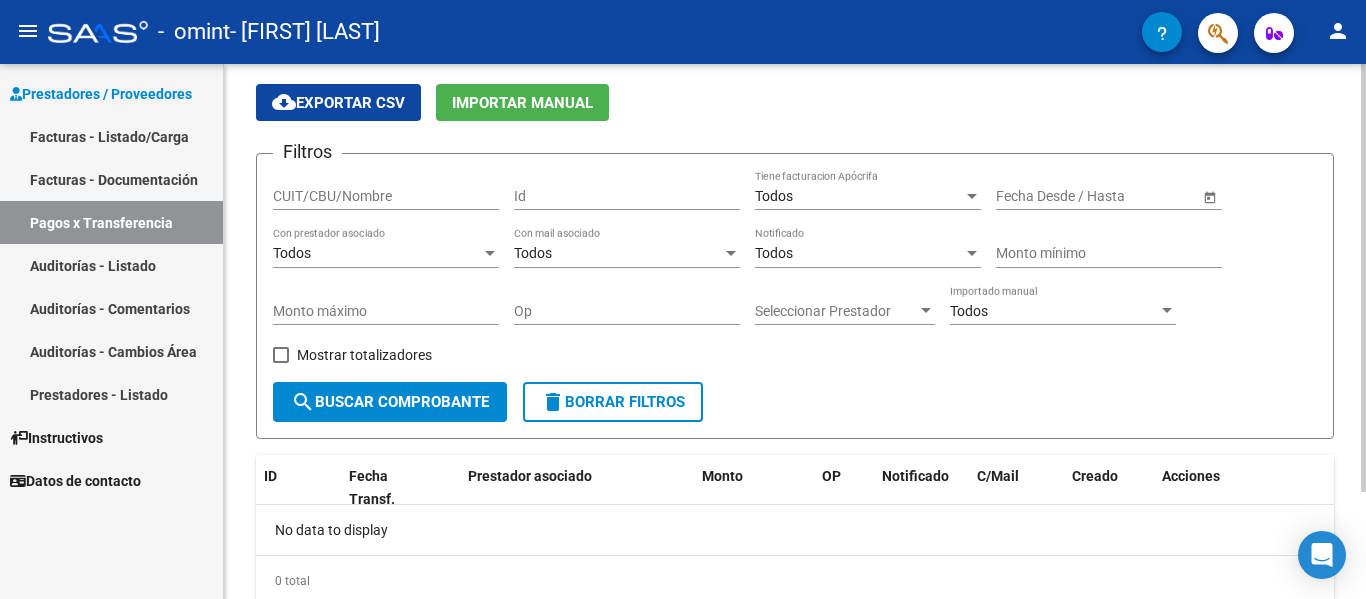 scroll, scrollTop: 134, scrollLeft: 0, axis: vertical 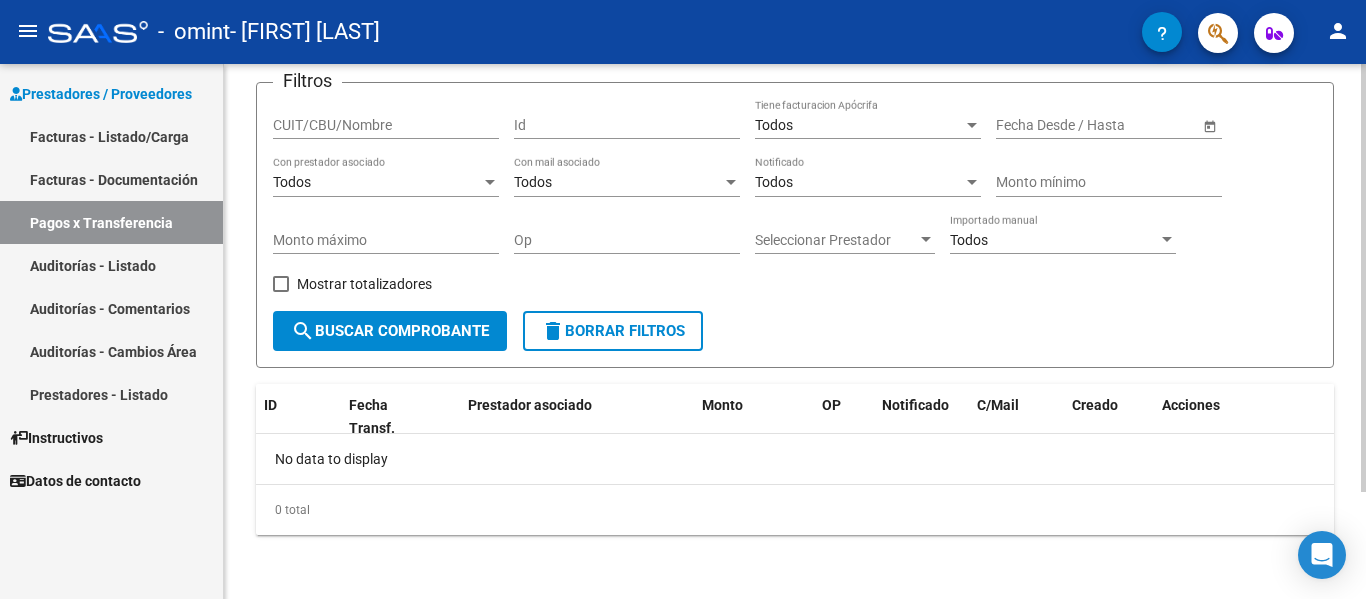 click 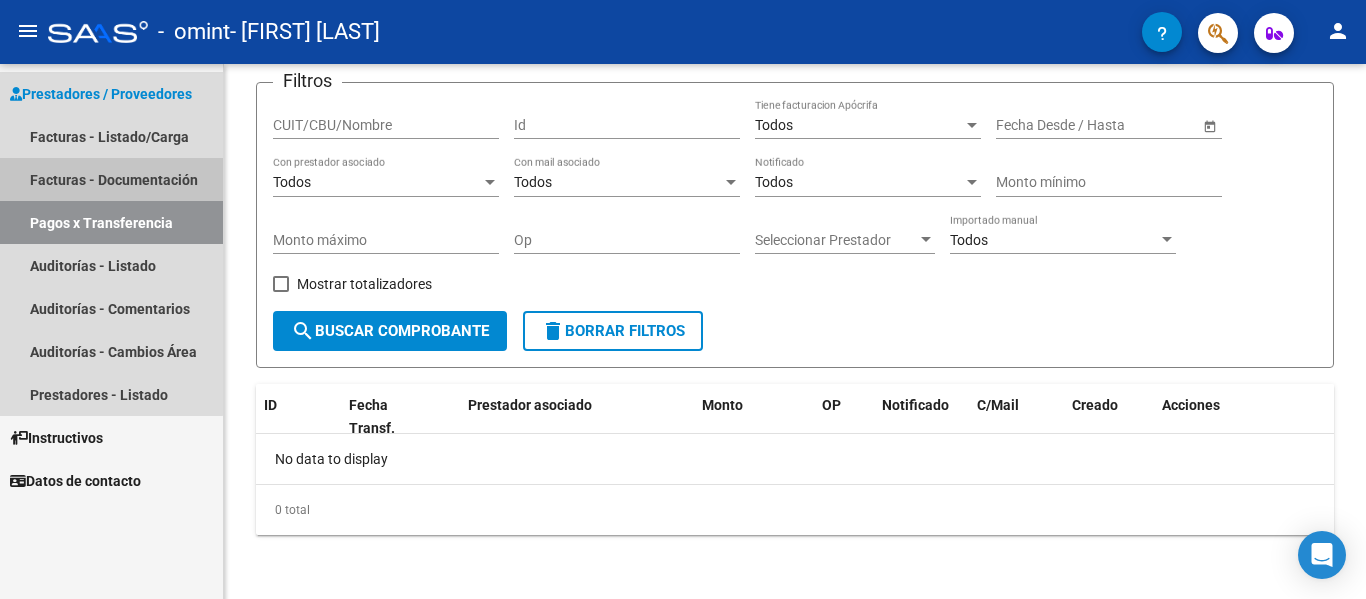 click on "Facturas - Documentación" at bounding box center [111, 179] 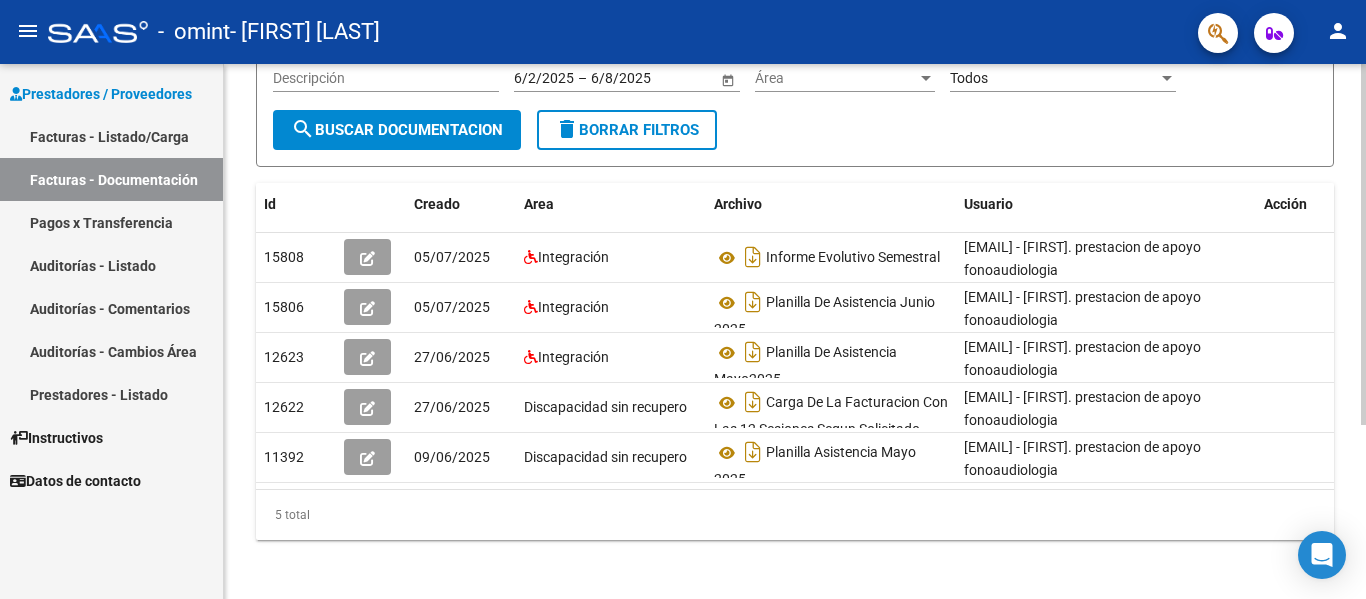scroll, scrollTop: 230, scrollLeft: 0, axis: vertical 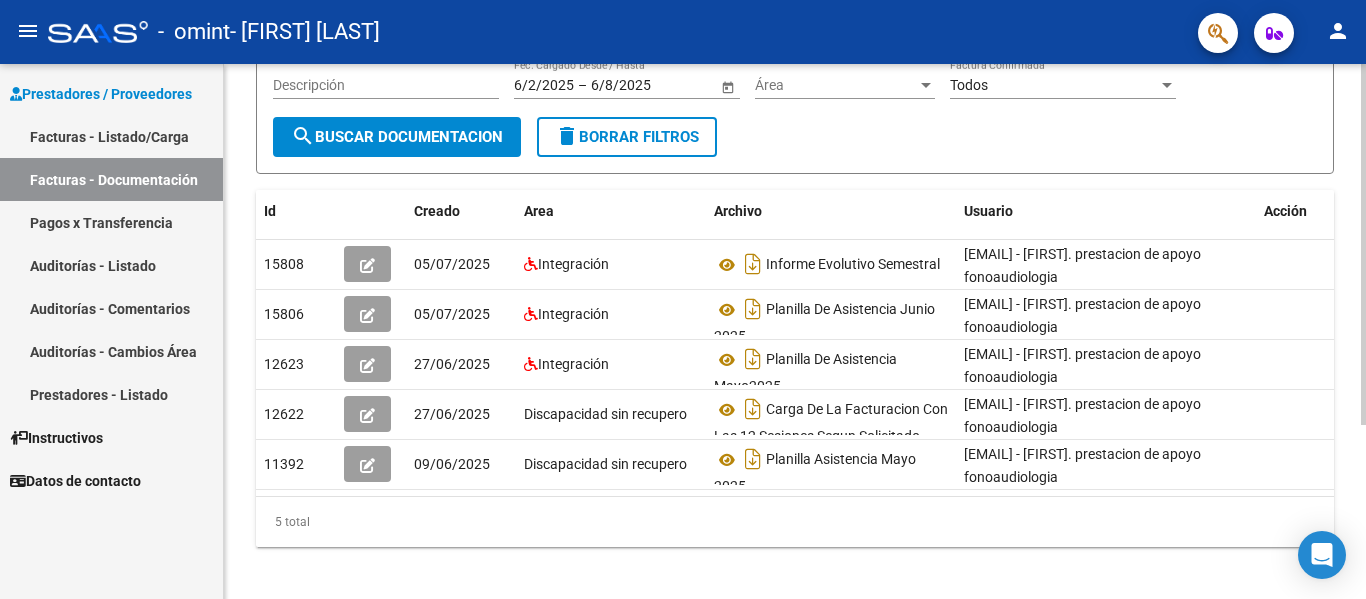 click 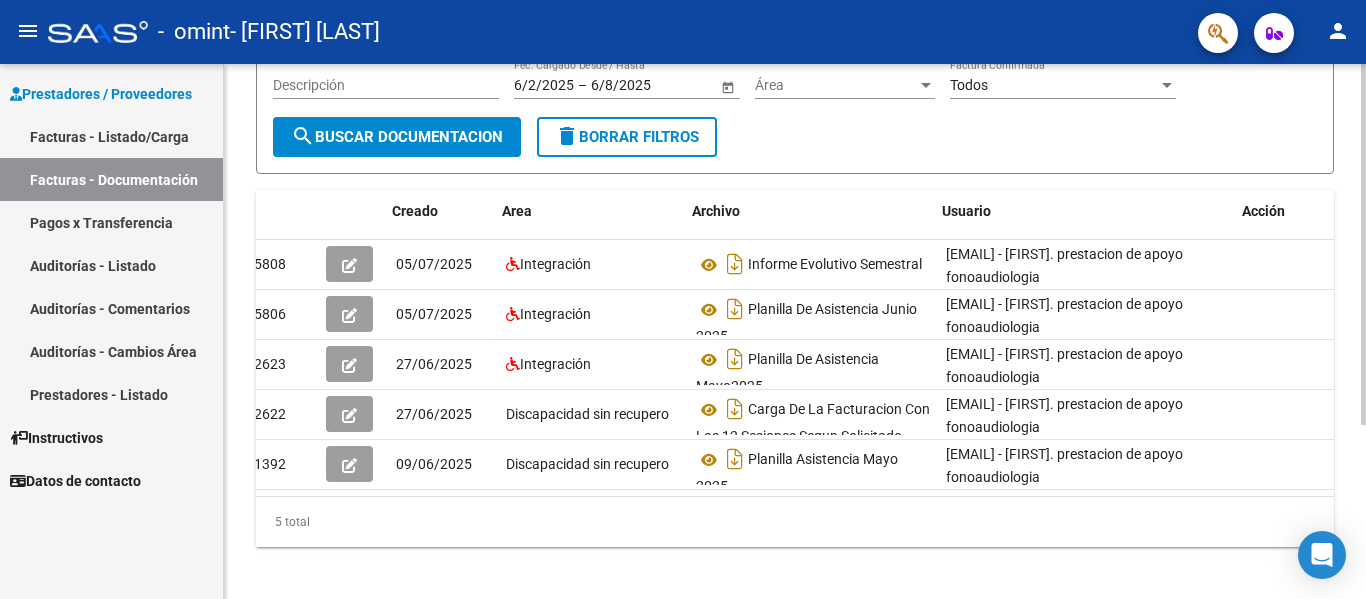 scroll, scrollTop: 0, scrollLeft: 22, axis: horizontal 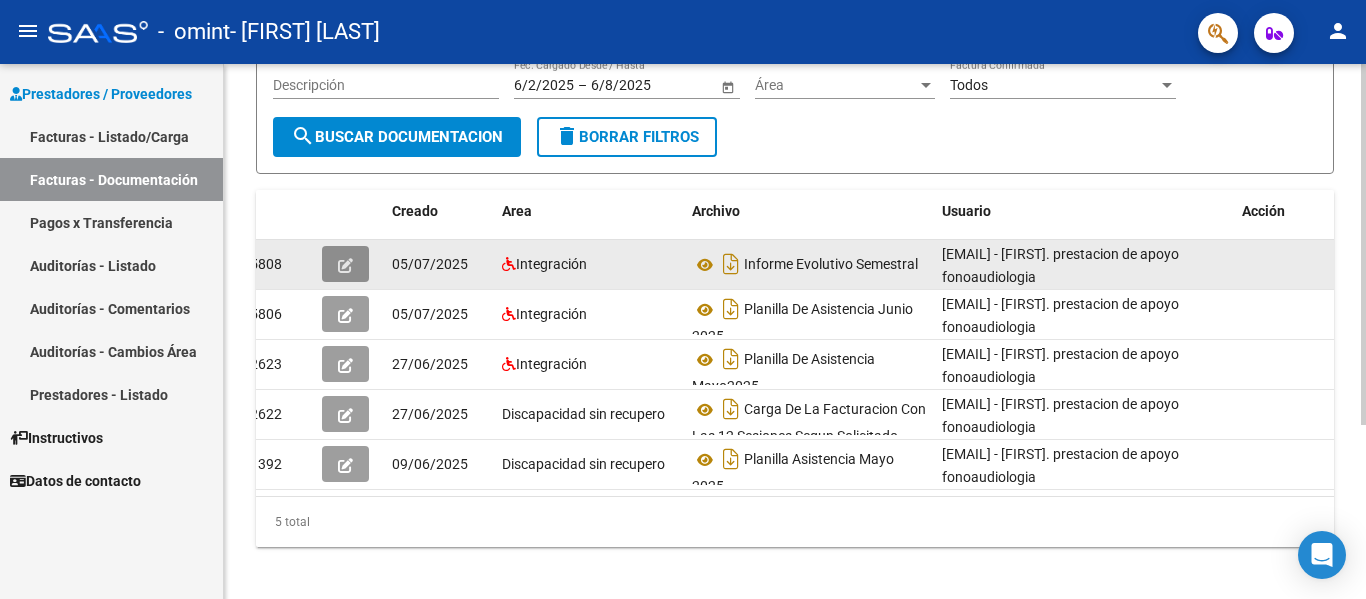 click 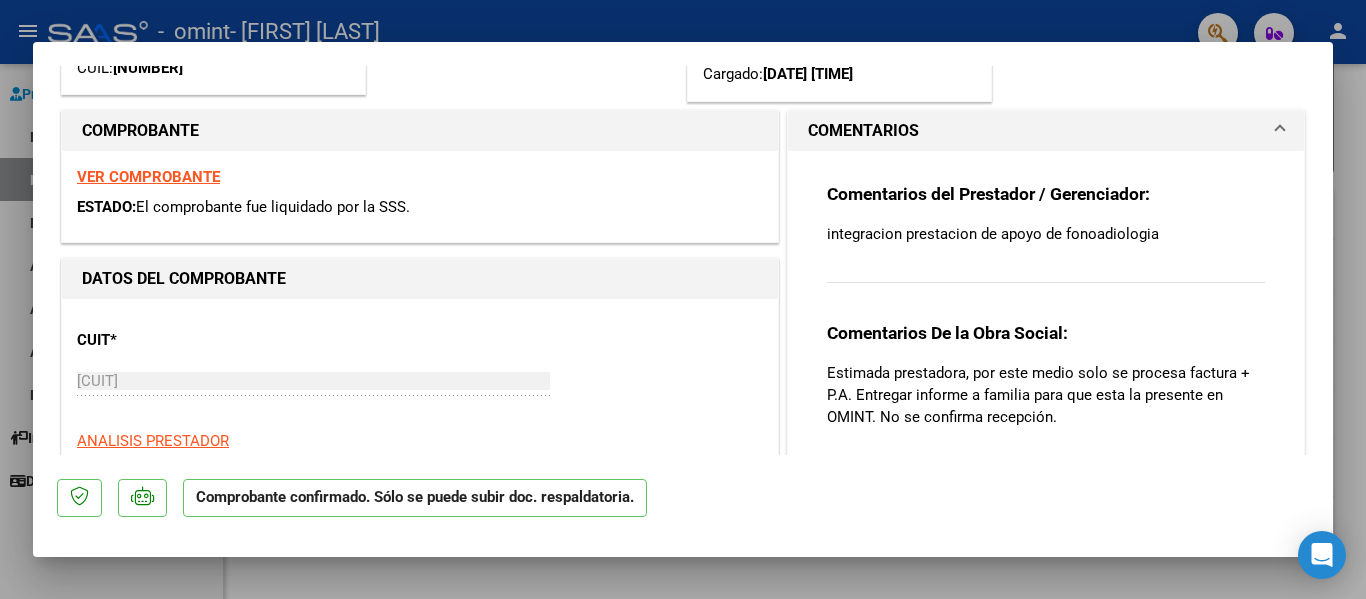 scroll, scrollTop: 0, scrollLeft: 0, axis: both 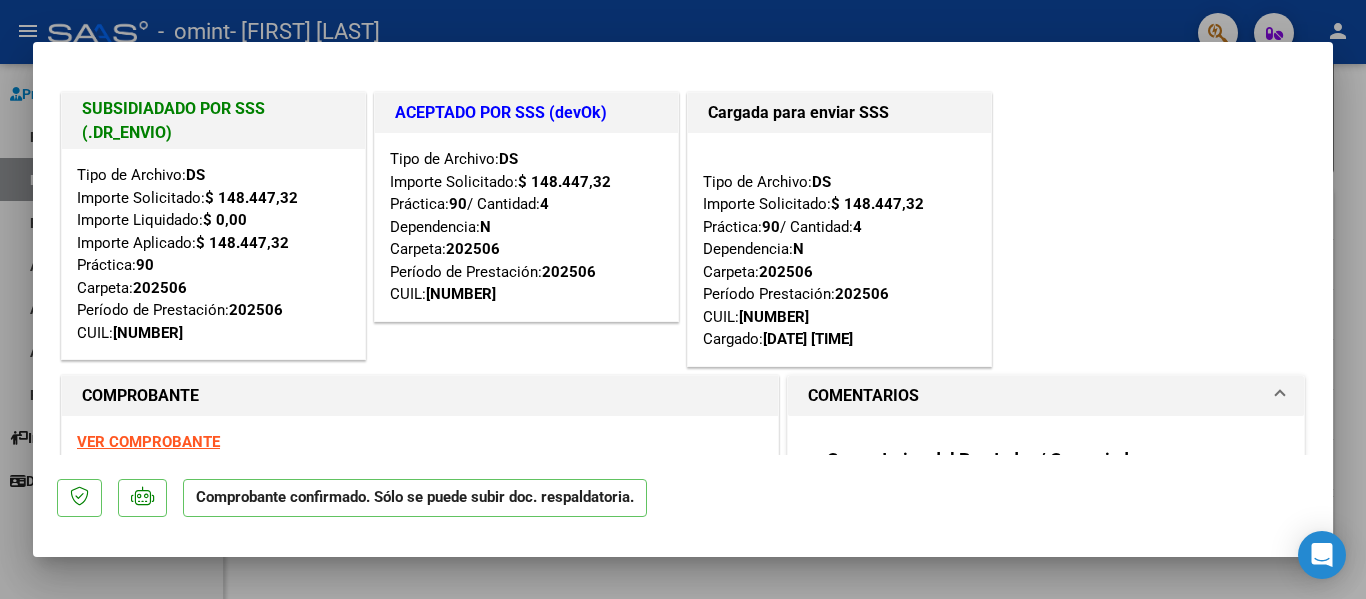 click at bounding box center (683, 299) 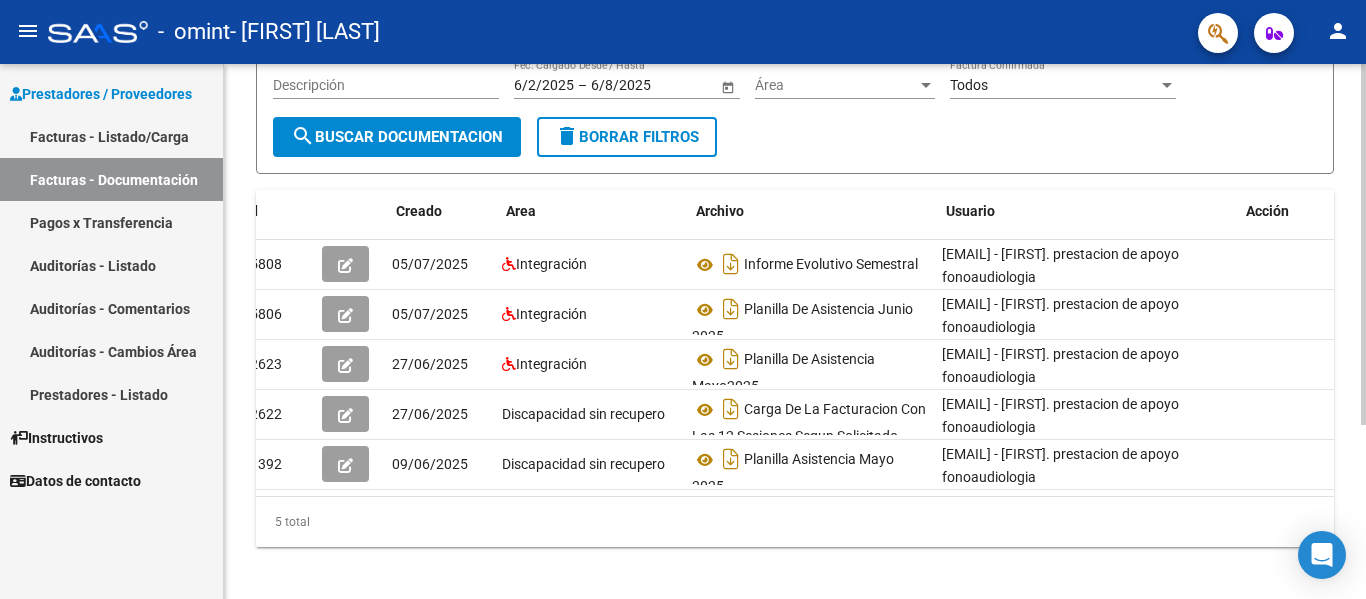 scroll, scrollTop: 0, scrollLeft: 0, axis: both 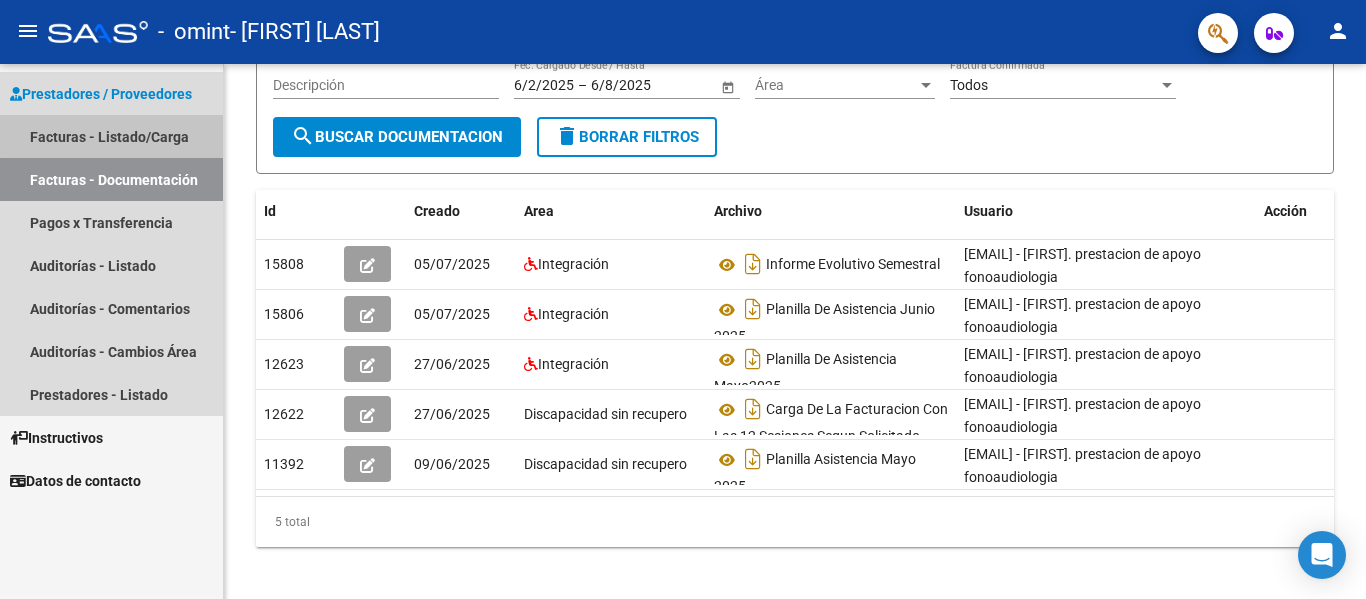 click on "Facturas - Listado/Carga" at bounding box center (111, 136) 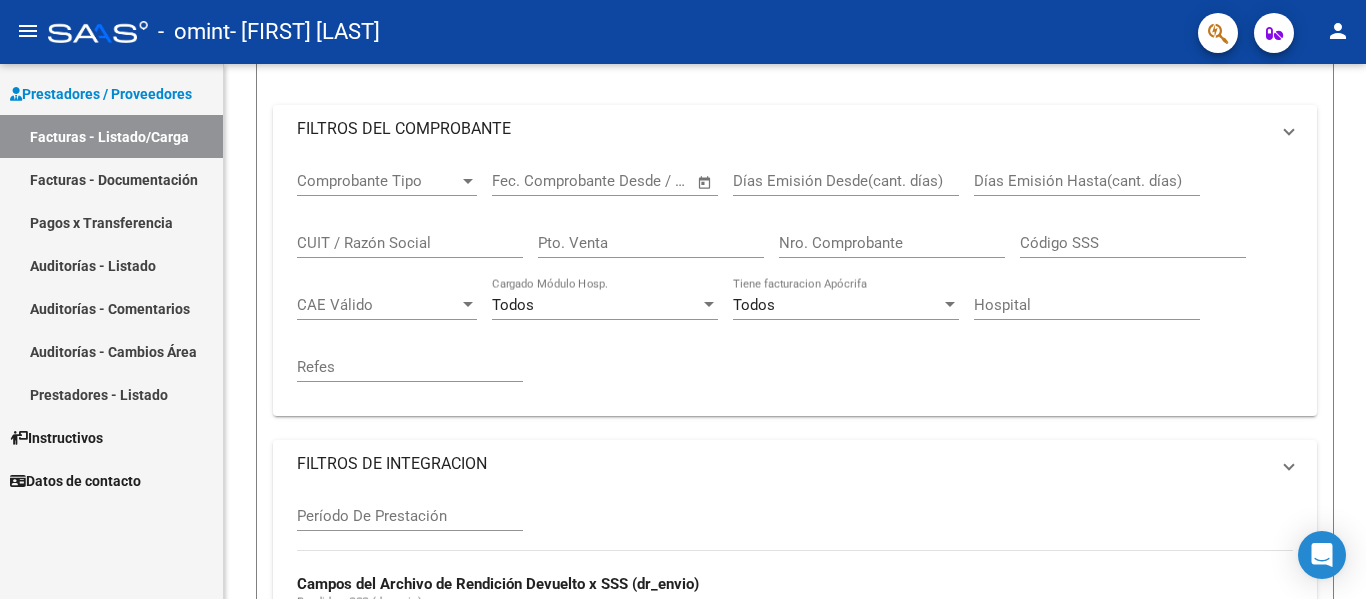 scroll, scrollTop: 0, scrollLeft: 0, axis: both 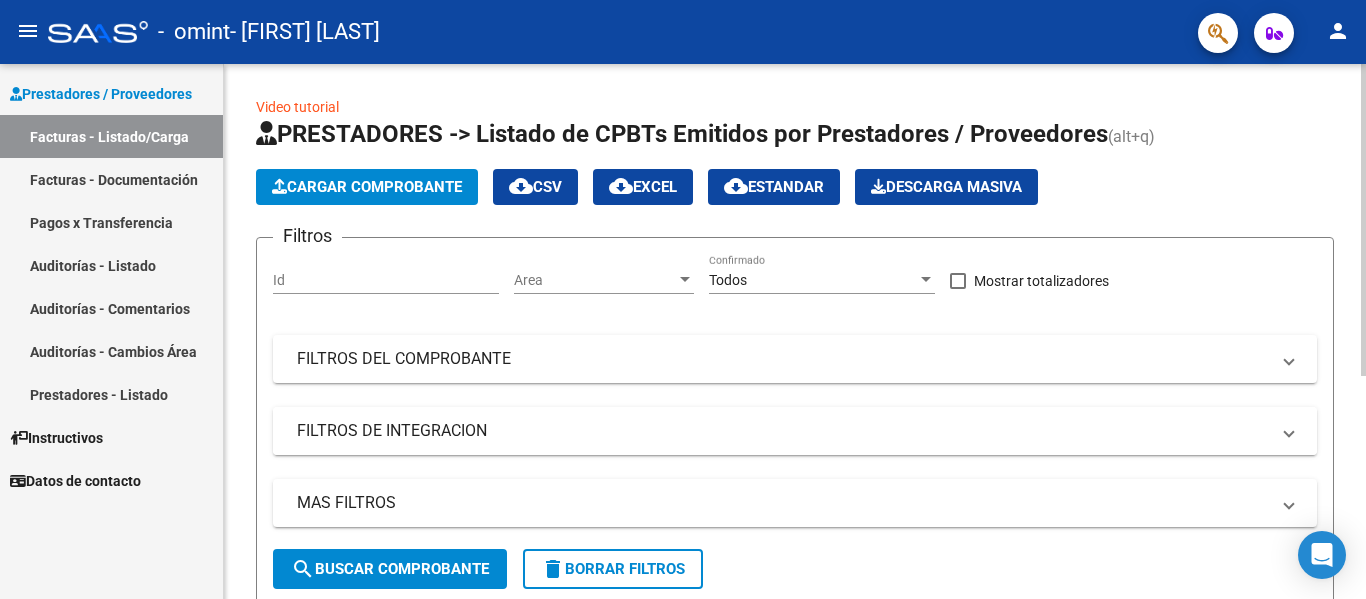click on "FILTROS DE INTEGRACION" at bounding box center [783, 431] 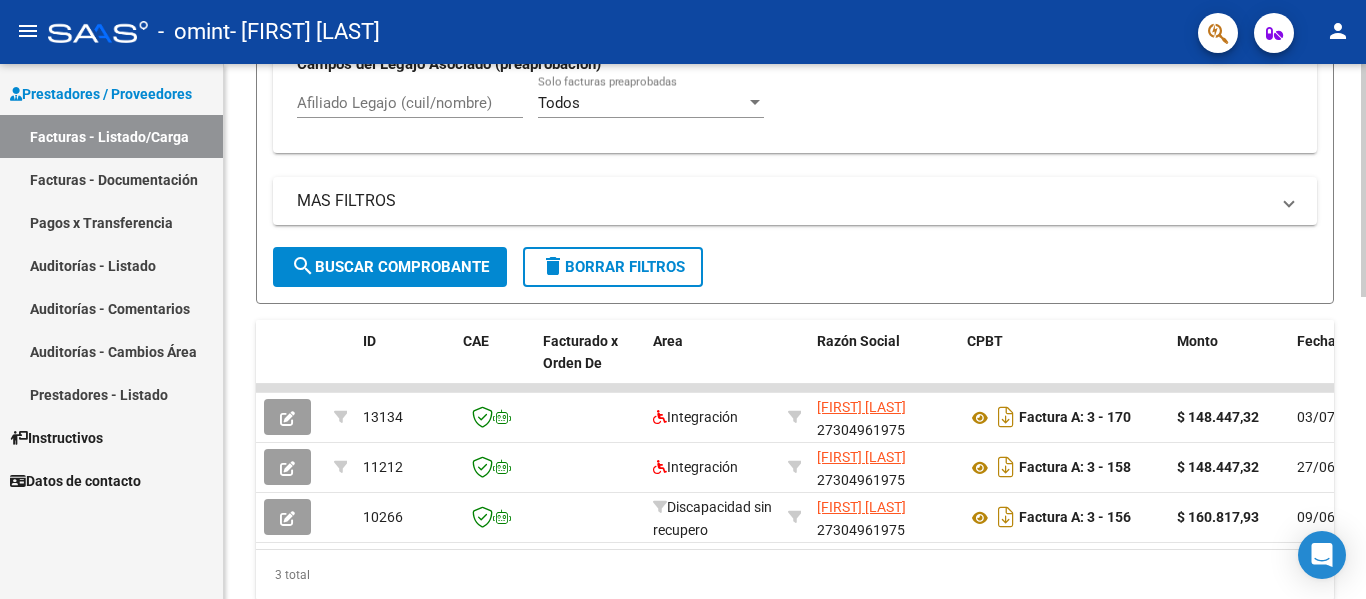scroll, scrollTop: 619, scrollLeft: 0, axis: vertical 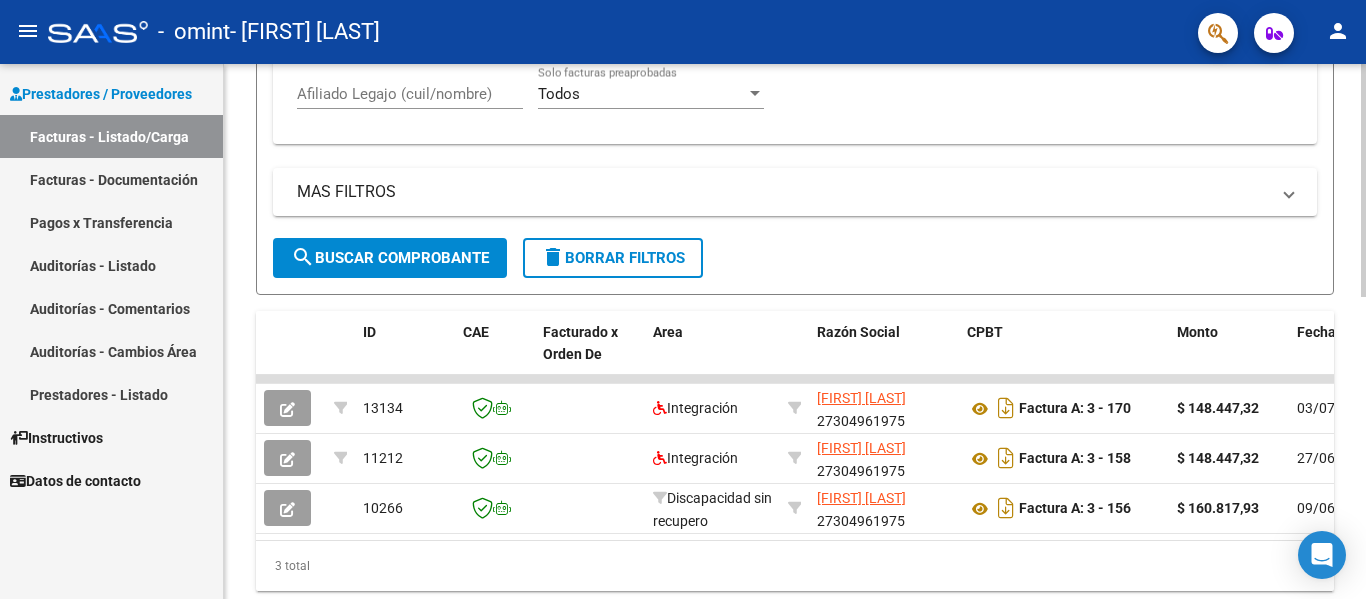 click on "Video tutorial   PRESTADORES -> Listado de CPBTs Emitidos por Prestadores / Proveedores (alt+q)   Cargar Comprobante
cloud_download  CSV  cloud_download  EXCEL  cloud_download  Estandar   Descarga Masiva
Filtros Id Area Area Todos Confirmado   Mostrar totalizadores   FILTROS DEL COMPROBANTE  Comprobante Tipo Comprobante Tipo Start date – End date Fec. Comprobante Desde / Hasta Días Emisión Desde(cant. días) Días Emisión Hasta(cant. días) CUIT / Razón Social Pto. Venta Nro. Comprobante Código SSS CAE Válido CAE Válido Todos Cargado Módulo Hosp. Todos Tiene facturacion Apócrifa Hospital Refes  FILTROS DE INTEGRACION  Período De Prestación Campos del Archivo de Rendición Devuelto x SSS (dr_envio) Todos Rendido x SSS (dr_envio) Tipo de Registro Tipo de Registro Período Presentación Período Presentación Campos del Legajo Asociado (preaprobación) Afiliado Legajo (cuil/nombre) Todos Solo facturas preaprobadas  MAS FILTROS  Todos Con Doc. Respaldatoria Todos Con Trazabilidad Todos – –" 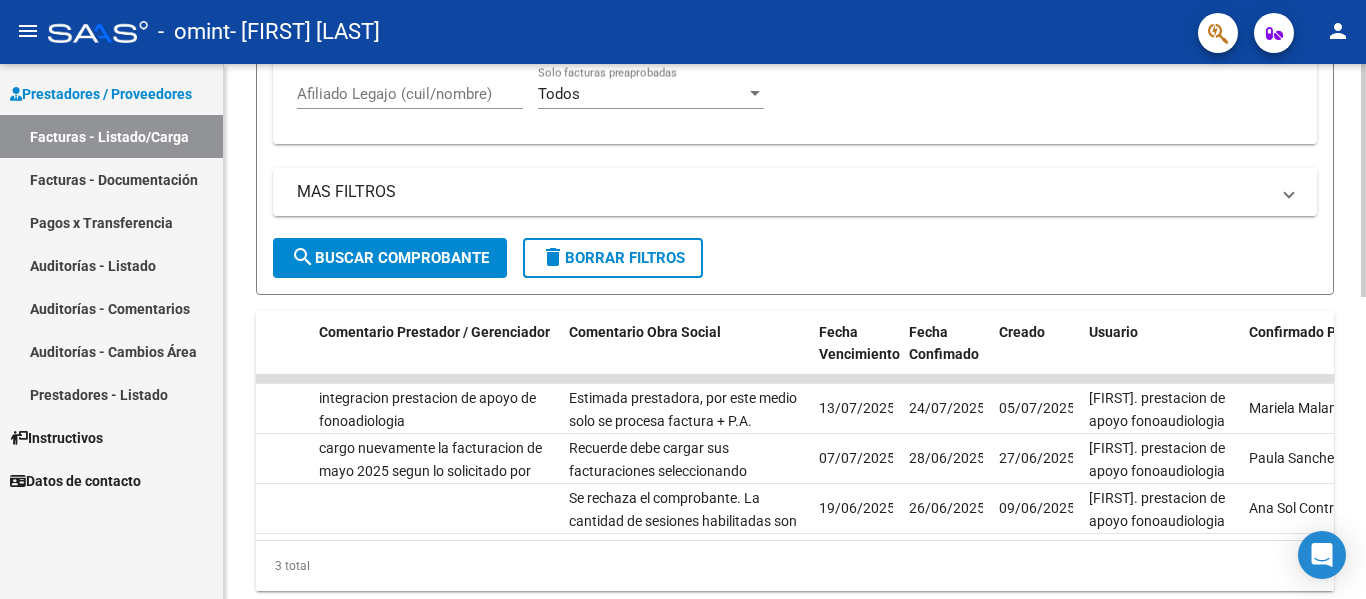 scroll, scrollTop: 0, scrollLeft: 2867, axis: horizontal 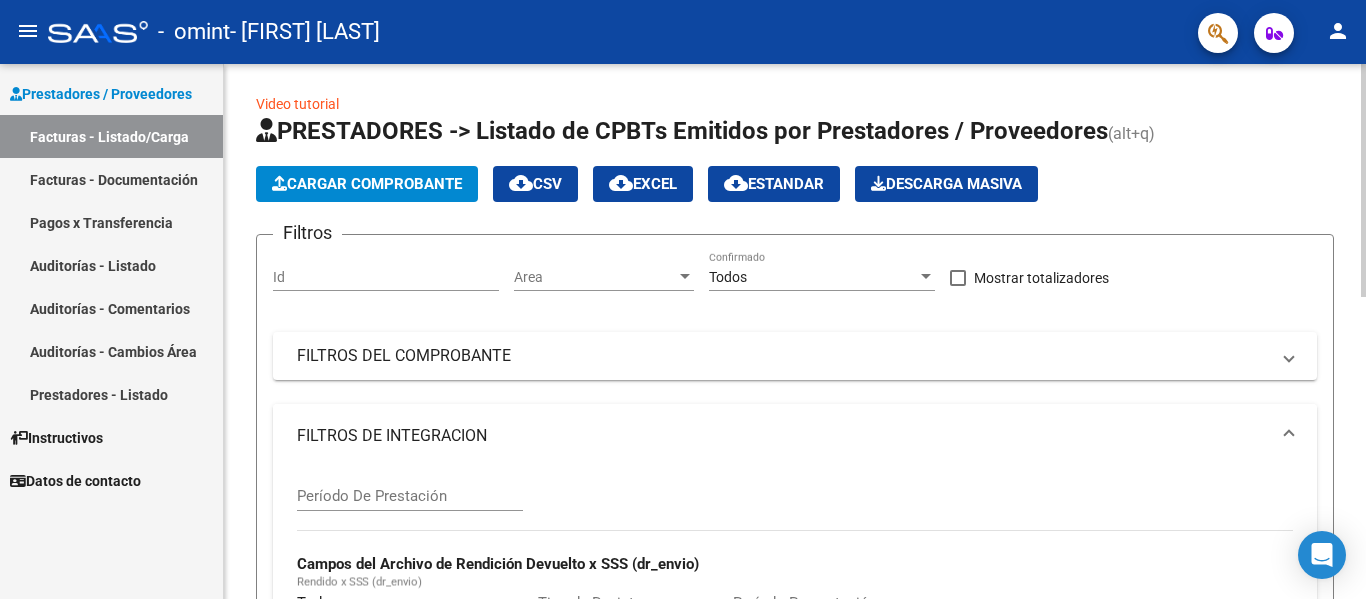 click 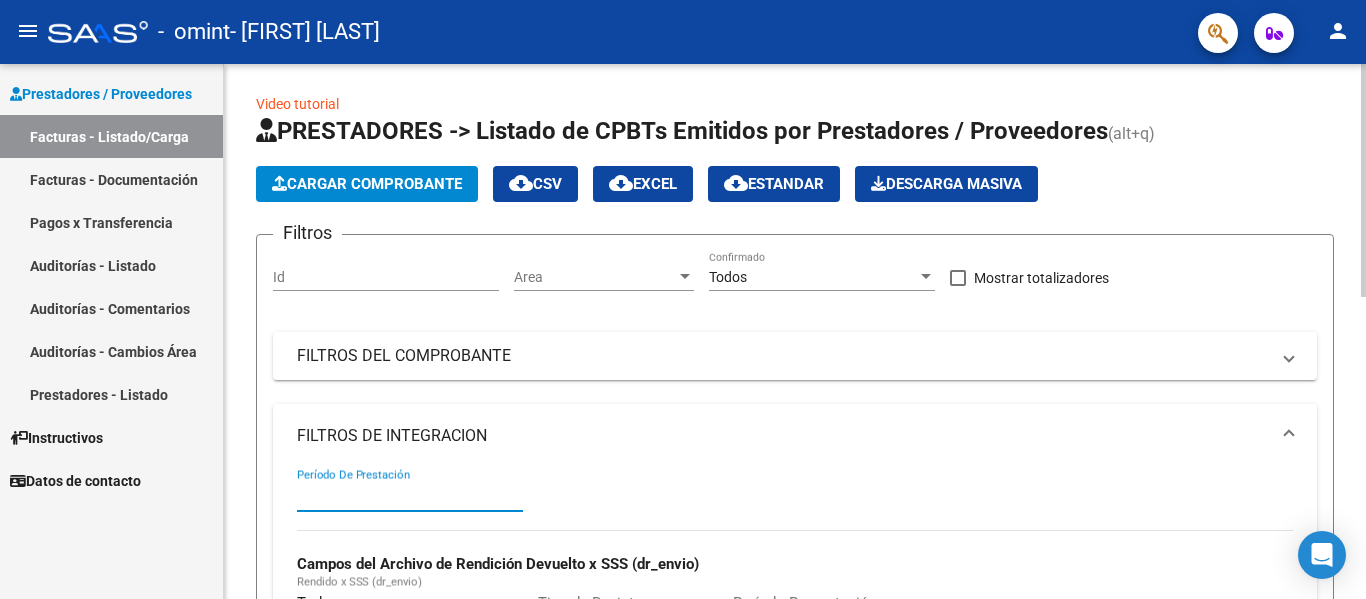 click on "Período De Prestación" at bounding box center (410, 496) 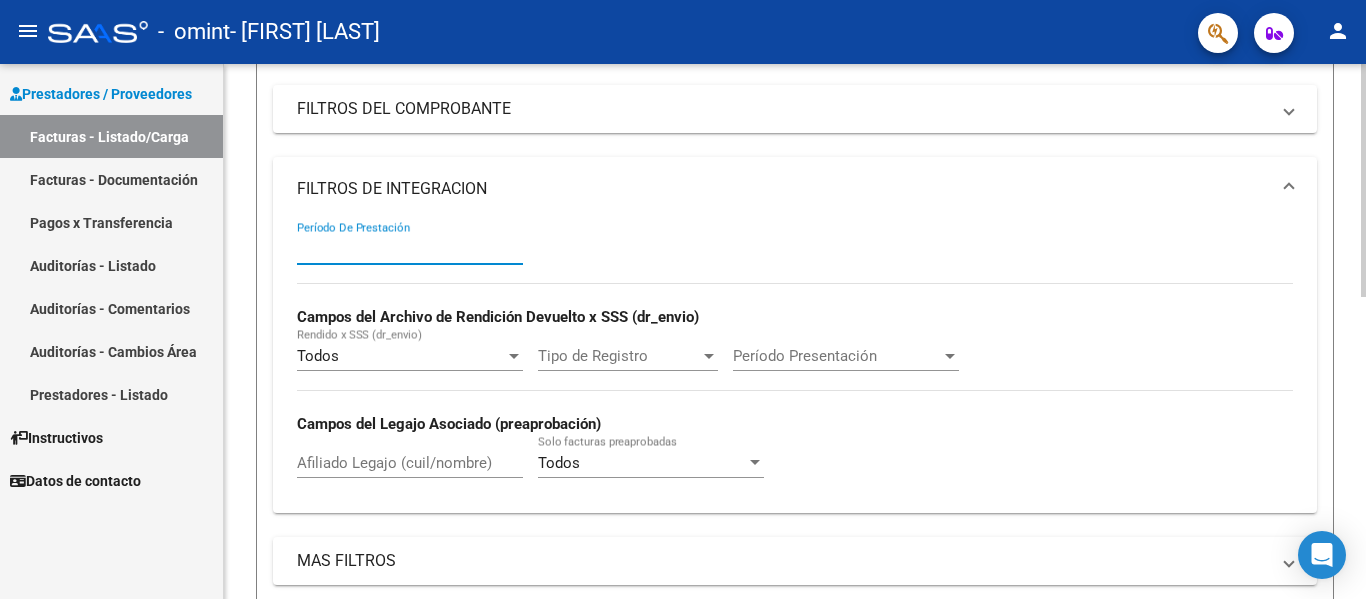 scroll, scrollTop: 285, scrollLeft: 0, axis: vertical 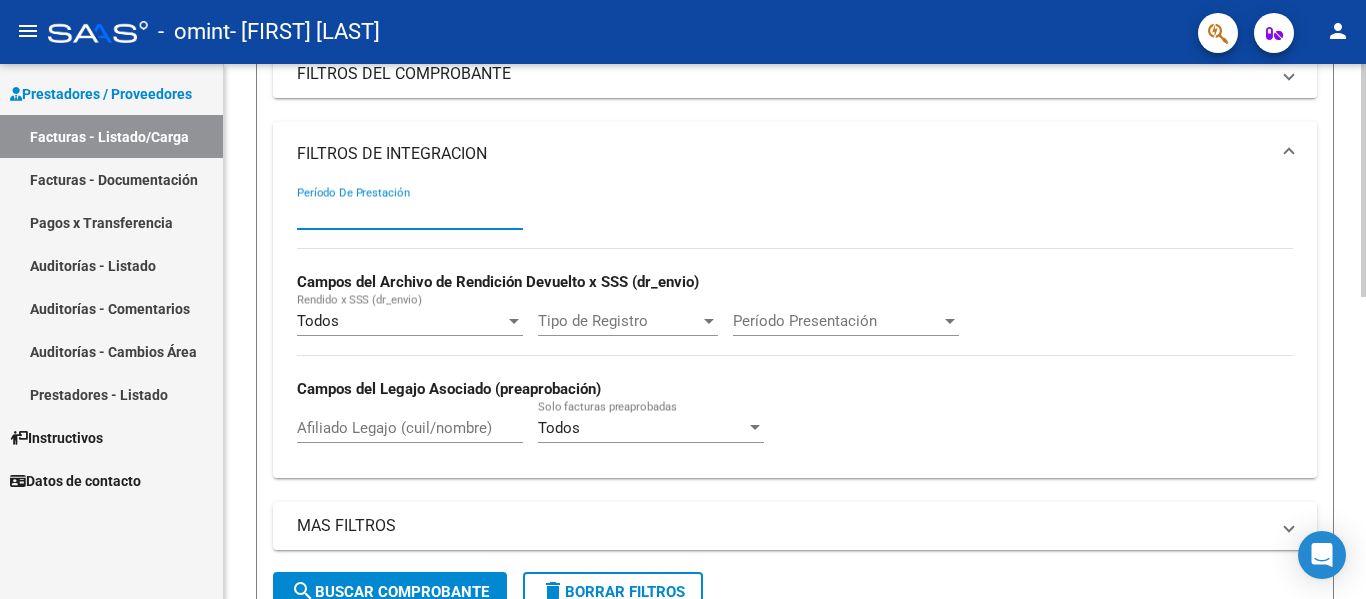click on "Video tutorial   PRESTADORES -> Listado de CPBTs Emitidos por Prestadores / Proveedores (alt+q)   Cargar Comprobante
cloud_download  CSV  cloud_download  EXCEL  cloud_download  Estandar   Descarga Masiva
Filtros Id Area Area Todos Confirmado   Mostrar totalizadores   FILTROS DEL COMPROBANTE  Comprobante Tipo Comprobante Tipo Start date – End date Fec. Comprobante Desde / Hasta Días Emisión Desde(cant. días) Días Emisión Hasta(cant. días) CUIT / Razón Social Pto. Venta Nro. Comprobante Código SSS CAE Válido CAE Válido Todos Cargado Módulo Hosp. Todos Tiene facturacion Apócrifa Hospital Refes  FILTROS DE INTEGRACION  Período De Prestación Campos del Archivo de Rendición Devuelto x SSS (dr_envio) Todos Rendido x SSS (dr_envio) Tipo de Registro Tipo de Registro Período Presentación Período Presentación Campos del Legajo Asociado (preaprobación) Afiliado Legajo (cuil/nombre) Todos Solo facturas preaprobadas  MAS FILTROS  Todos Con Doc. Respaldatoria Todos Con Trazabilidad Todos – –" 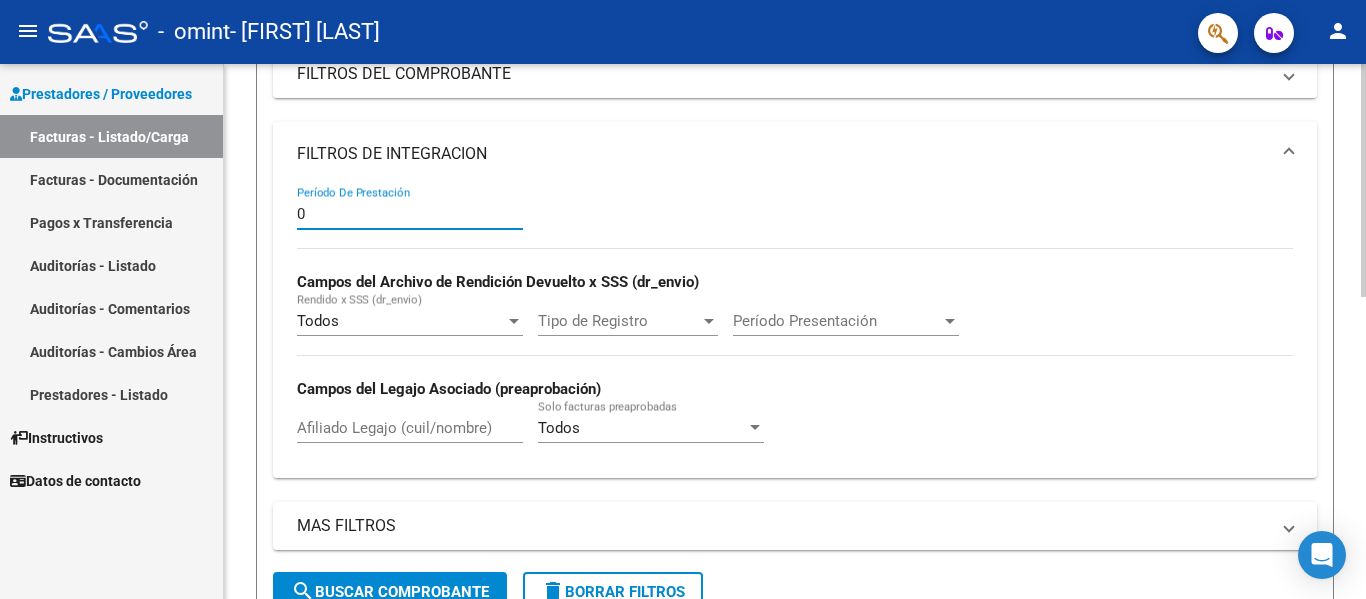 type on "05" 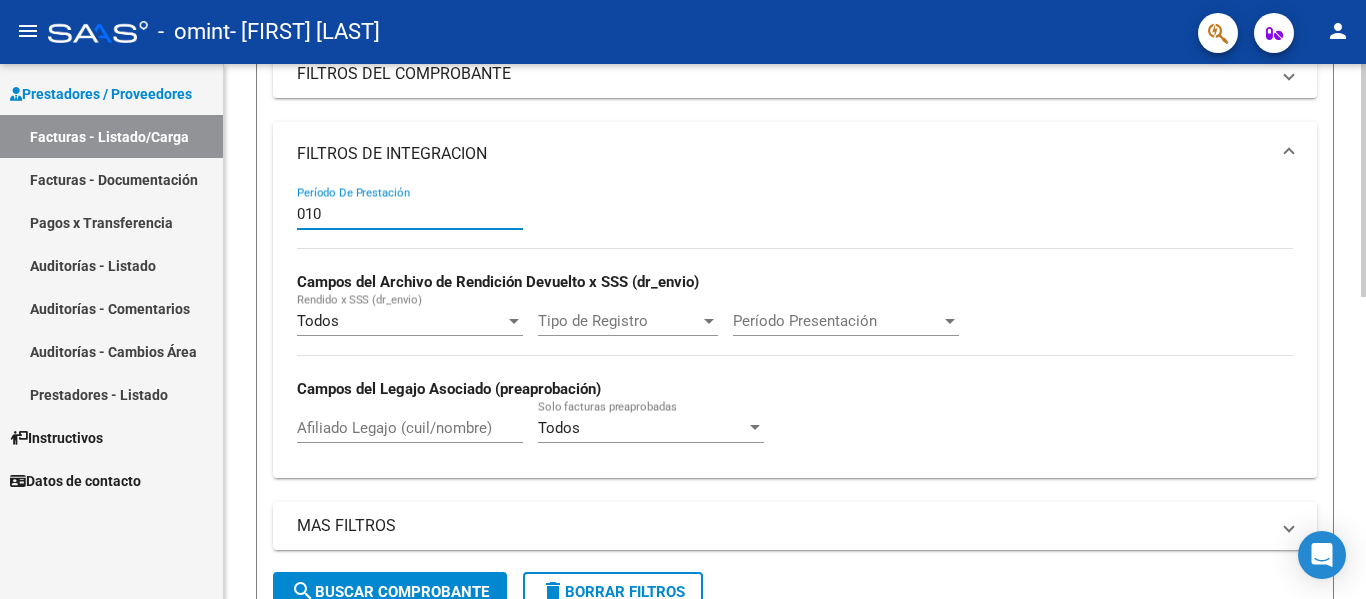 type on "01" 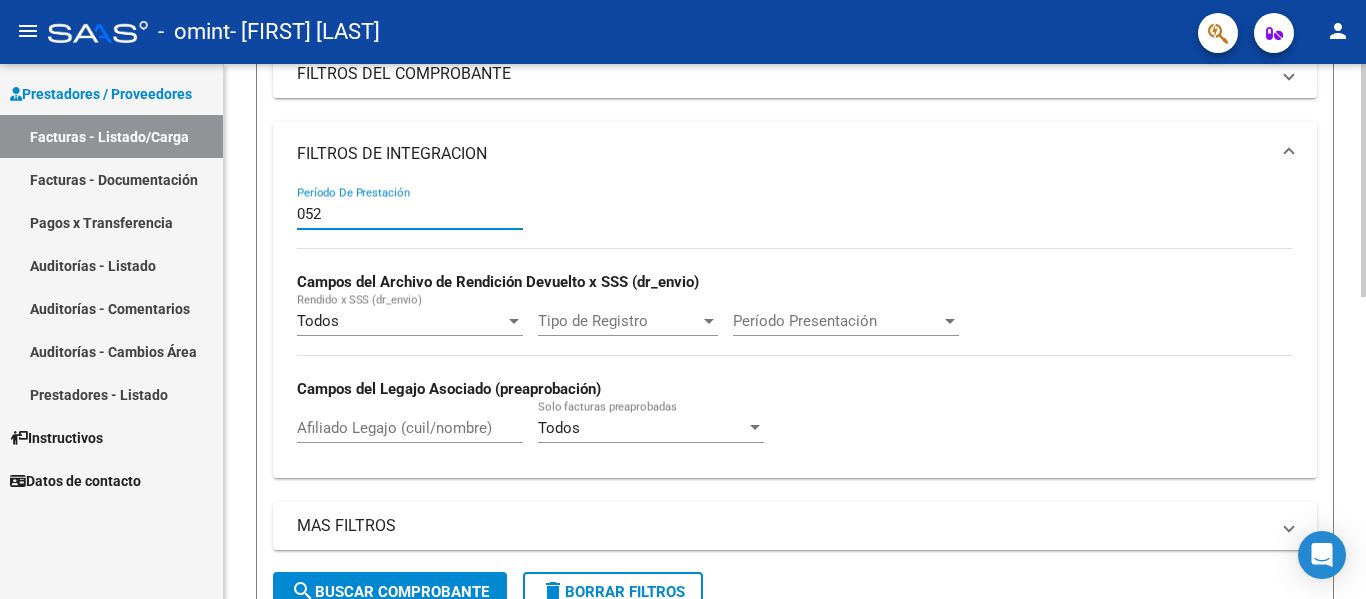type on "05" 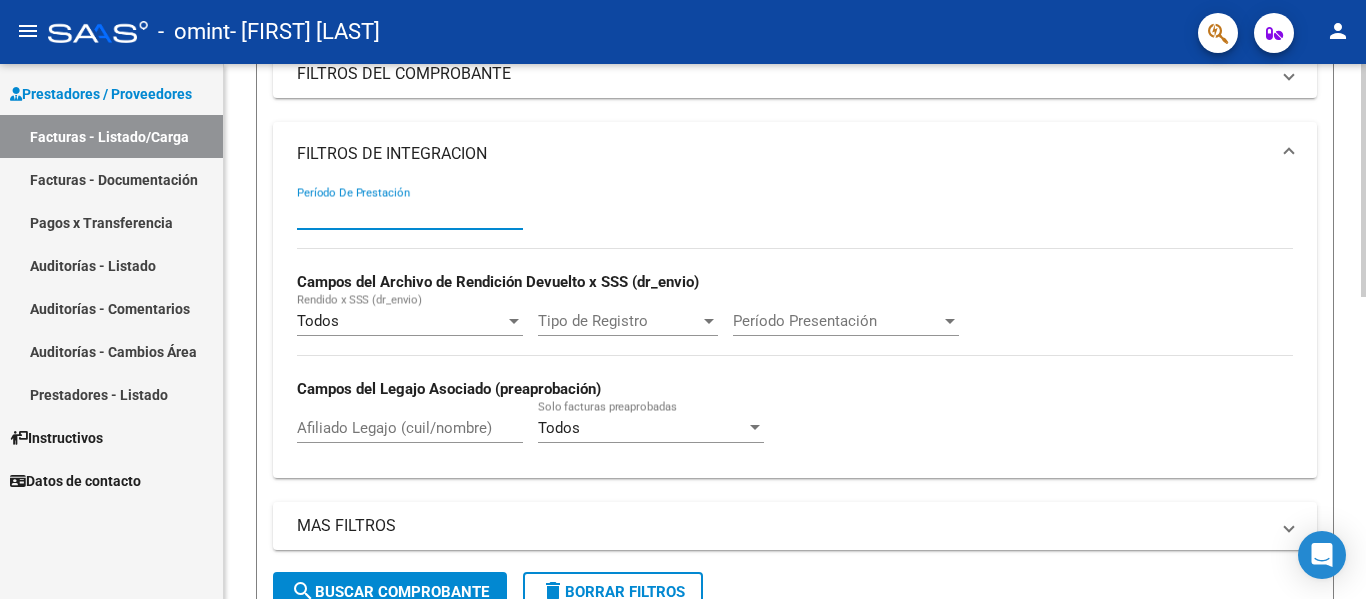 type on "2" 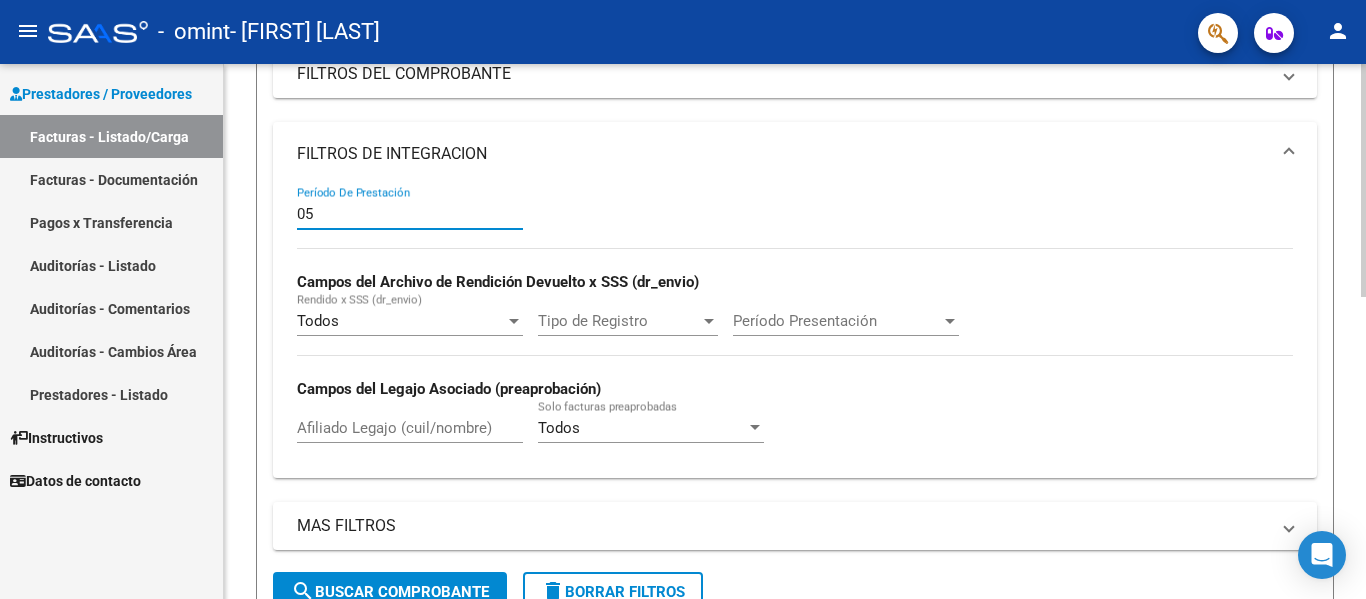 type on "05" 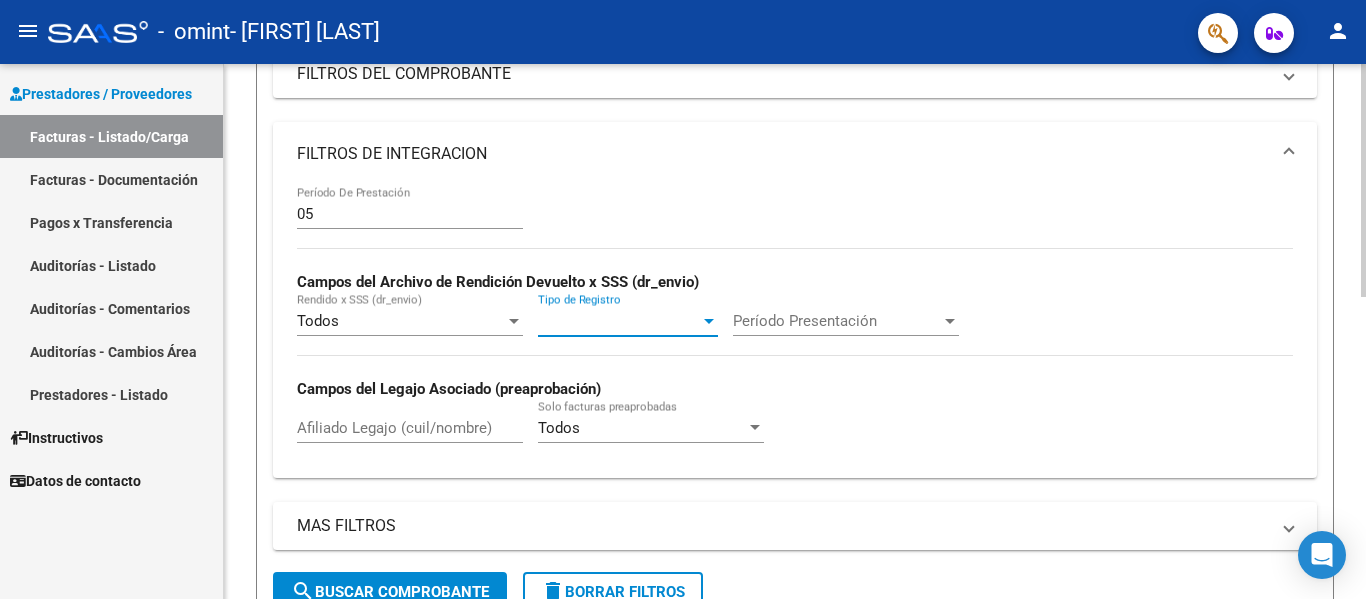 click at bounding box center (709, 321) 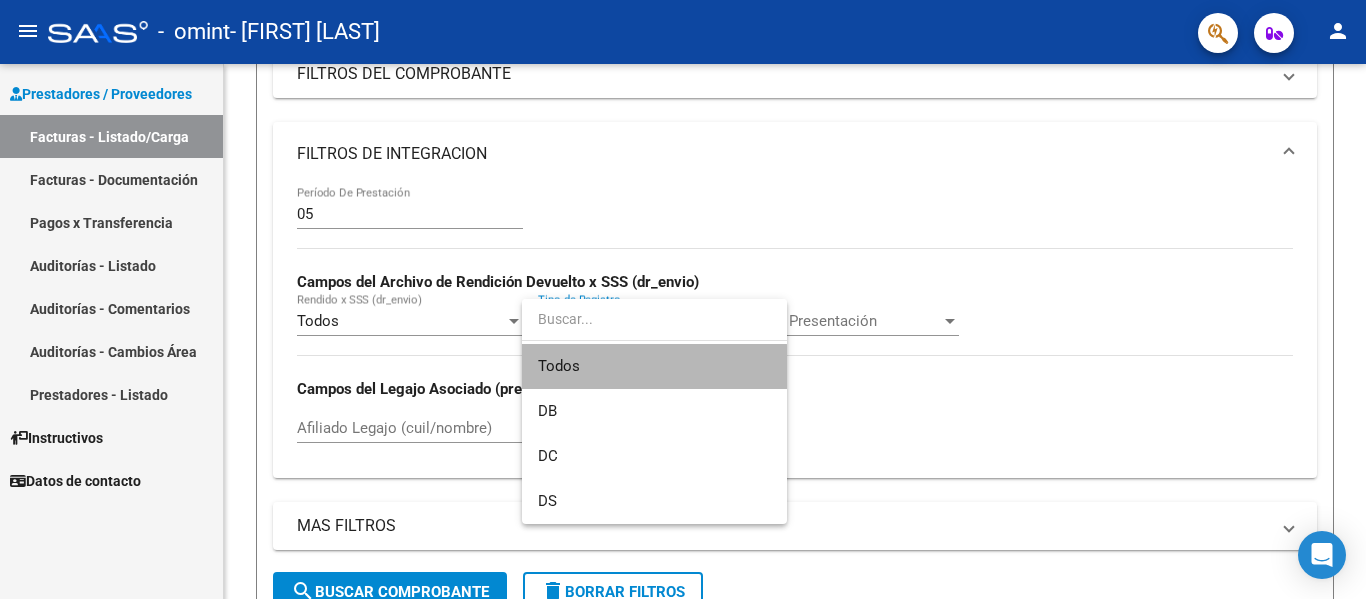 click on "Todos" at bounding box center [654, 366] 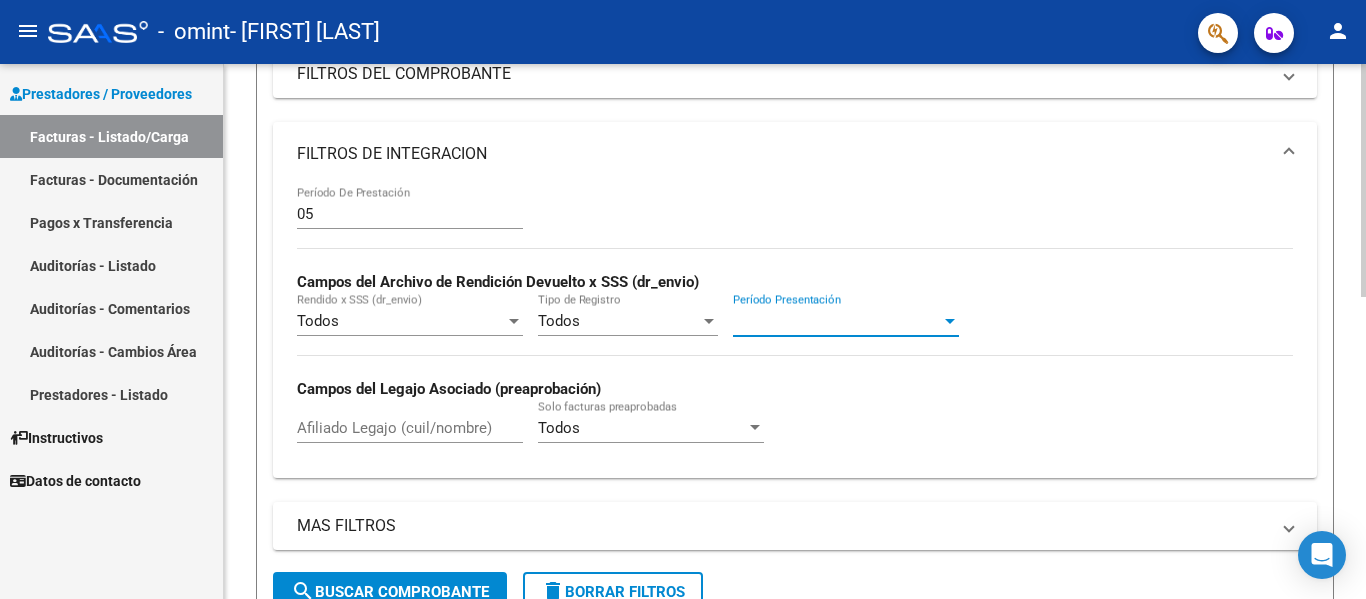 click on "Período Presentación" at bounding box center (837, 321) 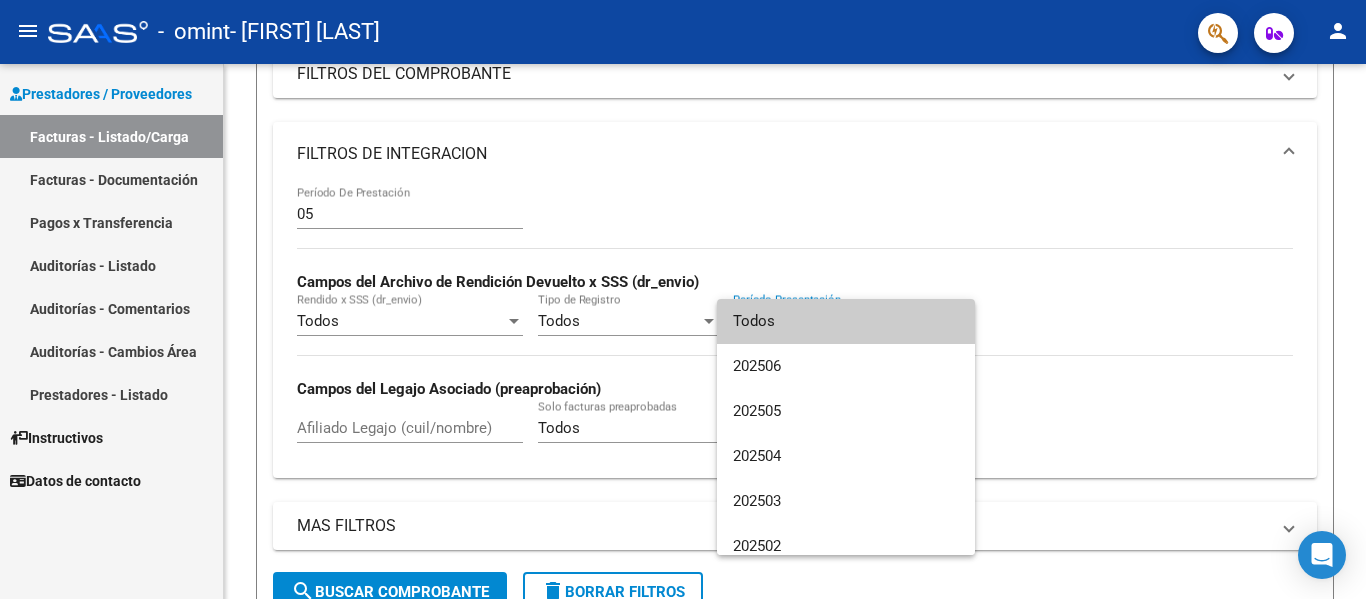 scroll, scrollTop: 14, scrollLeft: 0, axis: vertical 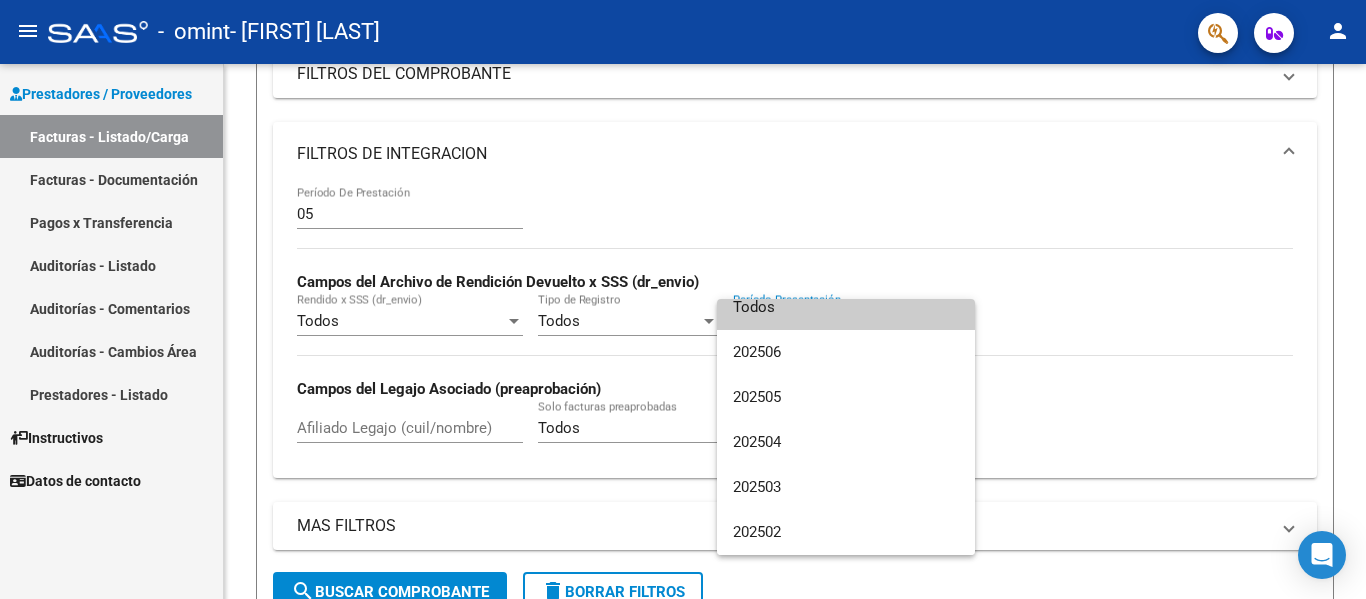 click at bounding box center [683, 299] 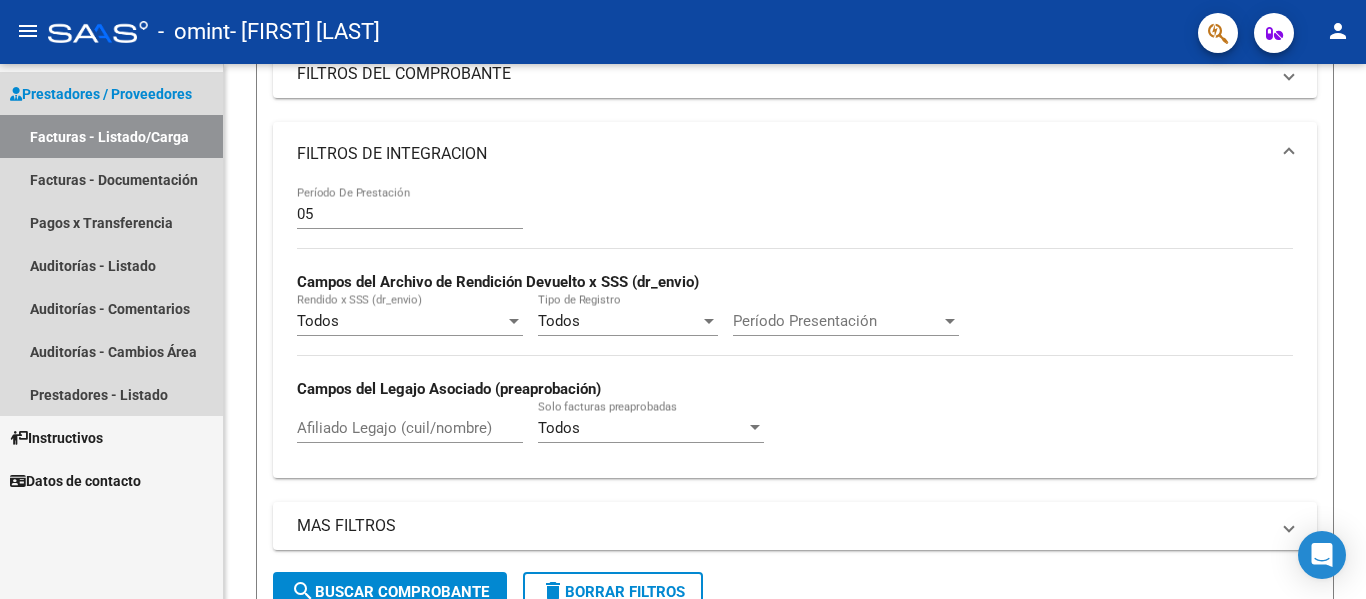 click on "Facturas - Listado/Carga" at bounding box center [111, 136] 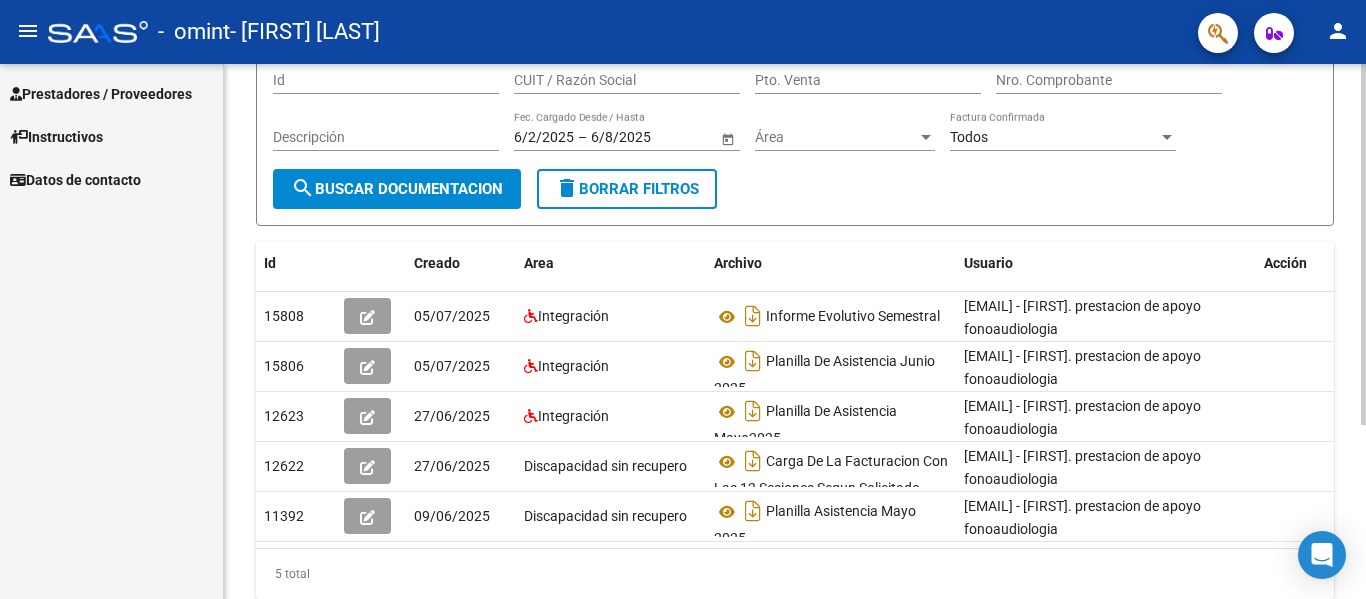 scroll, scrollTop: 0, scrollLeft: 0, axis: both 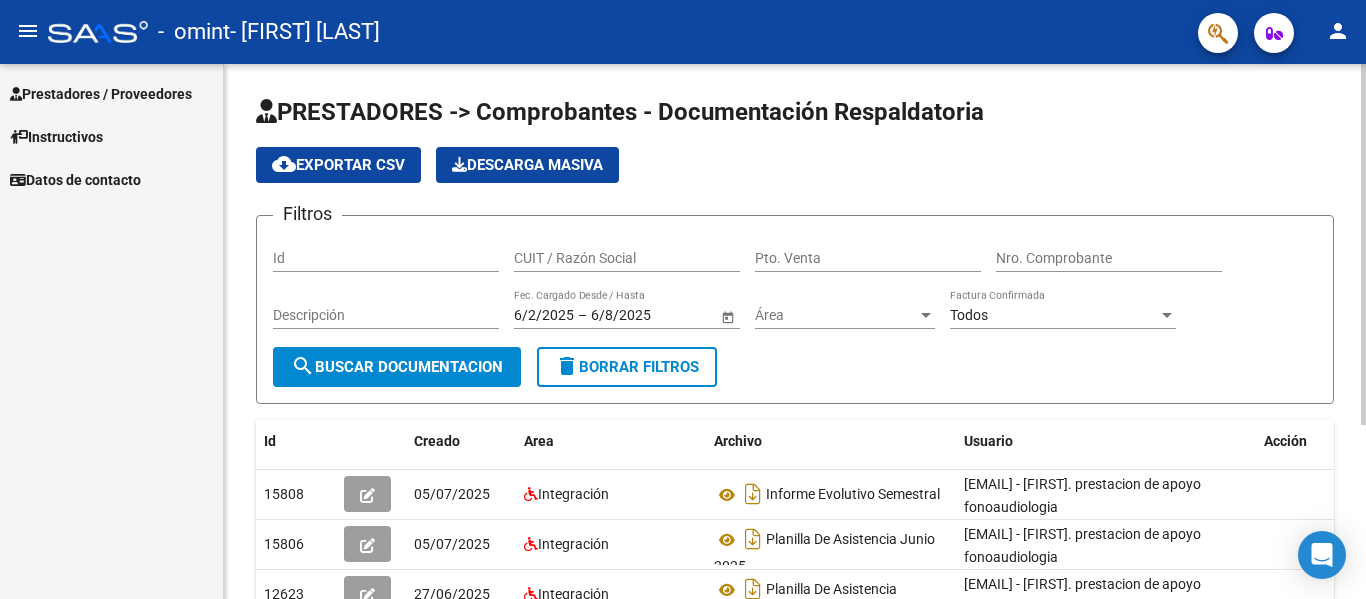 click 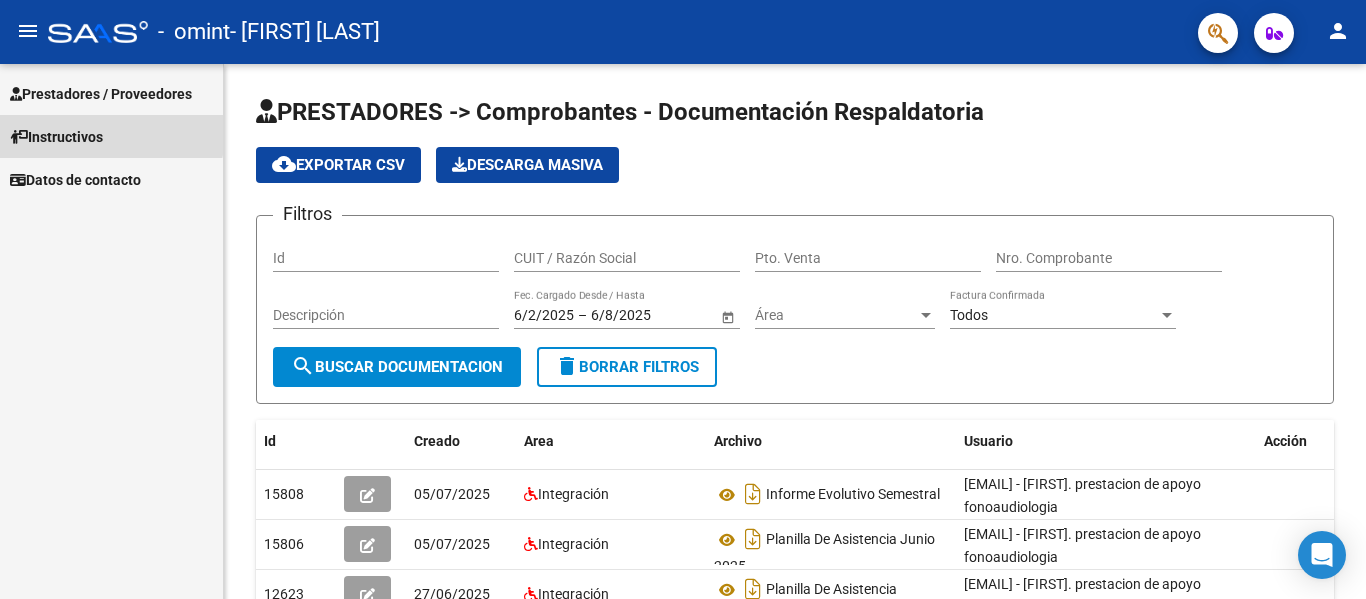 click on "Instructivos" at bounding box center [56, 137] 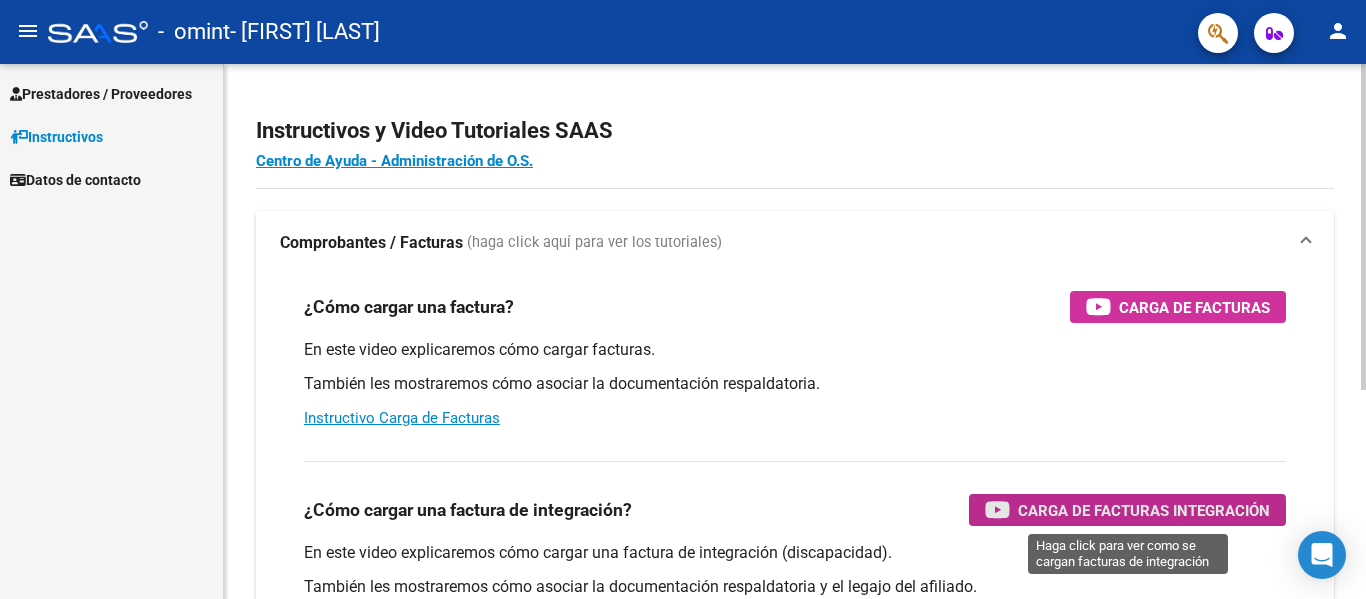click on "Carga de Facturas Integración" at bounding box center [1144, 510] 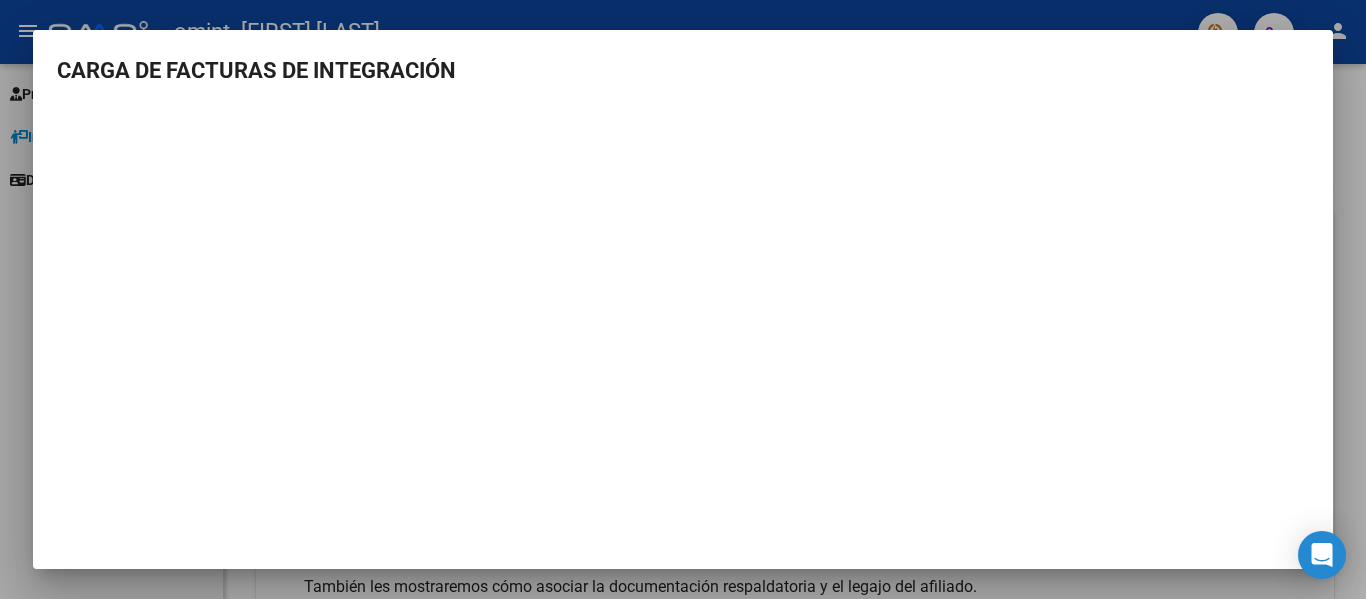 click at bounding box center (683, 299) 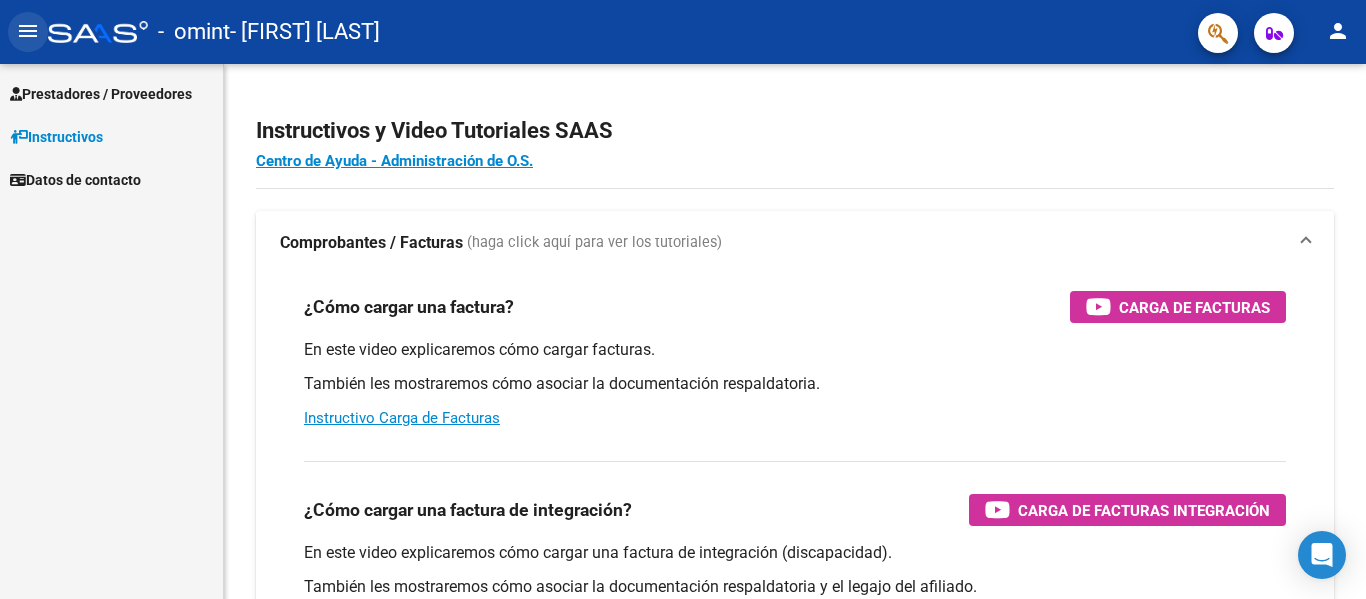 click on "menu" 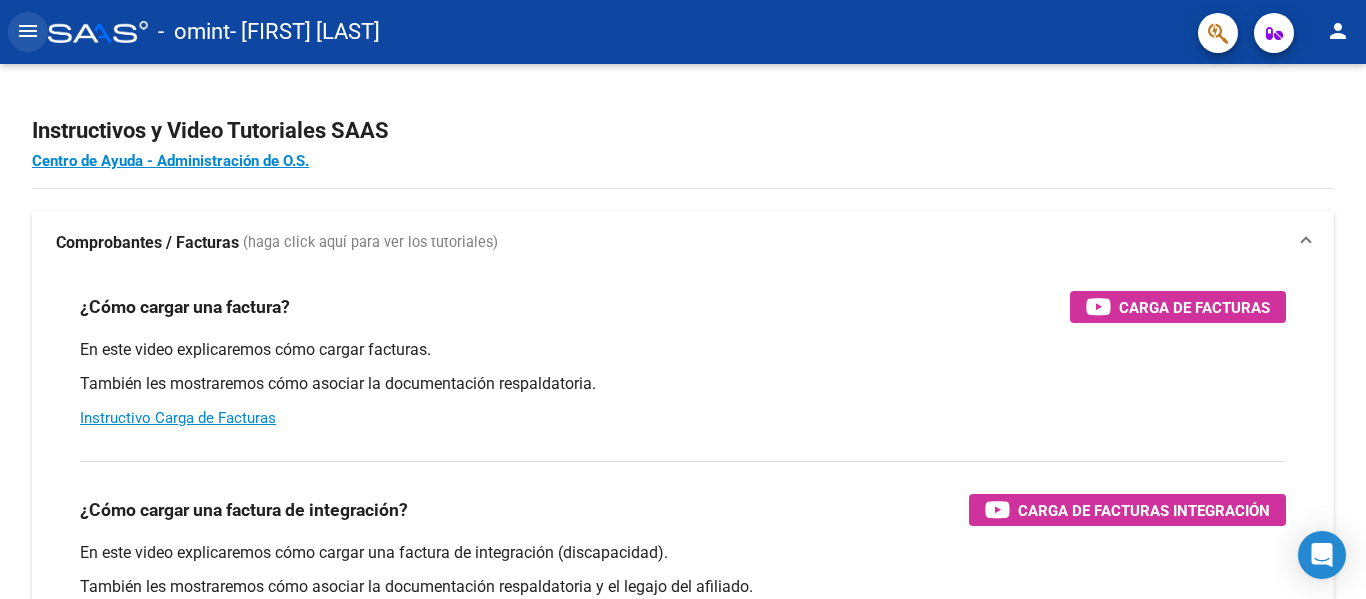 click on "menu" 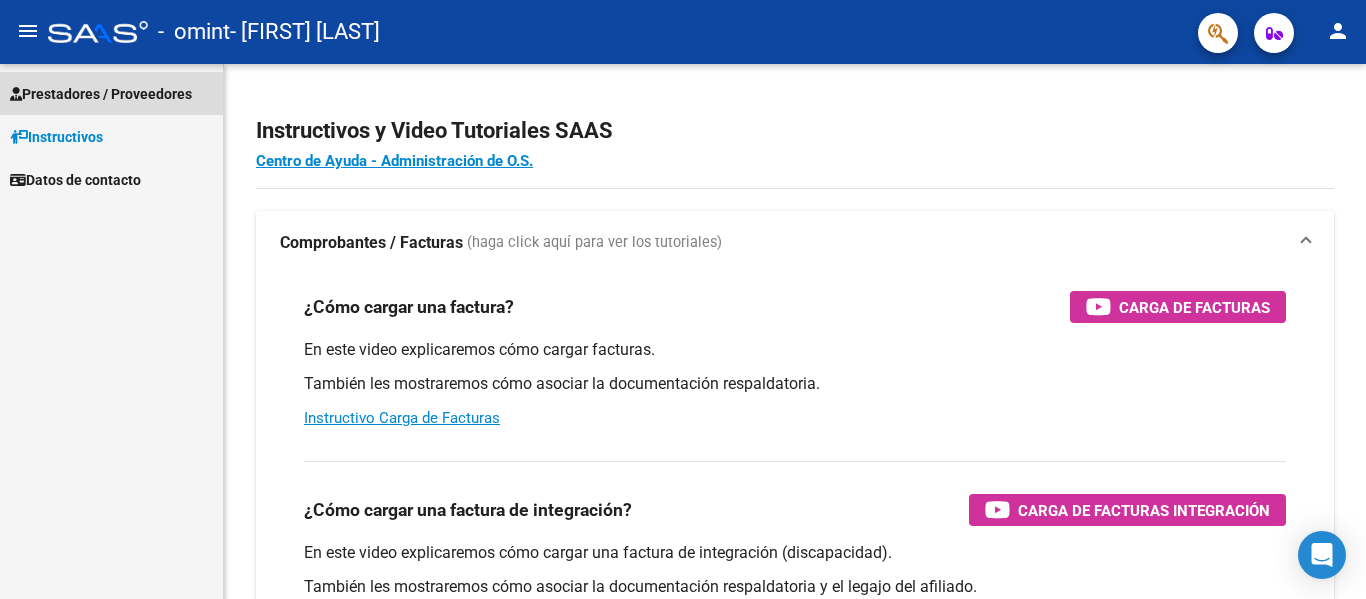 click on "Prestadores / Proveedores" at bounding box center (101, 94) 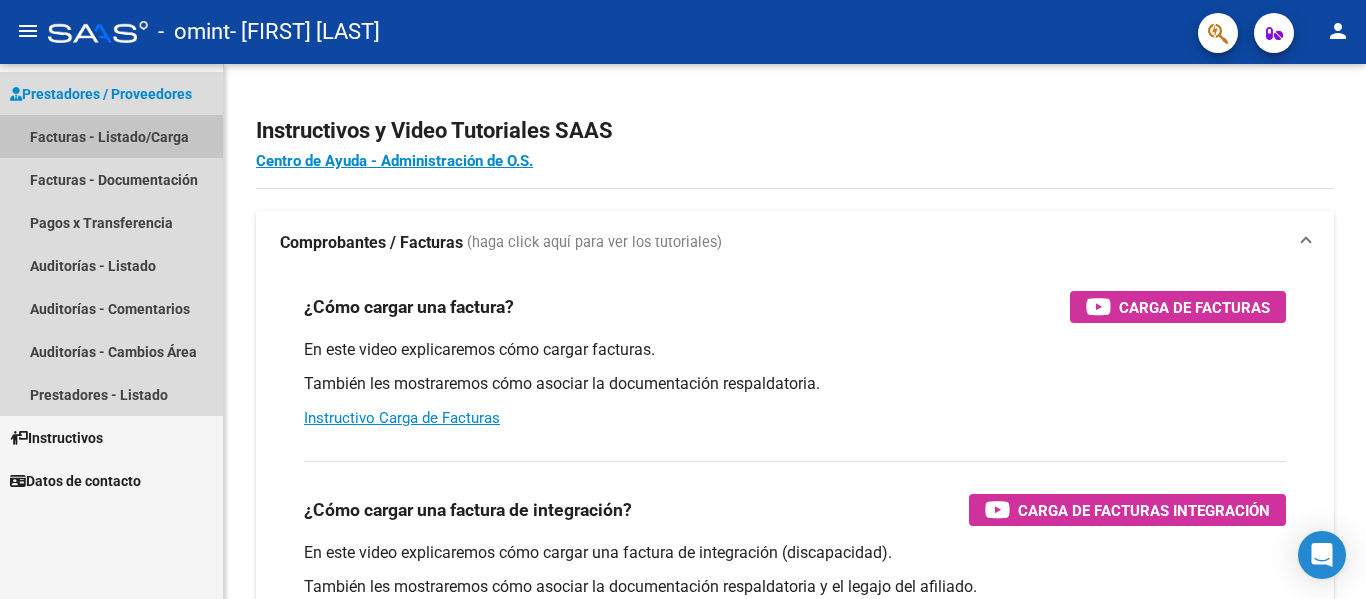 click on "Facturas - Listado/Carga" at bounding box center [111, 136] 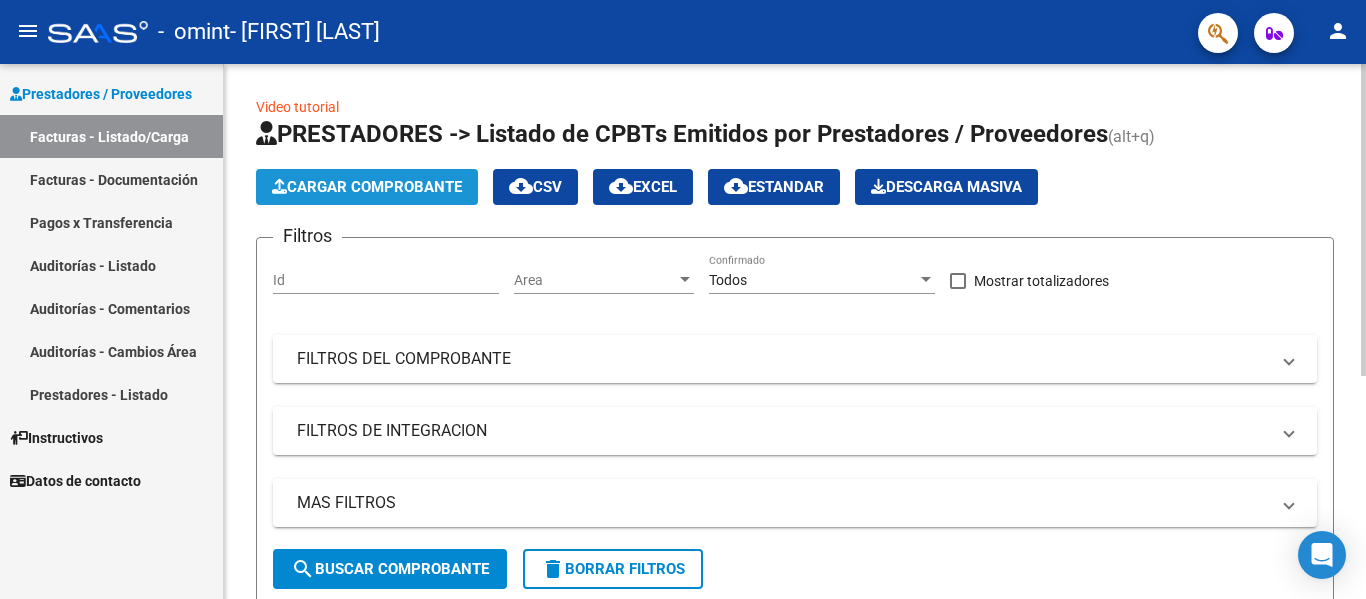 click on "Cargar Comprobante" 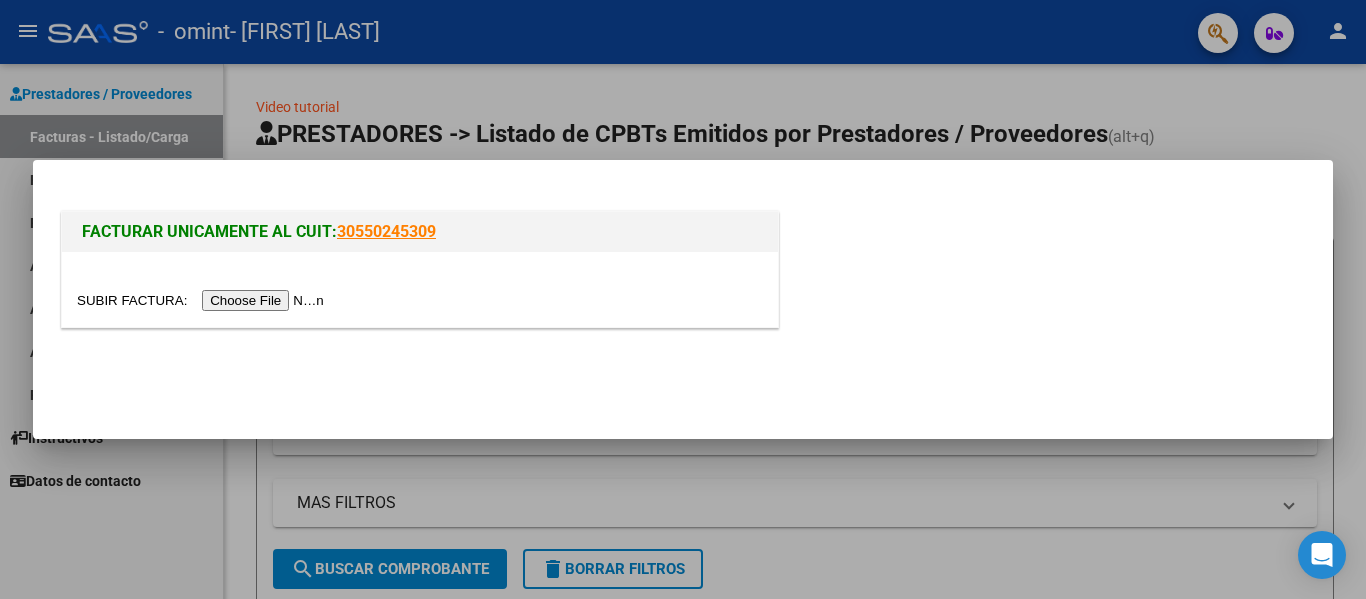 click at bounding box center [203, 300] 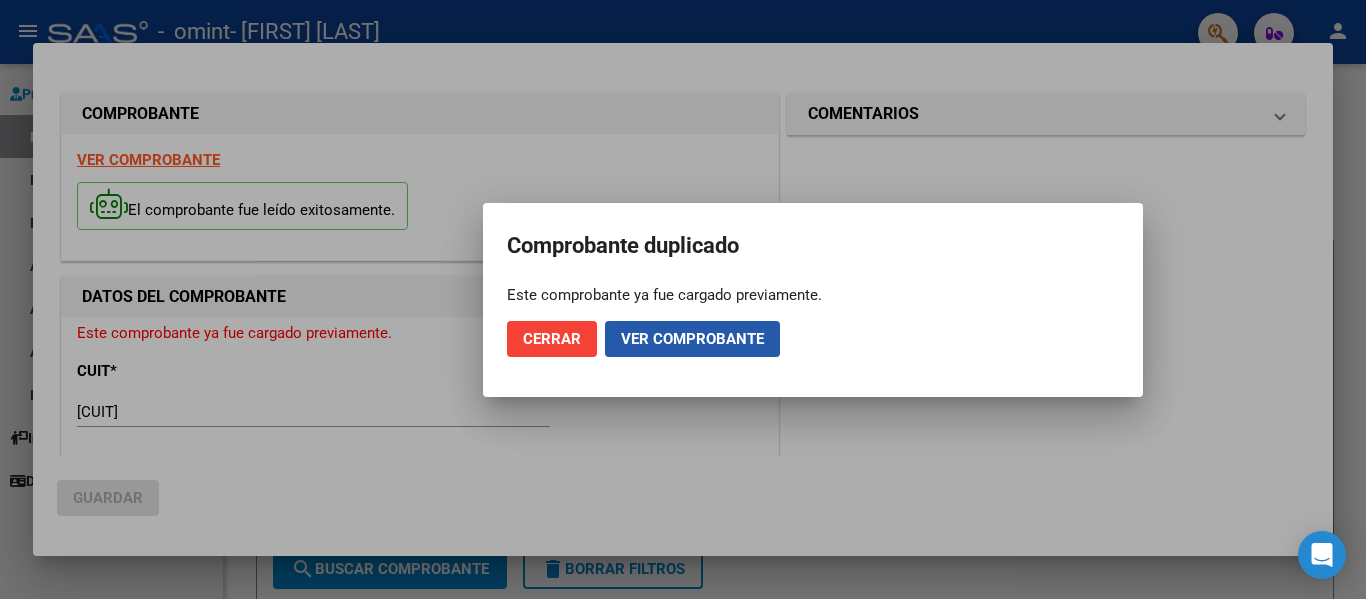 click on "Ver comprobante" 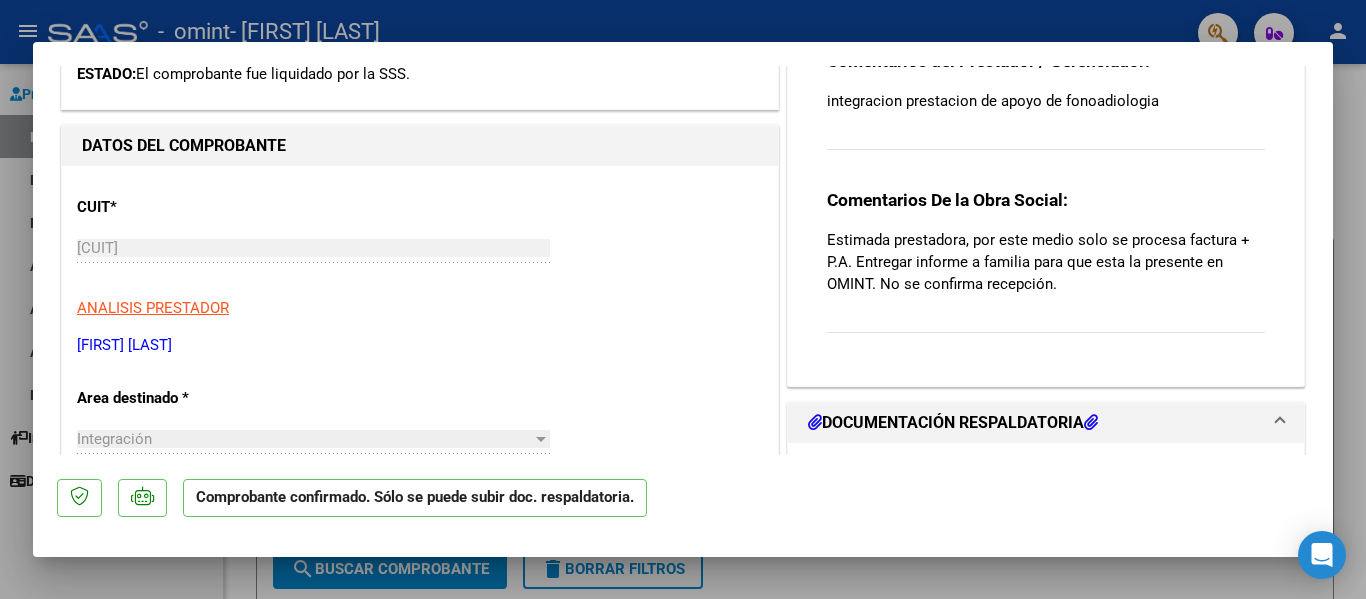 scroll, scrollTop: 382, scrollLeft: 0, axis: vertical 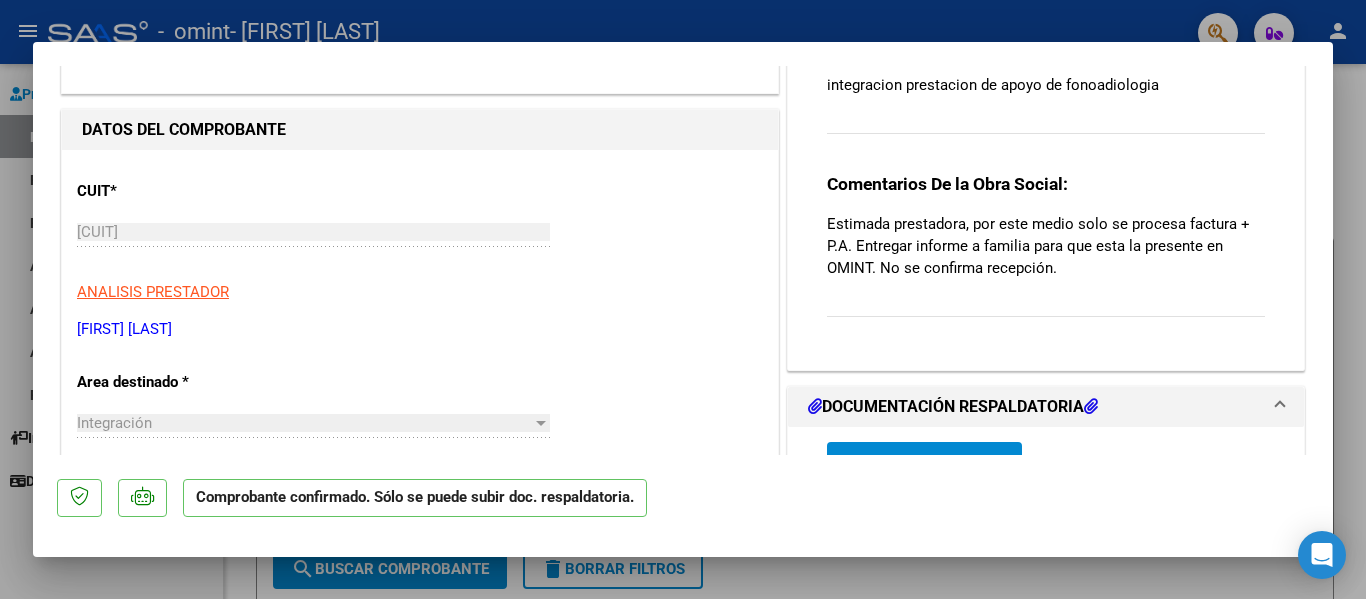 click on "Comentarios De la Obra Social: Estimada prestadora,  por este medio solo se procesa factura + P.A. Entregar informe a familia para que esta la presente en OMINT. No se confirma recepción." at bounding box center (1046, 256) 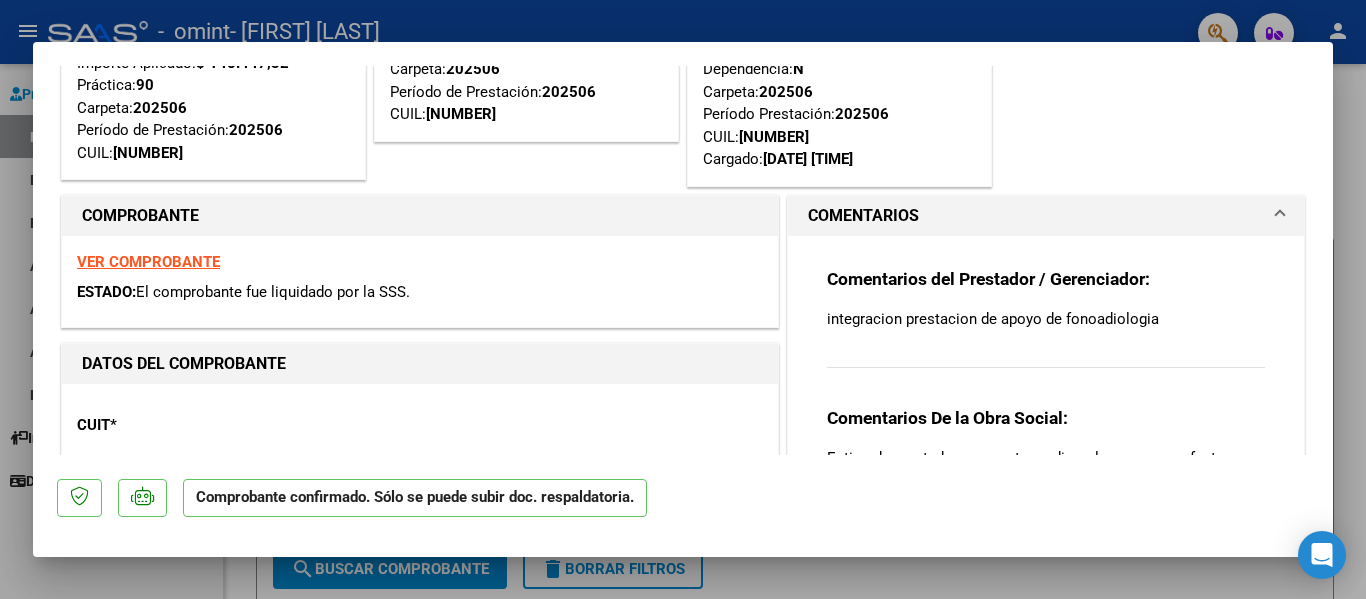 scroll, scrollTop: 207, scrollLeft: 0, axis: vertical 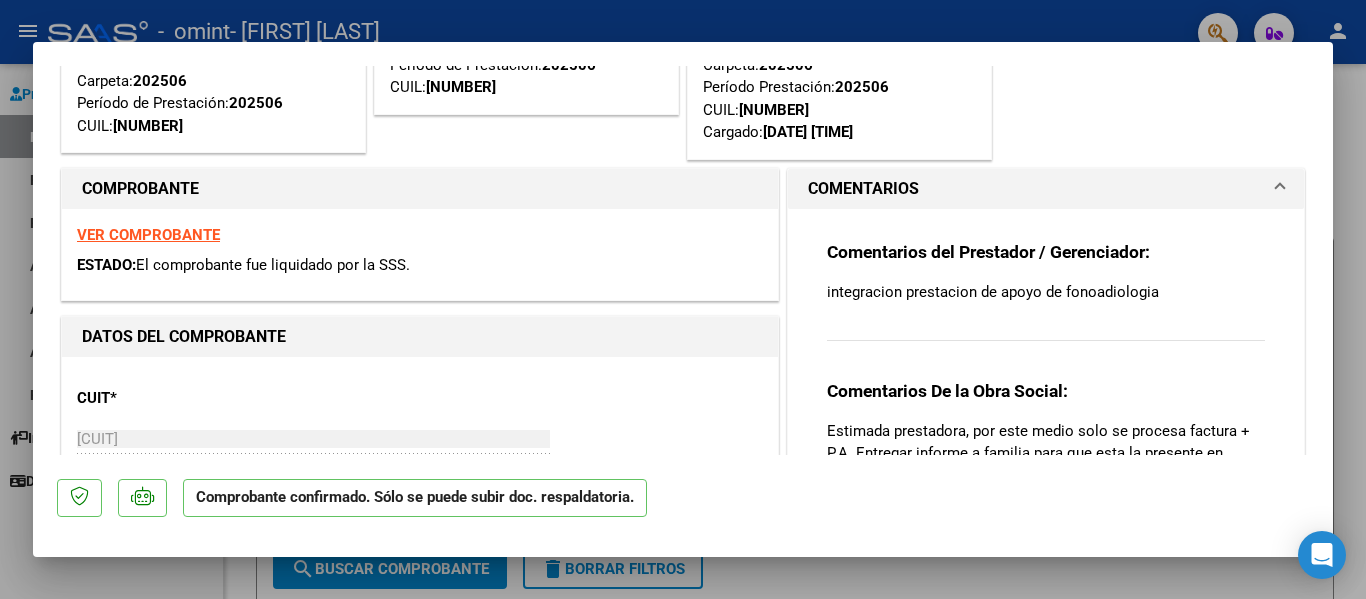 click on "integracion prestacion de apoyo de fonoadiologia" at bounding box center (1046, 292) 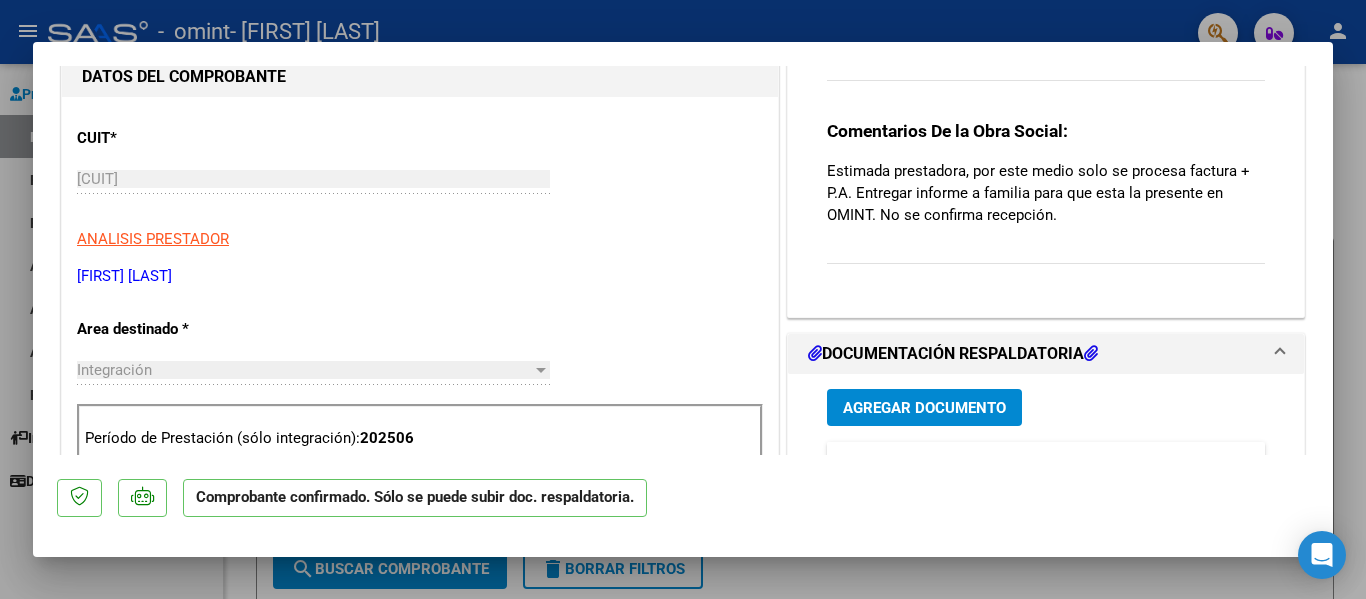 scroll, scrollTop: 462, scrollLeft: 0, axis: vertical 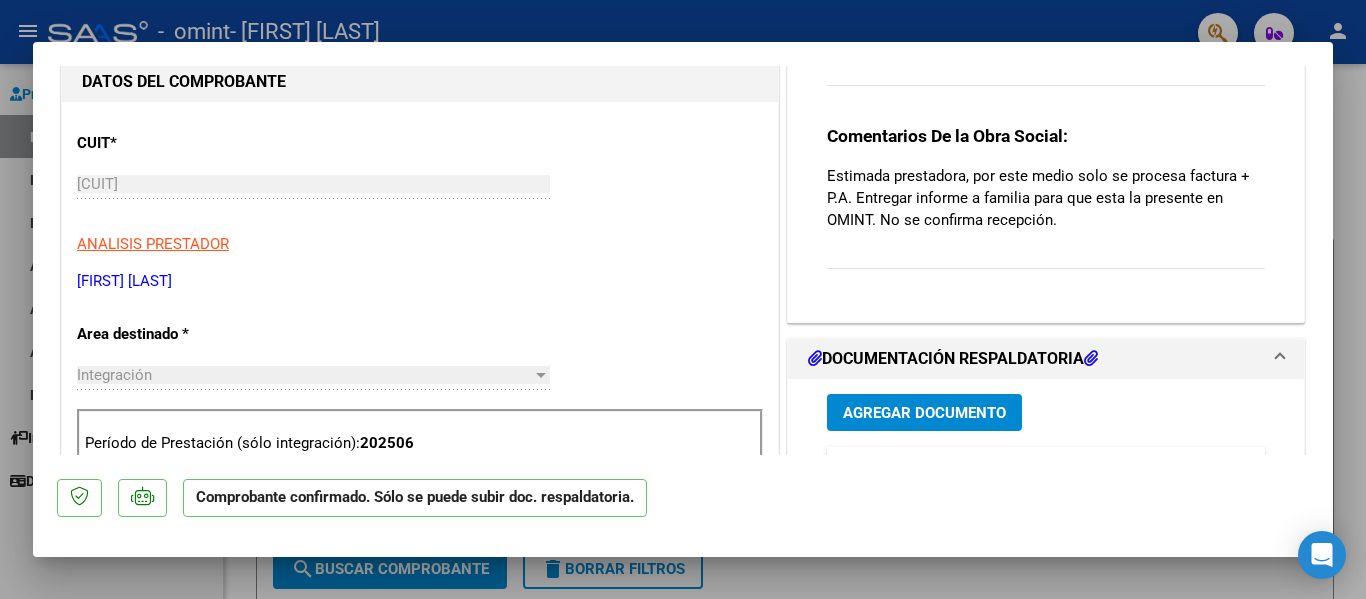 click on "Estimada prestadora,  por este medio solo se procesa factura + P.A. Entregar informe a familia para que esta la presente en OMINT. No se confirma recepción." at bounding box center (1046, 198) 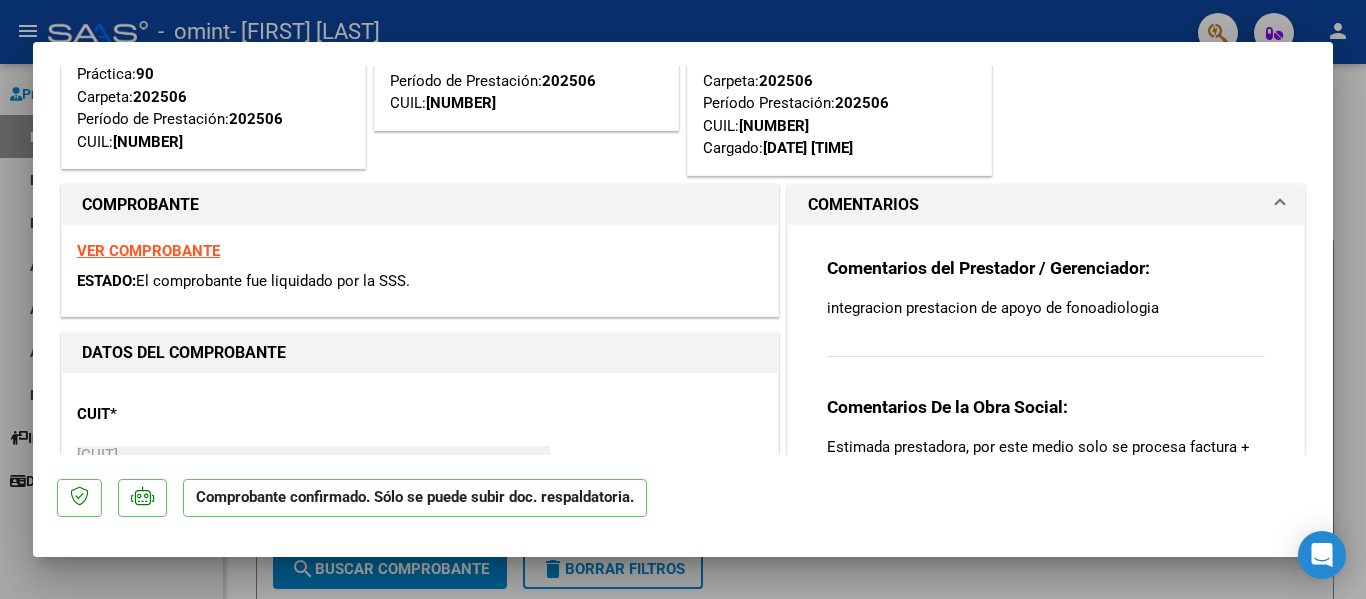 scroll, scrollTop: 0, scrollLeft: 0, axis: both 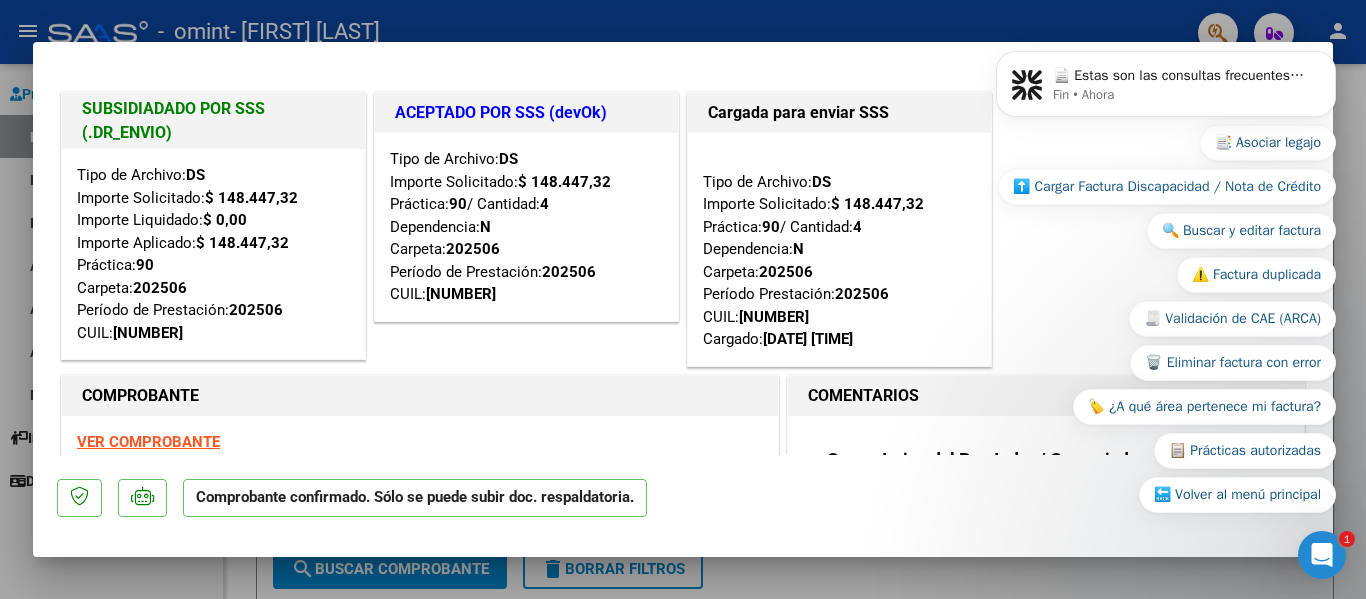 click on "📑 Asociar legajo ⬆️ Cargar Factura Discapacidad / Nota de Crédito 🔍 Buscar y editar factura ⚠️ Factura duplicada 🧾 Validación de CAE (ARCA) 🗑️ Eliminar factura con error 🏷️ ¿A qué área pertenece mi factura? 📋 Prácticas autorizadas 🔙 Volver al menú principal" at bounding box center (1166, 319) 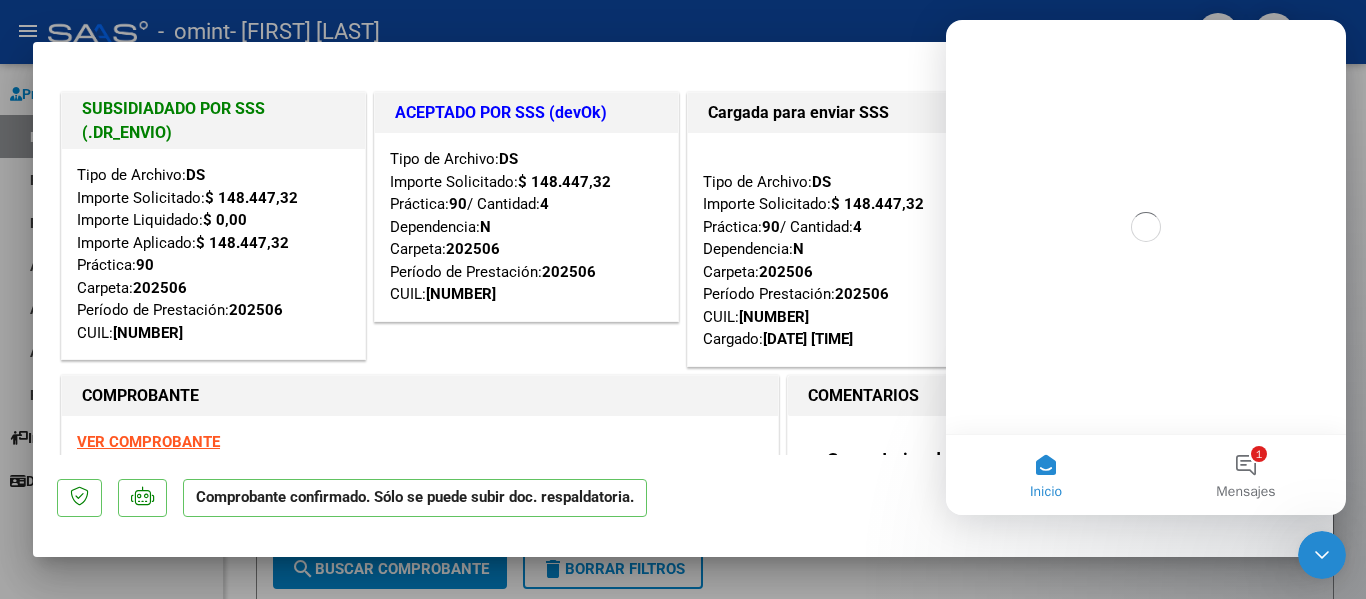 scroll, scrollTop: 0, scrollLeft: 0, axis: both 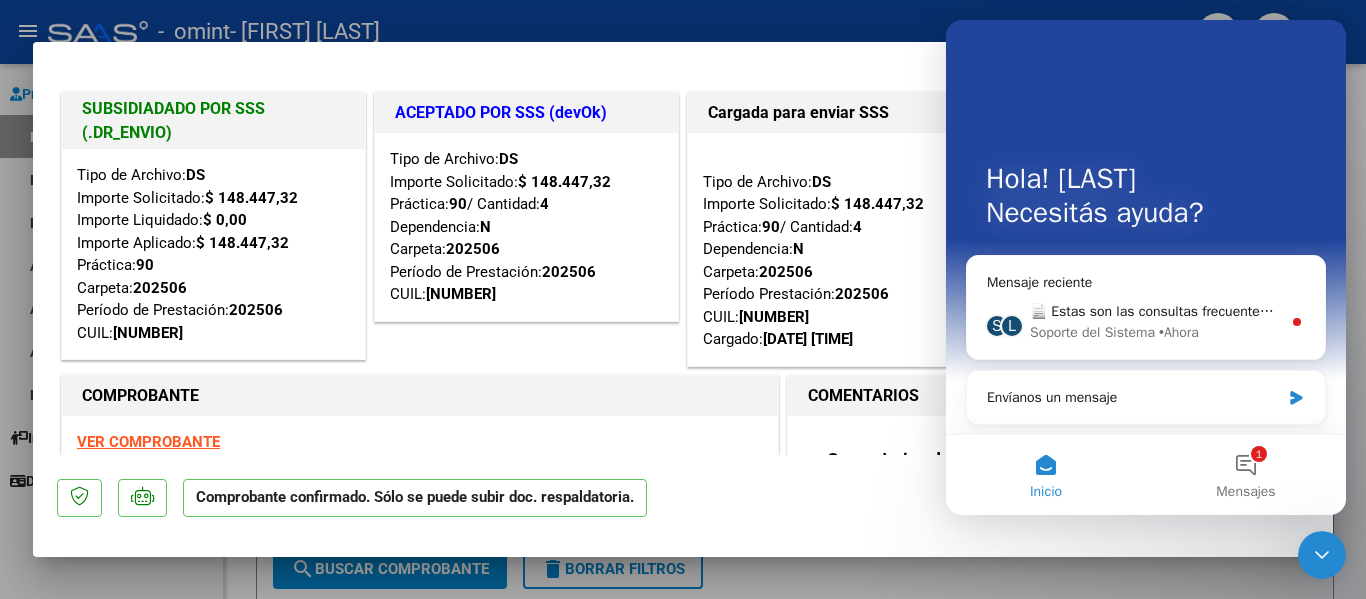 click 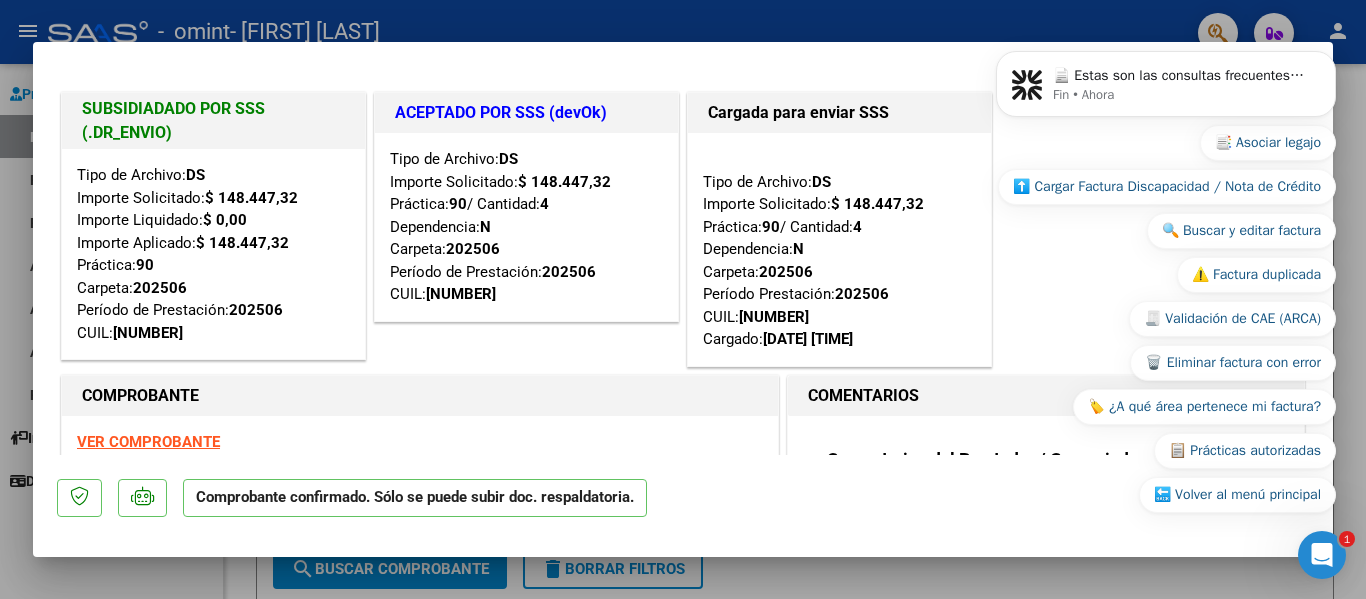 scroll, scrollTop: 0, scrollLeft: 0, axis: both 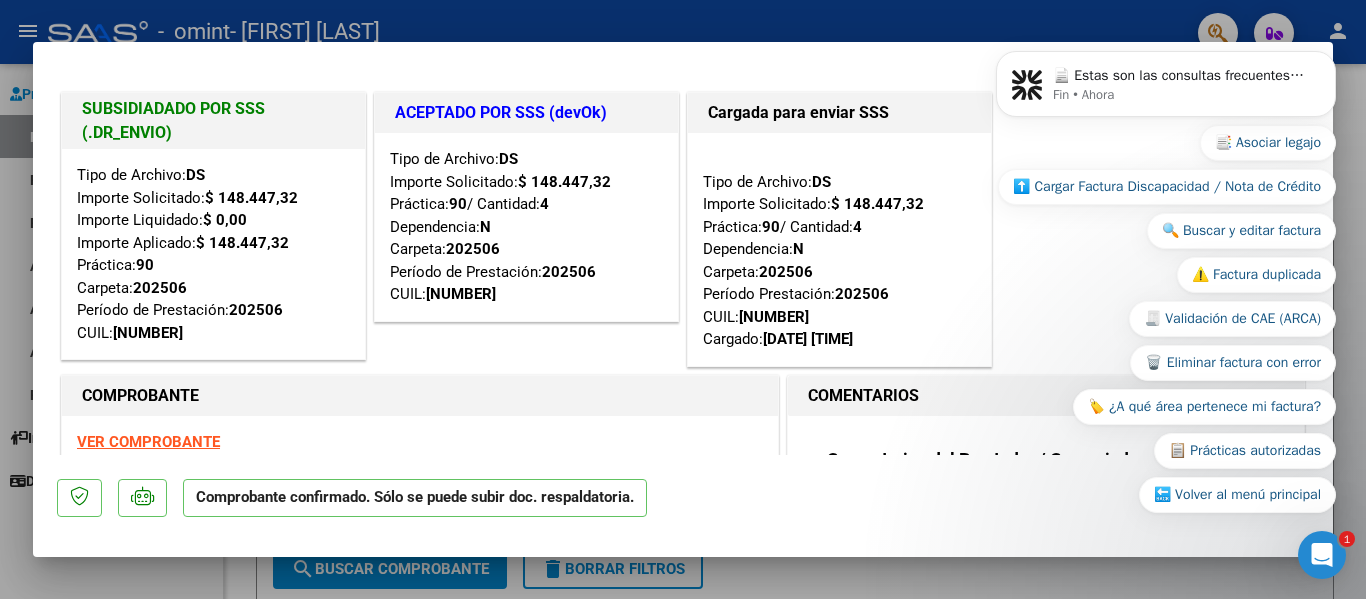 click on "📄 Estas son las consultas frecuentes sobre facturas y legajos. ¿Con cuál necesitás ayuda? ​ Fin • Ahora 📑 Asociar legajo ⬆️ Cargar Factura Discapacidad / Nota de Crédito 🔍 Buscar y editar factura ⚠️ Factura duplicada 🧾 Validación de CAE (ARCA) 🗑️ Eliminar factura con error 🏷️ ¿A qué área pertenece mi factura? 📋 Prácticas autorizadas 🔙 Volver al menú principal" at bounding box center (1166, 276) 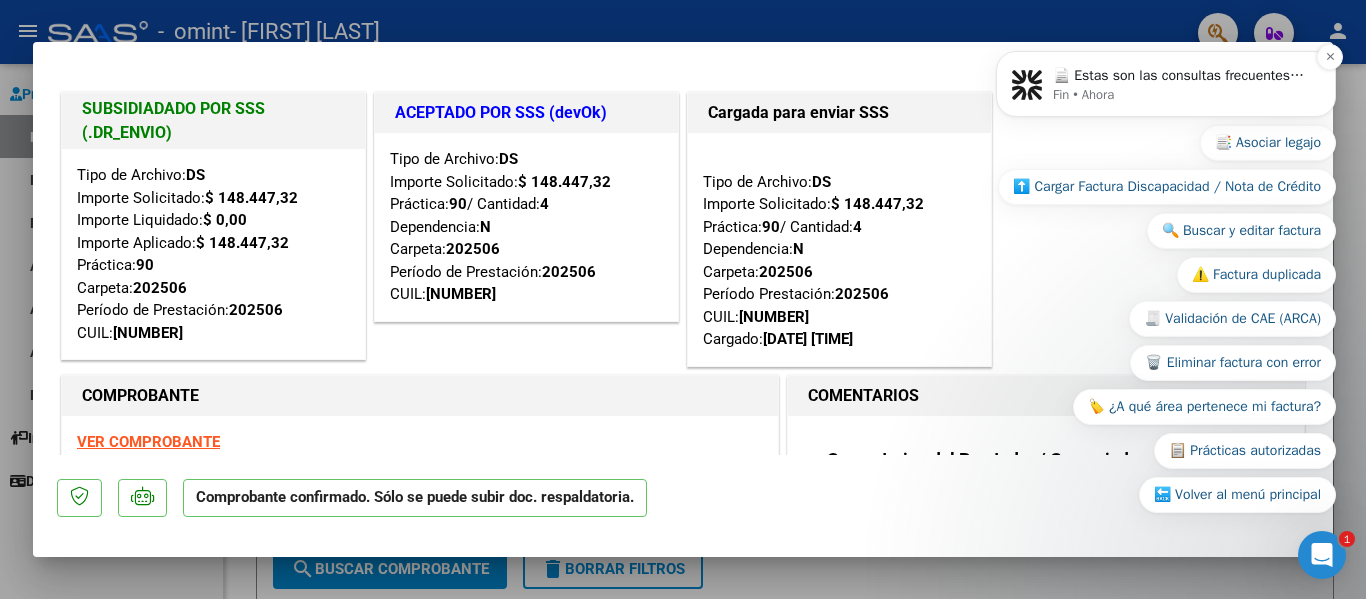 click on "📄 Estas son las consultas frecuentes sobre facturas y legajos. ¿Con cuál necesitás ayuda? ​" at bounding box center (1182, 76) 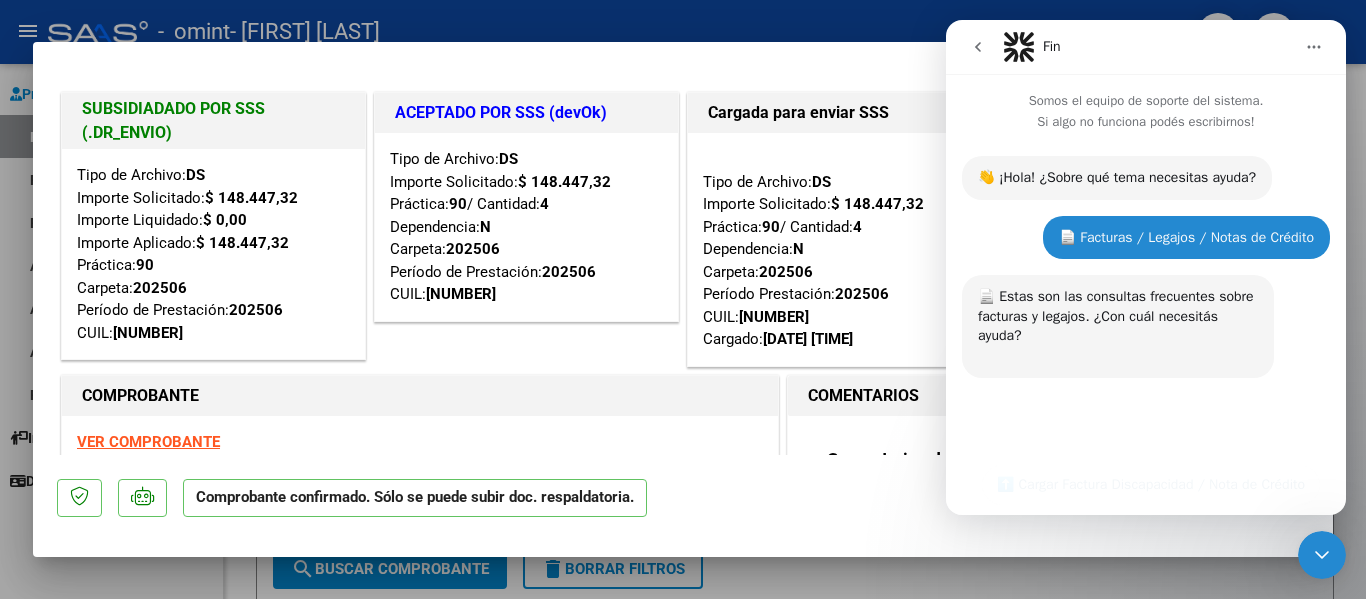 scroll, scrollTop: 391, scrollLeft: 0, axis: vertical 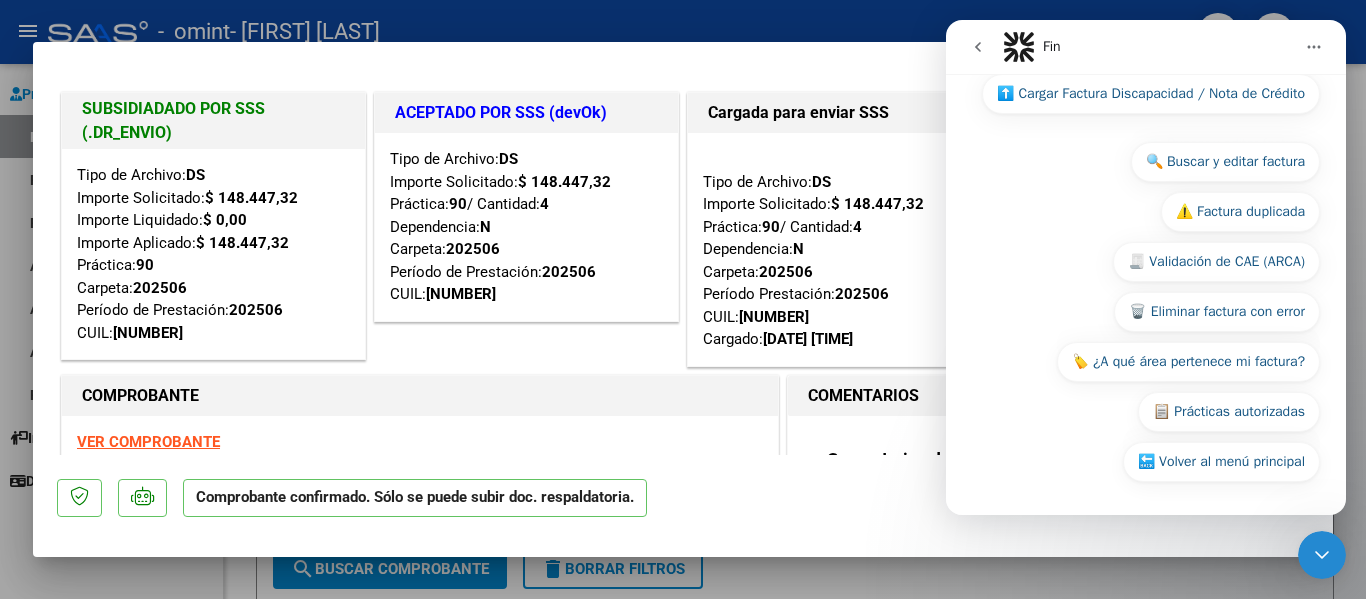 click at bounding box center (683, 299) 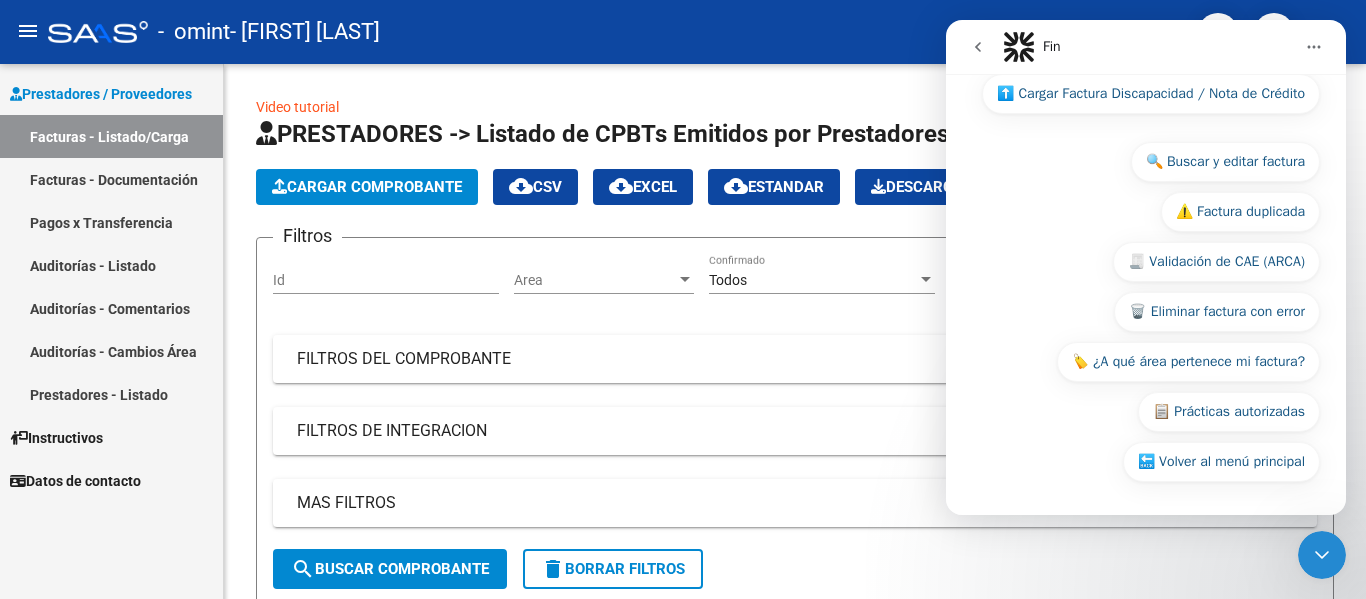 click 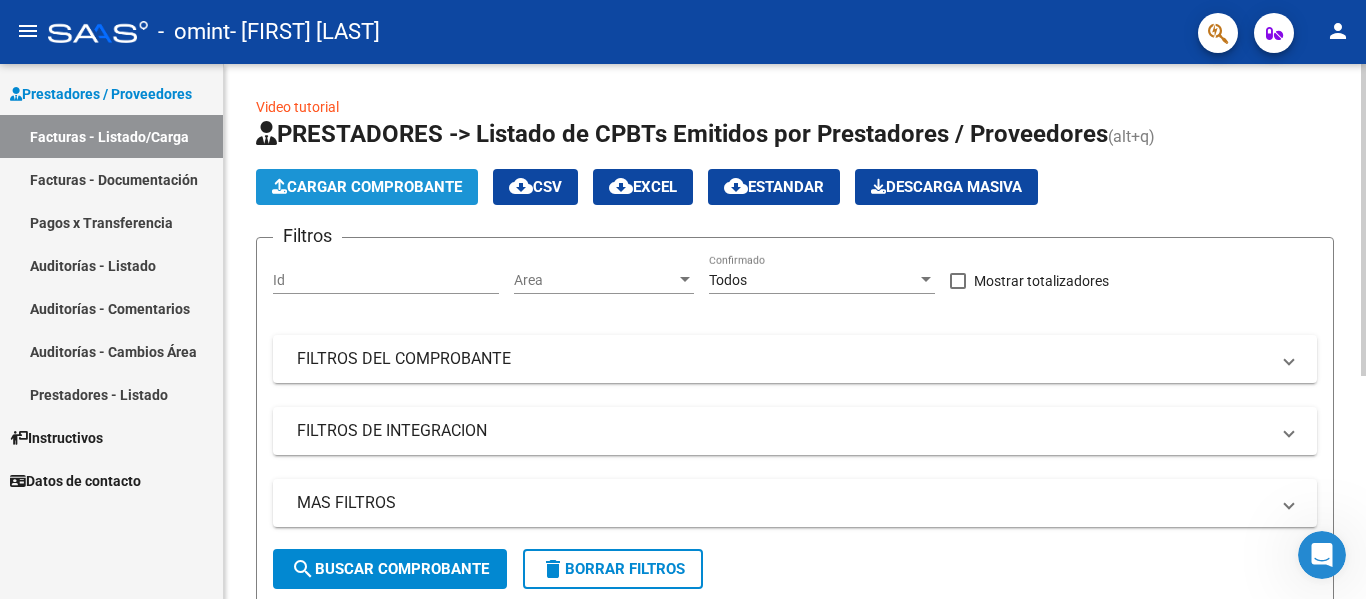 click on "Cargar Comprobante" 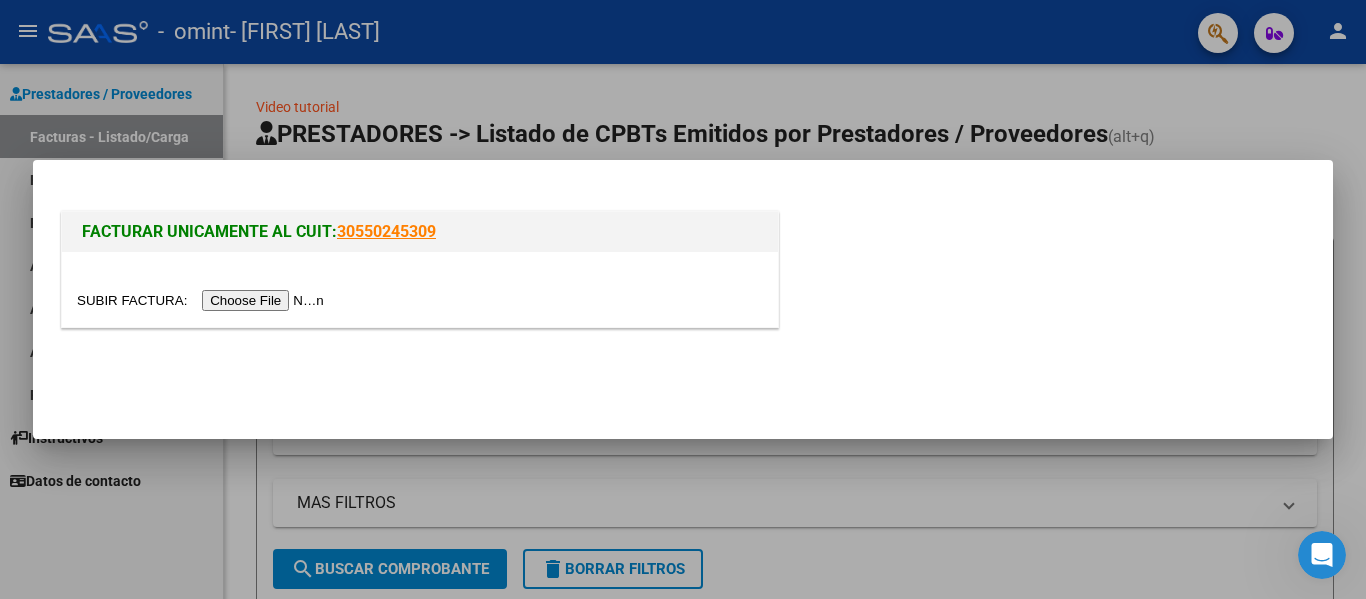 click at bounding box center [203, 300] 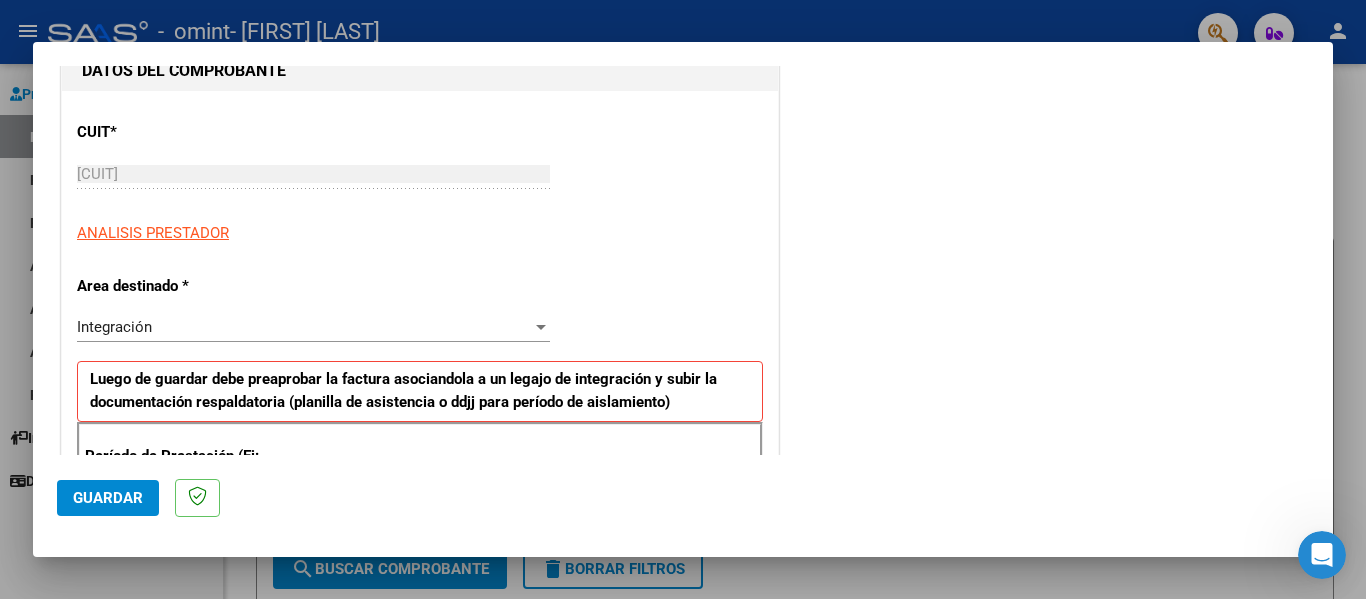 scroll, scrollTop: 249, scrollLeft: 0, axis: vertical 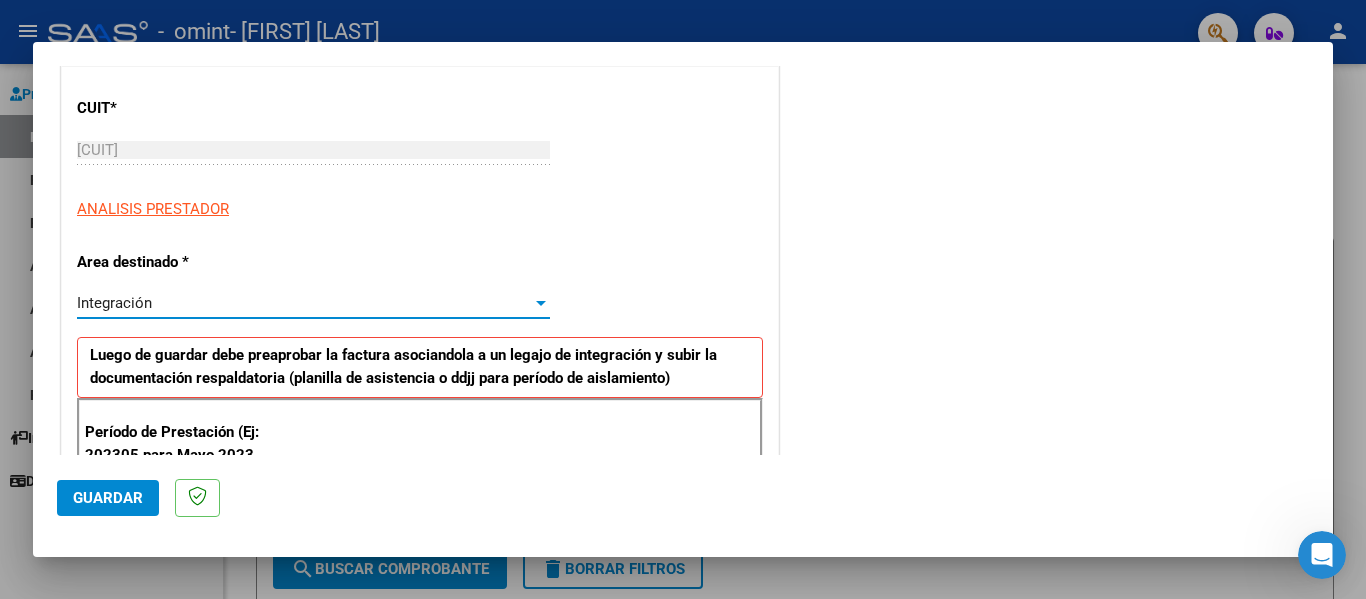 click at bounding box center [541, 303] 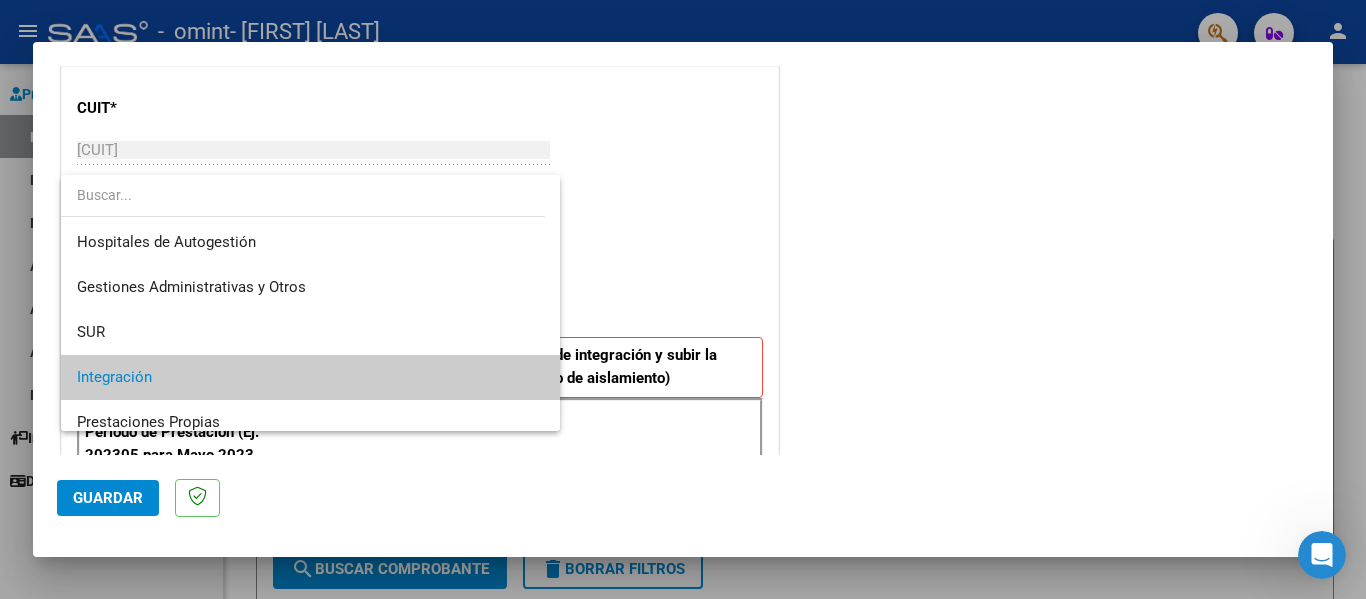 scroll, scrollTop: 75, scrollLeft: 0, axis: vertical 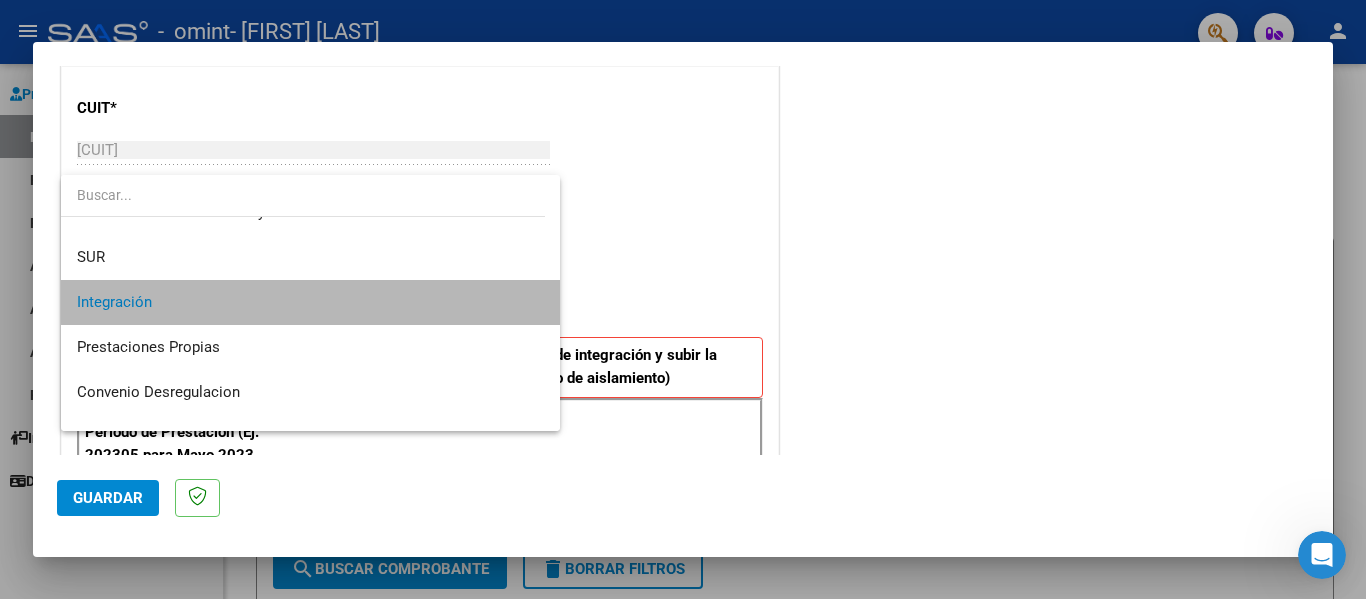 click on "Integración" at bounding box center (310, 302) 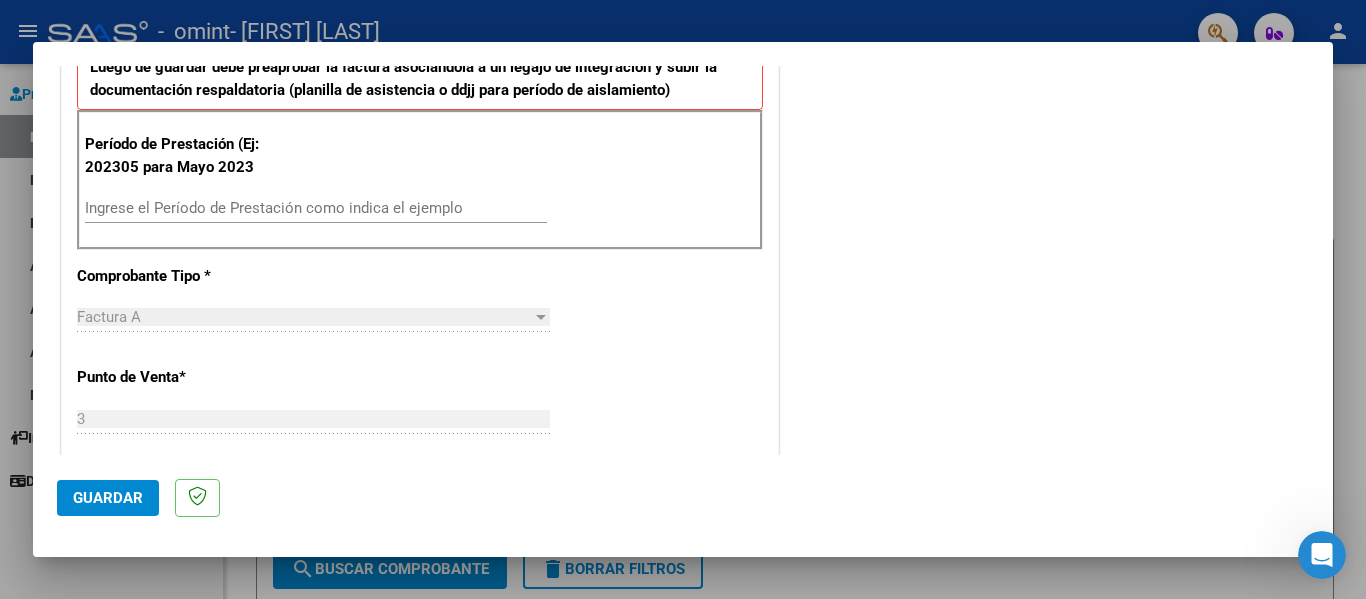 scroll, scrollTop: 527, scrollLeft: 0, axis: vertical 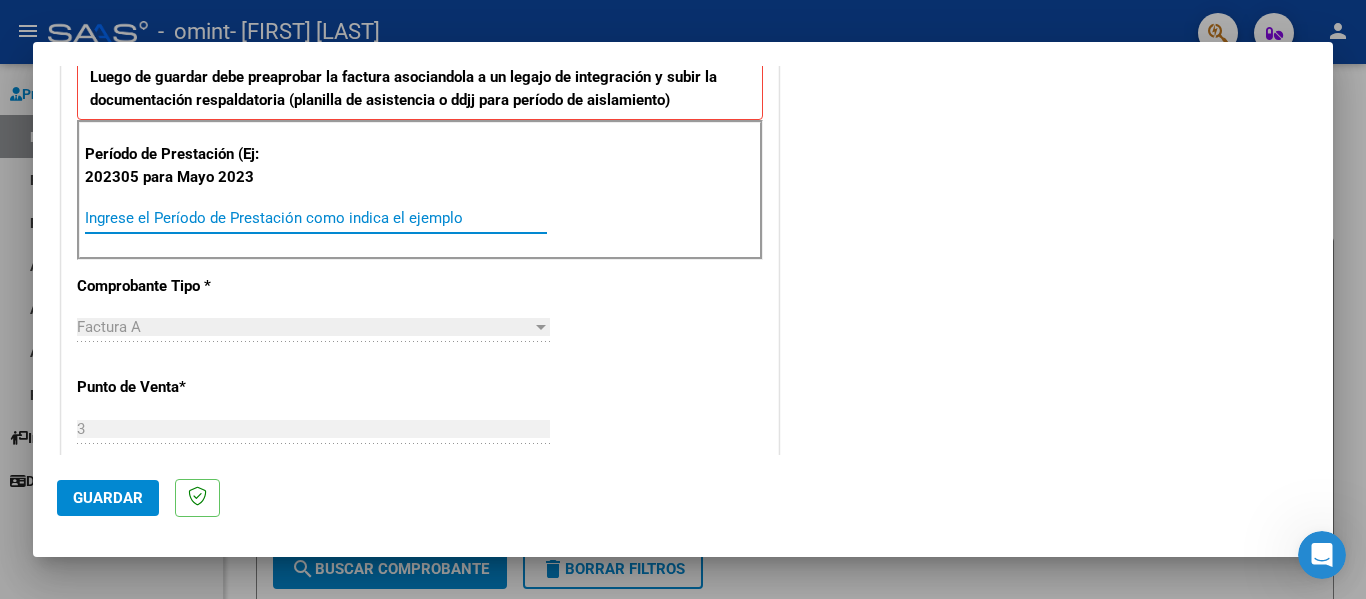click on "Ingrese el Período de Prestación como indica el ejemplo" at bounding box center [316, 218] 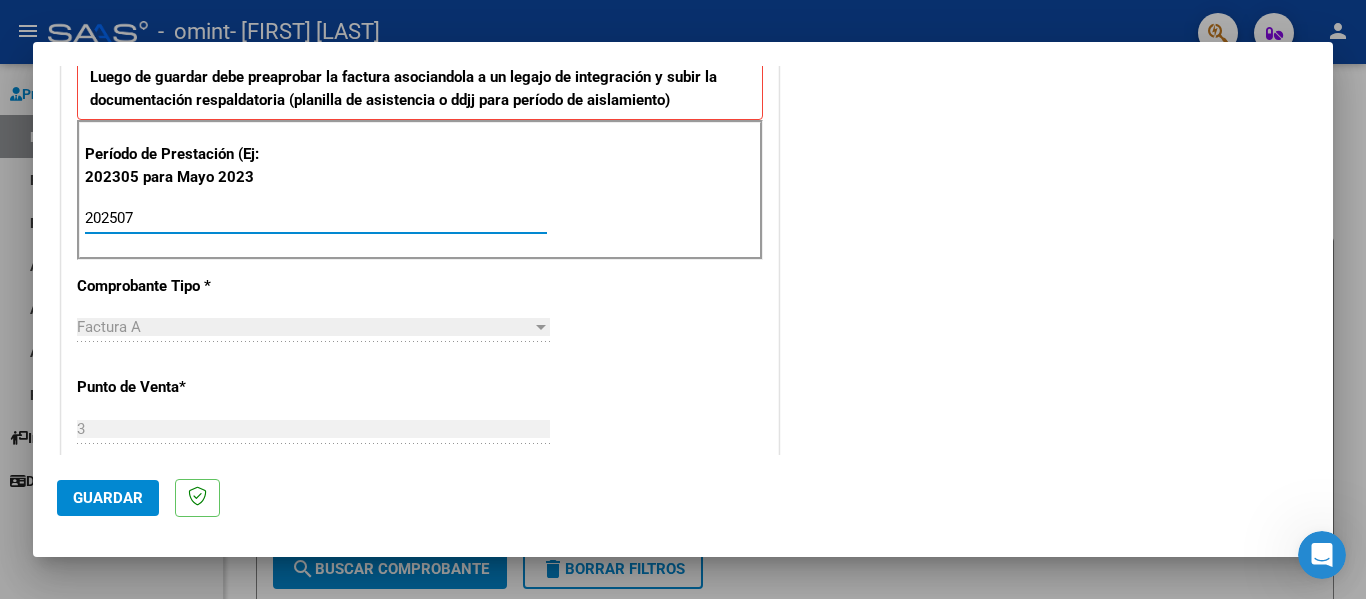 type on "202507" 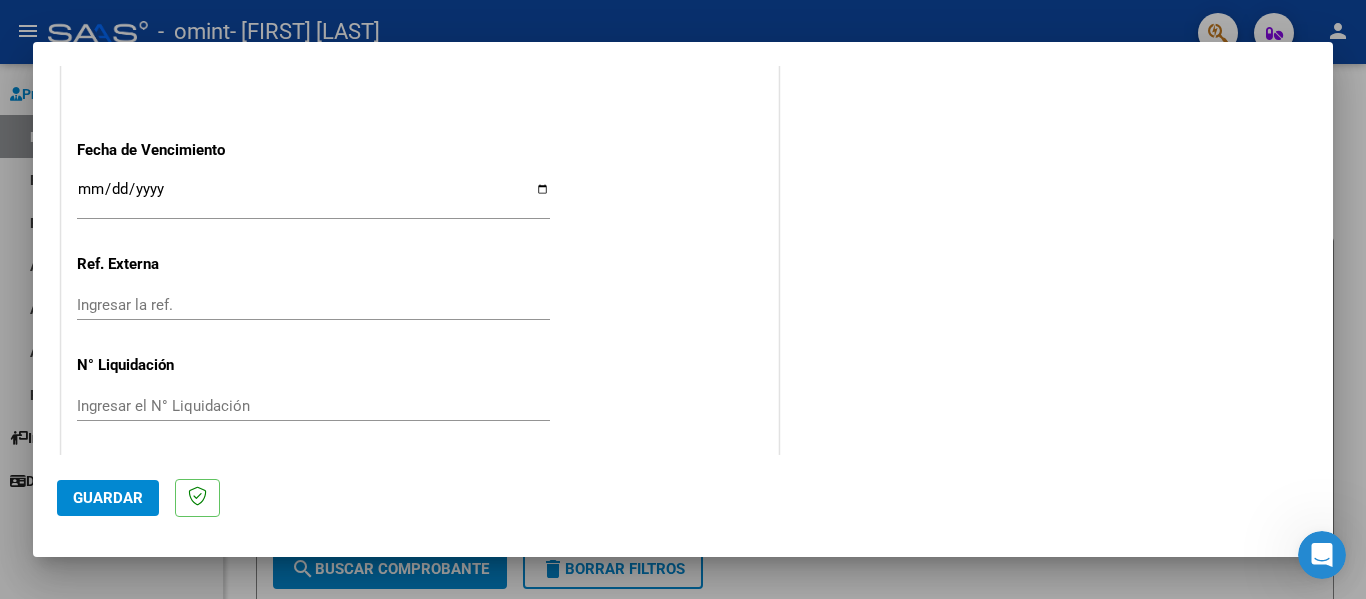 scroll, scrollTop: 1333, scrollLeft: 0, axis: vertical 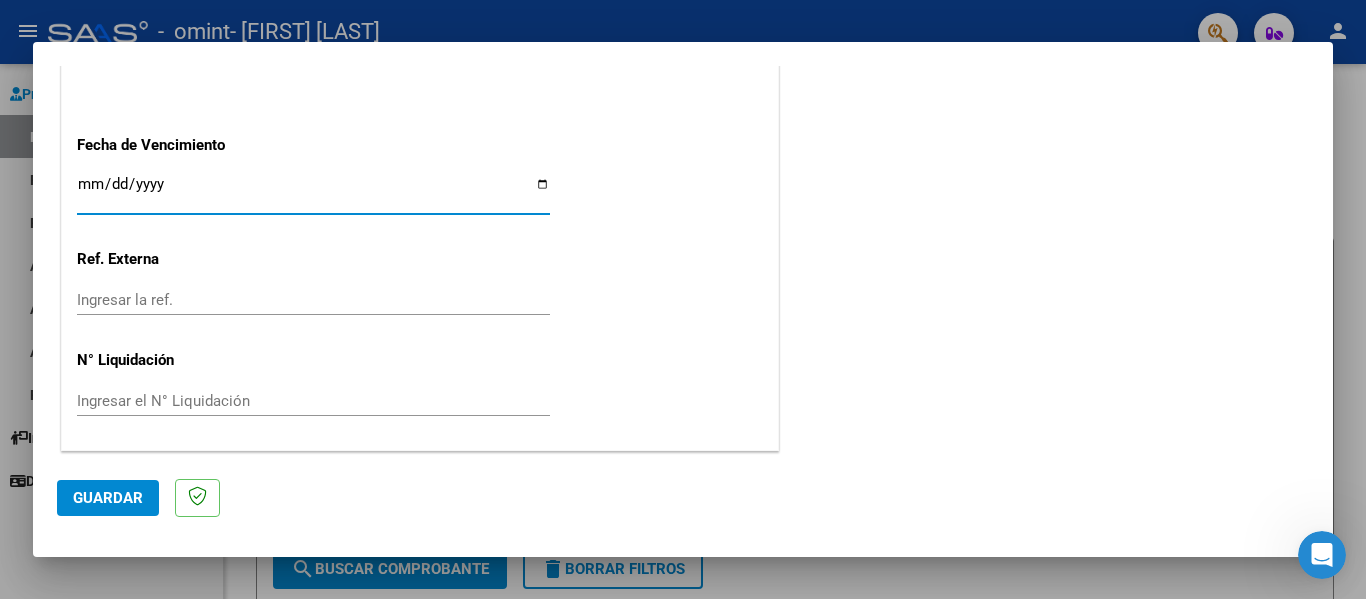 click on "Ingresar la fecha" at bounding box center [313, 192] 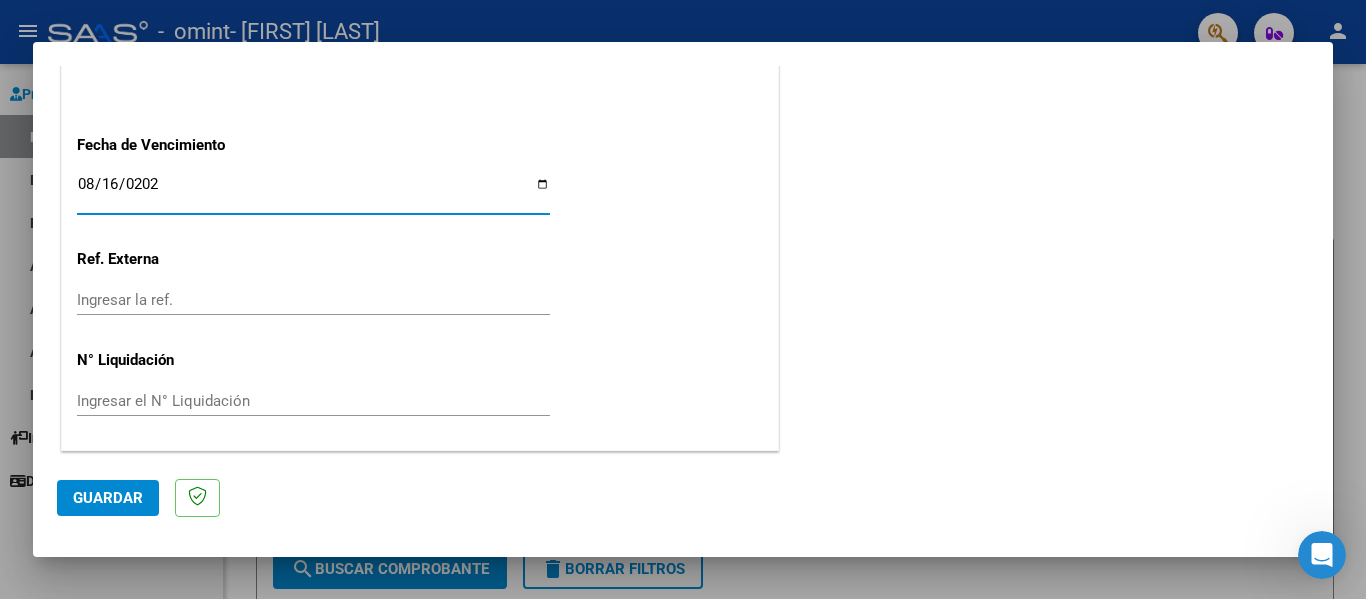 type on "2025-08-16" 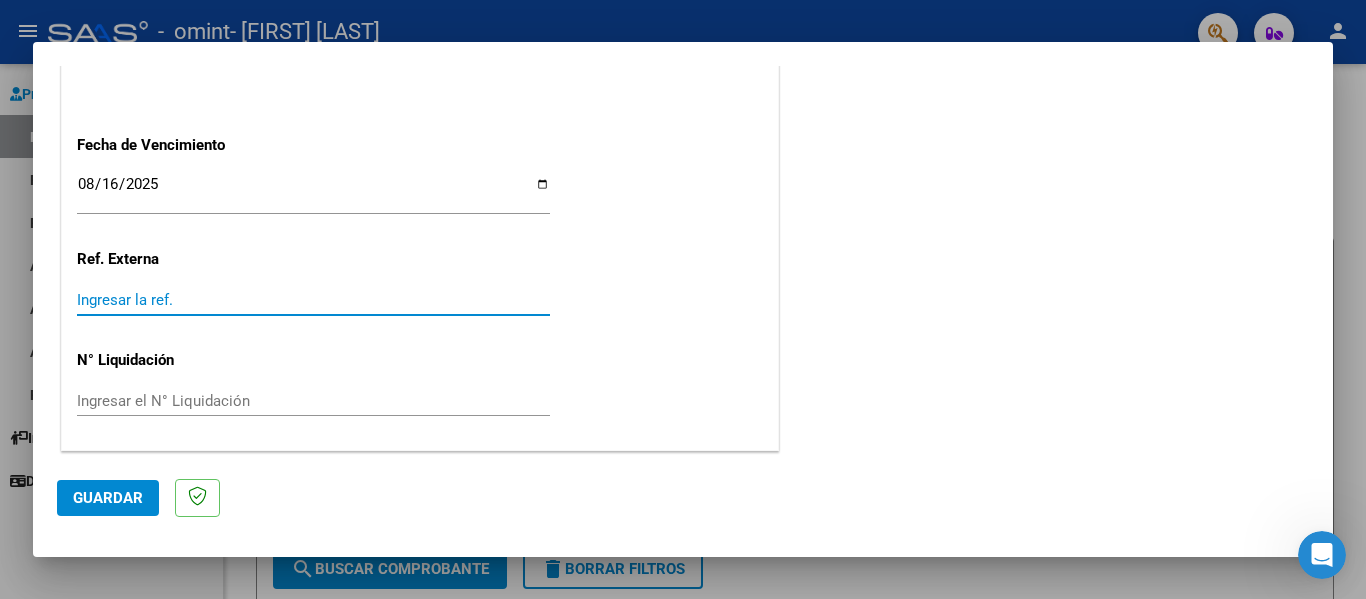 click on "Ingresar la ref." at bounding box center [313, 300] 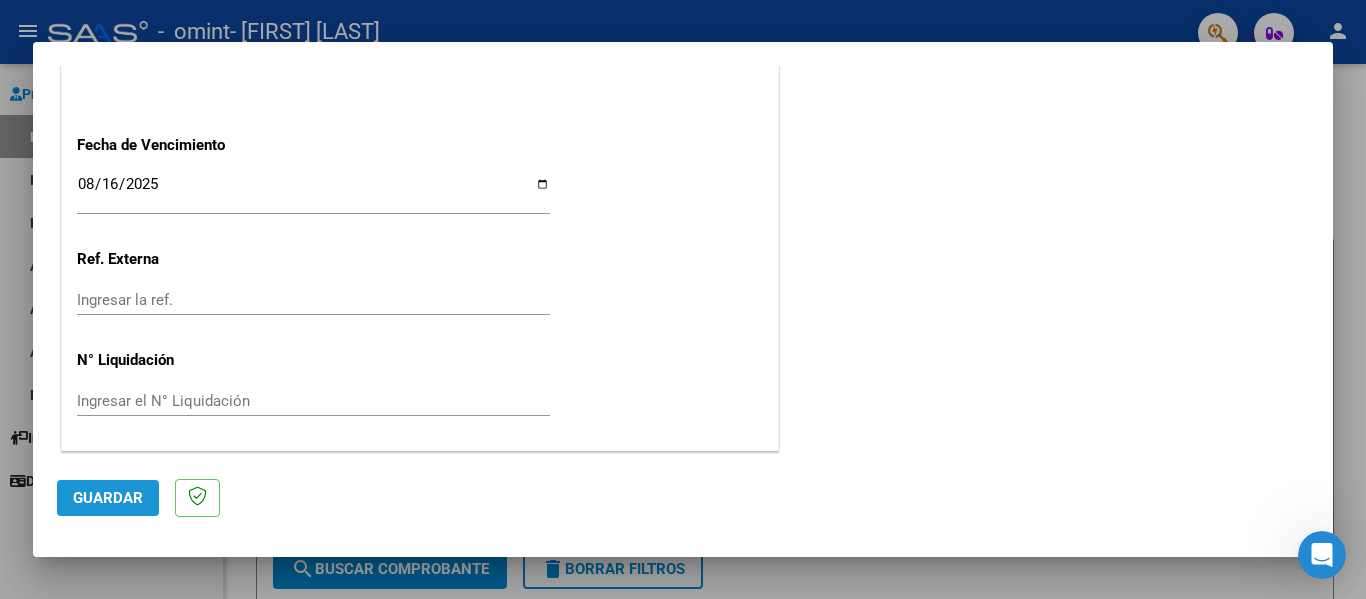 click on "Guardar" 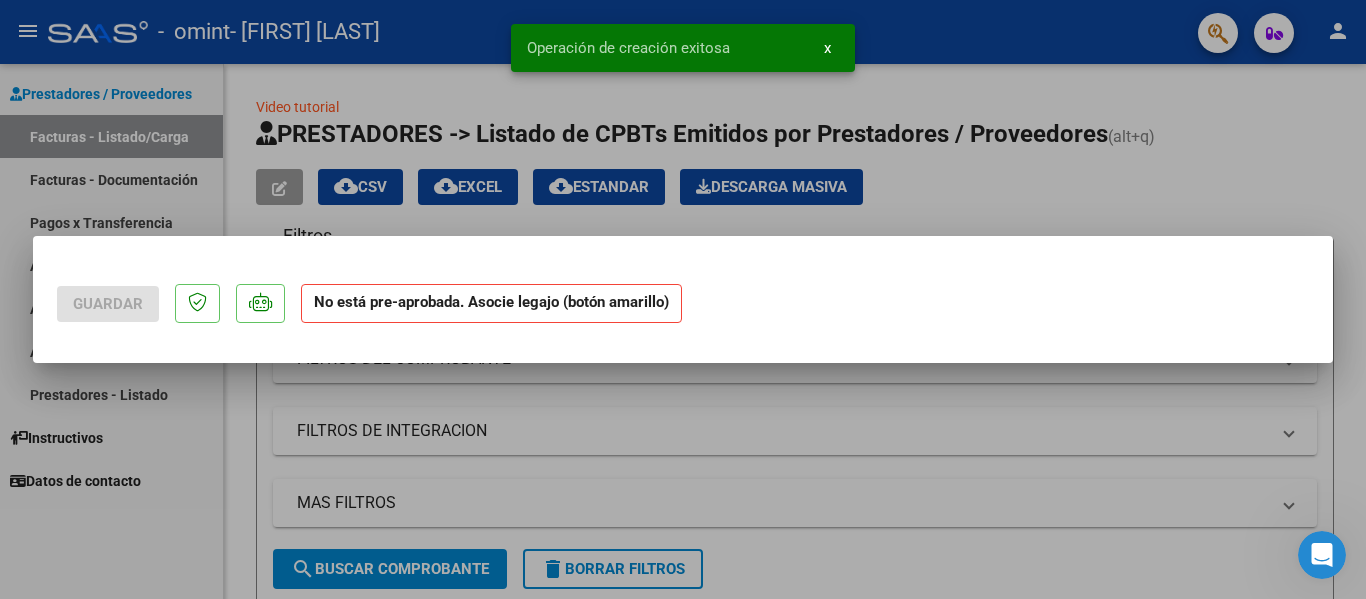 scroll, scrollTop: 0, scrollLeft: 0, axis: both 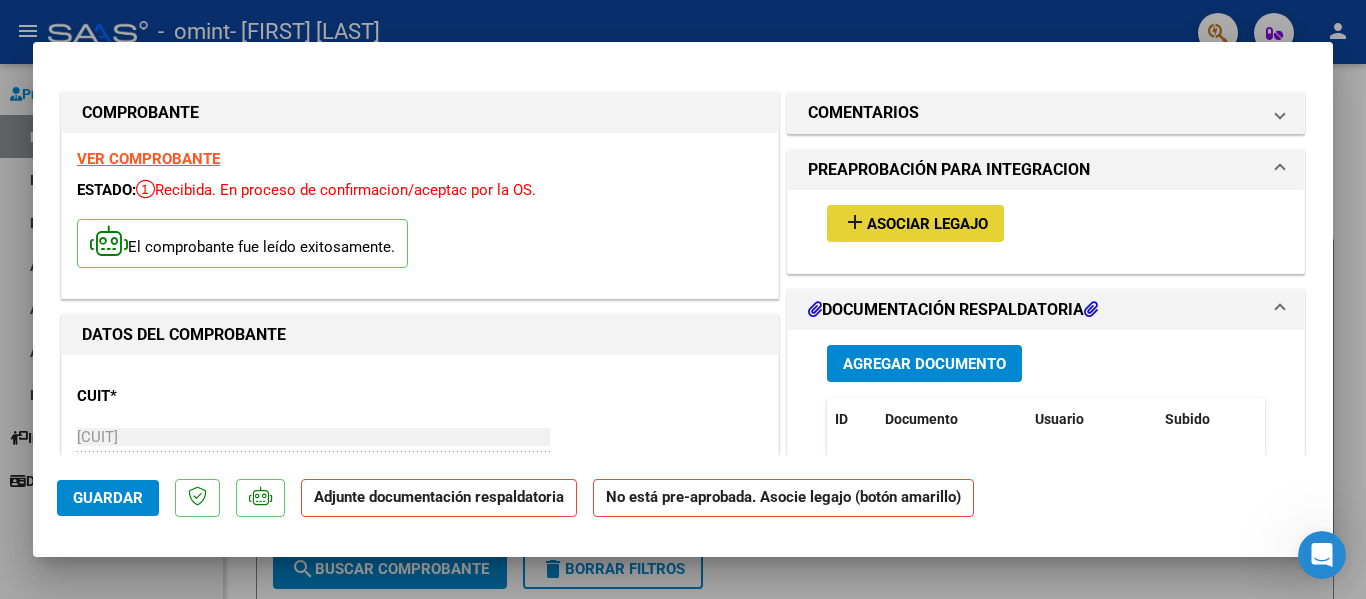 click on "Asociar Legajo" at bounding box center [927, 224] 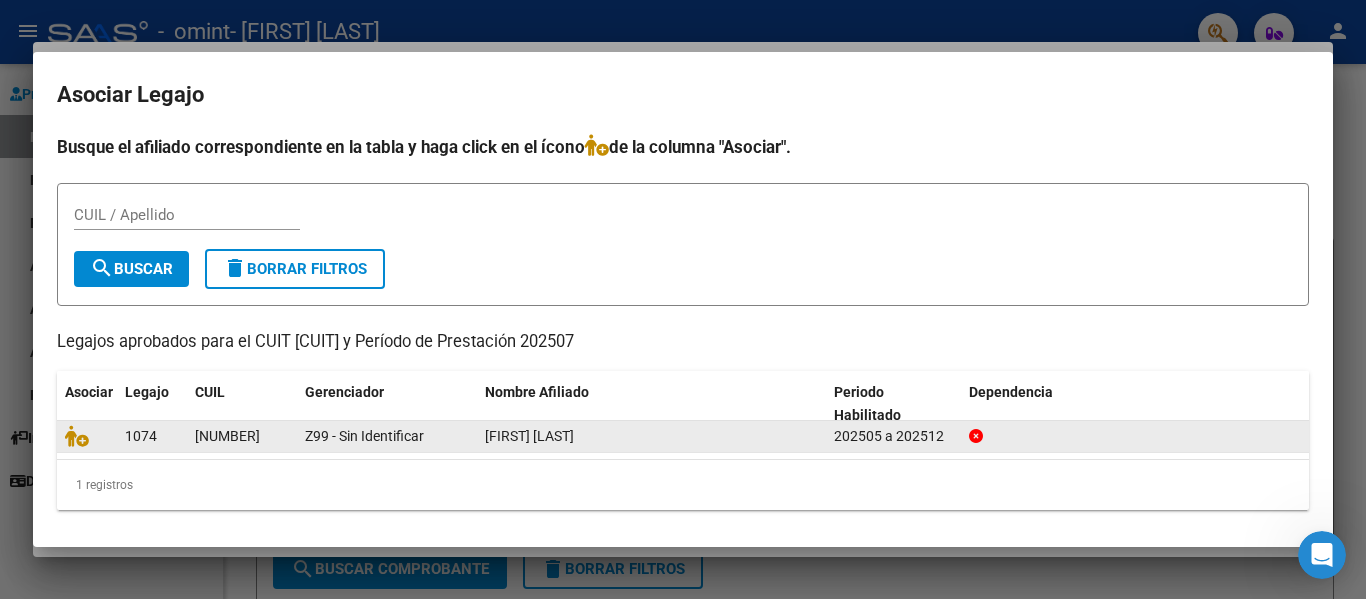 click on "[NUMBER]" 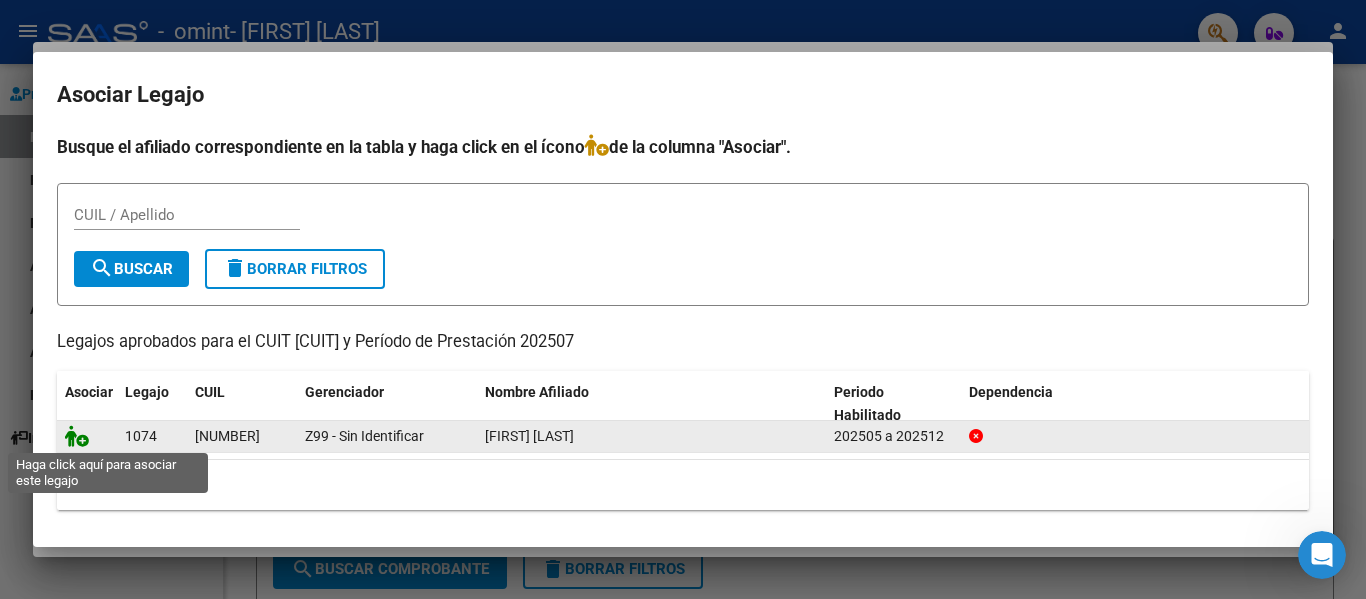 click 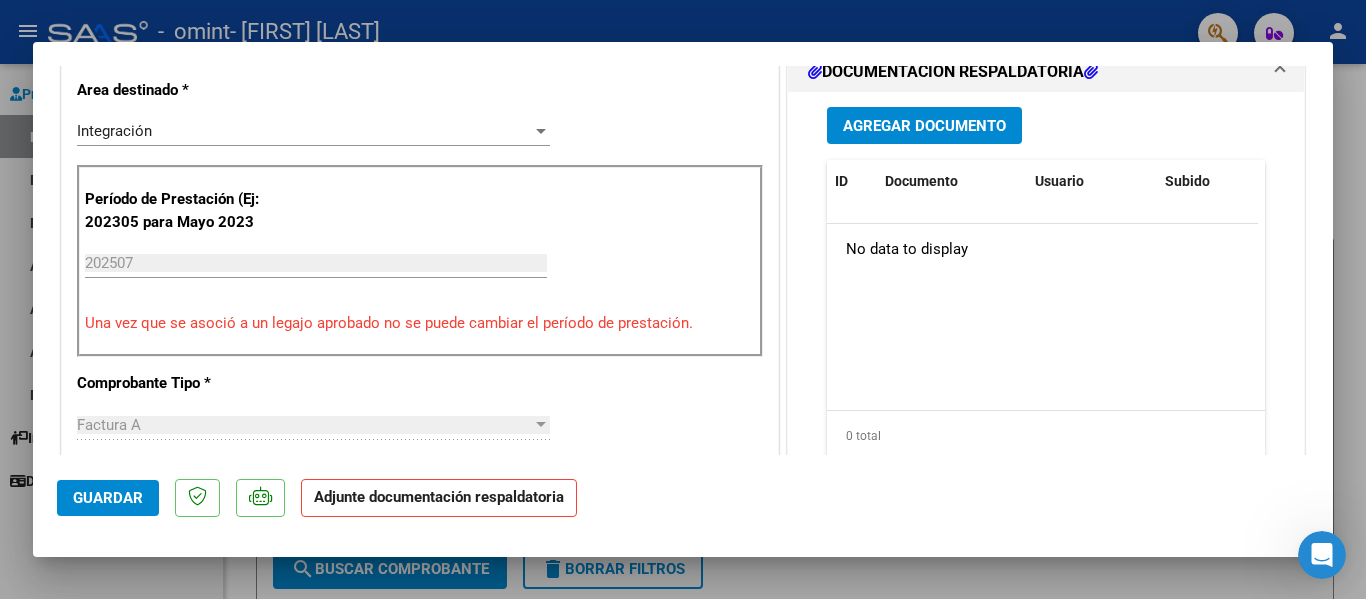 scroll, scrollTop: 503, scrollLeft: 0, axis: vertical 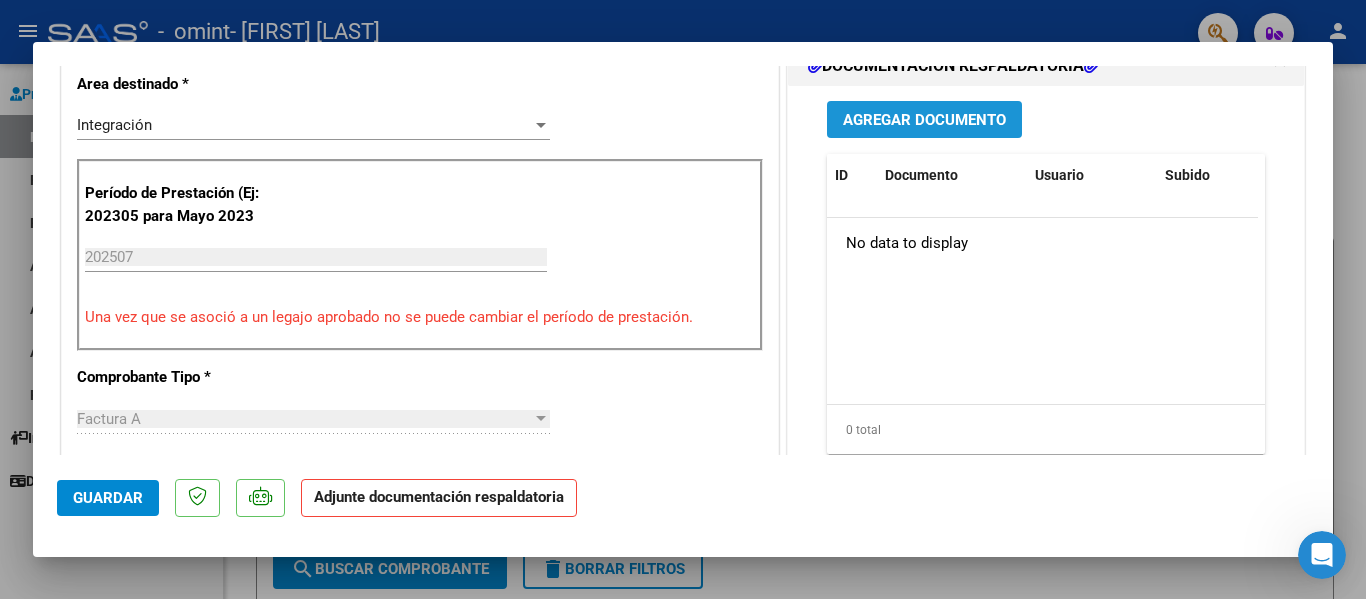click on "Agregar Documento" at bounding box center [924, 119] 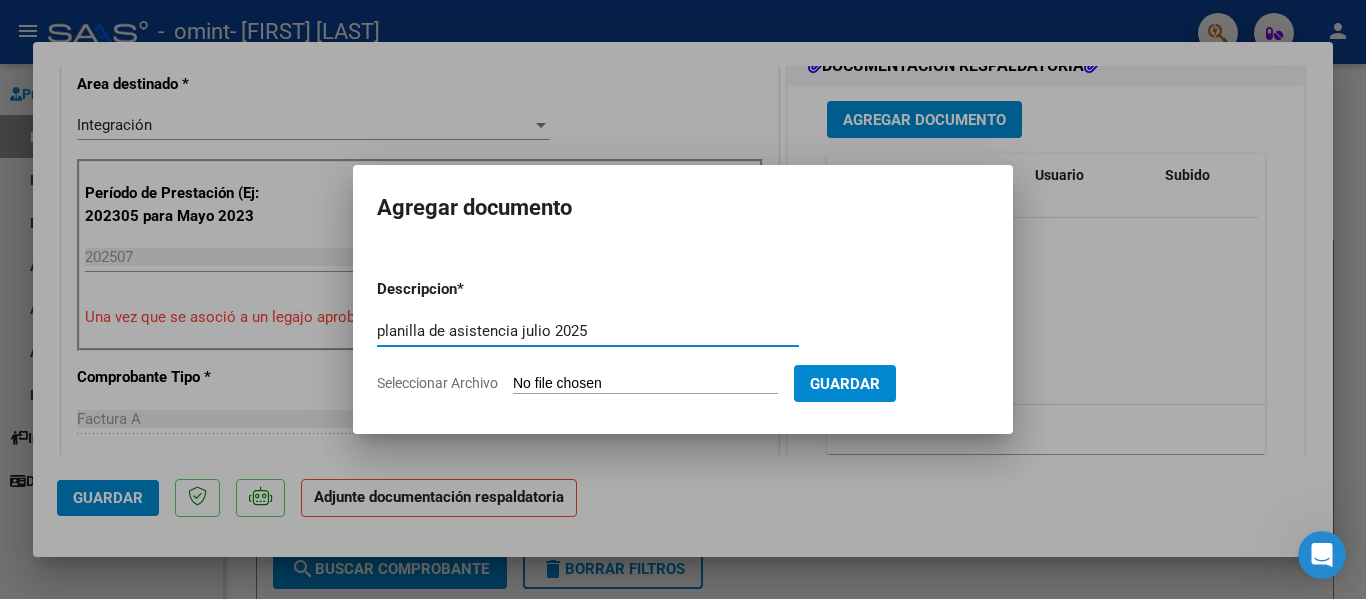 type on "planilla de asistencia julio 2025" 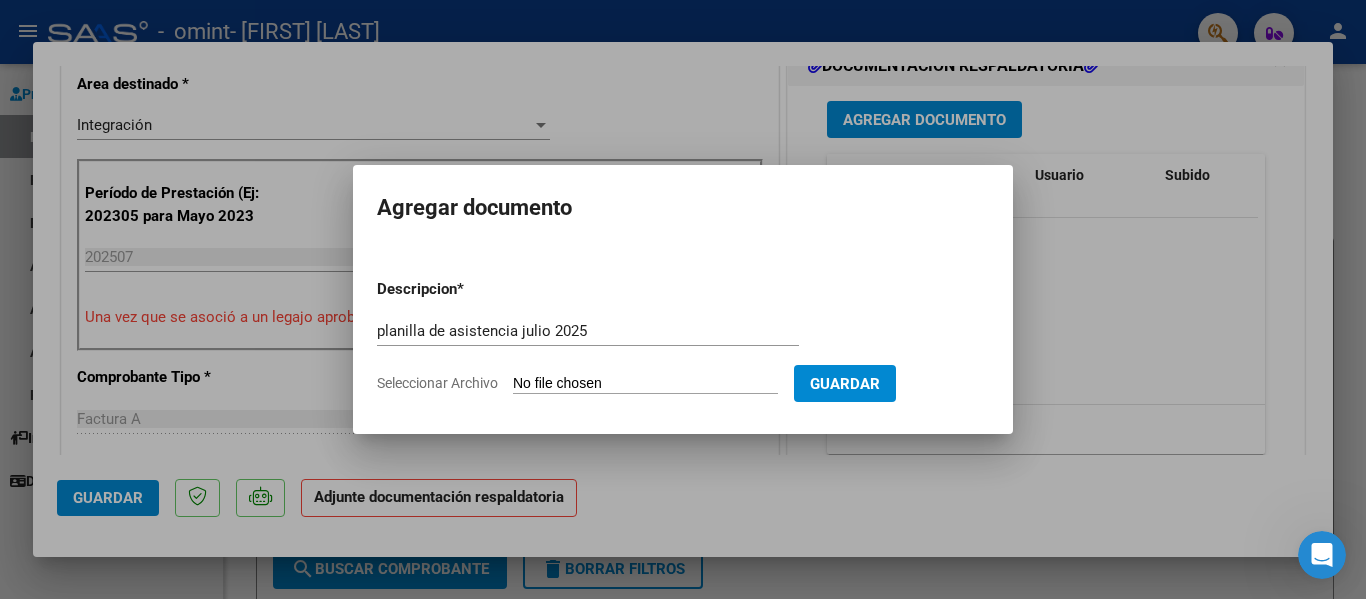 type on "C:\fakepath\PLANILLA JULIO_[CUIT]_001_00003_00000174.pdf" 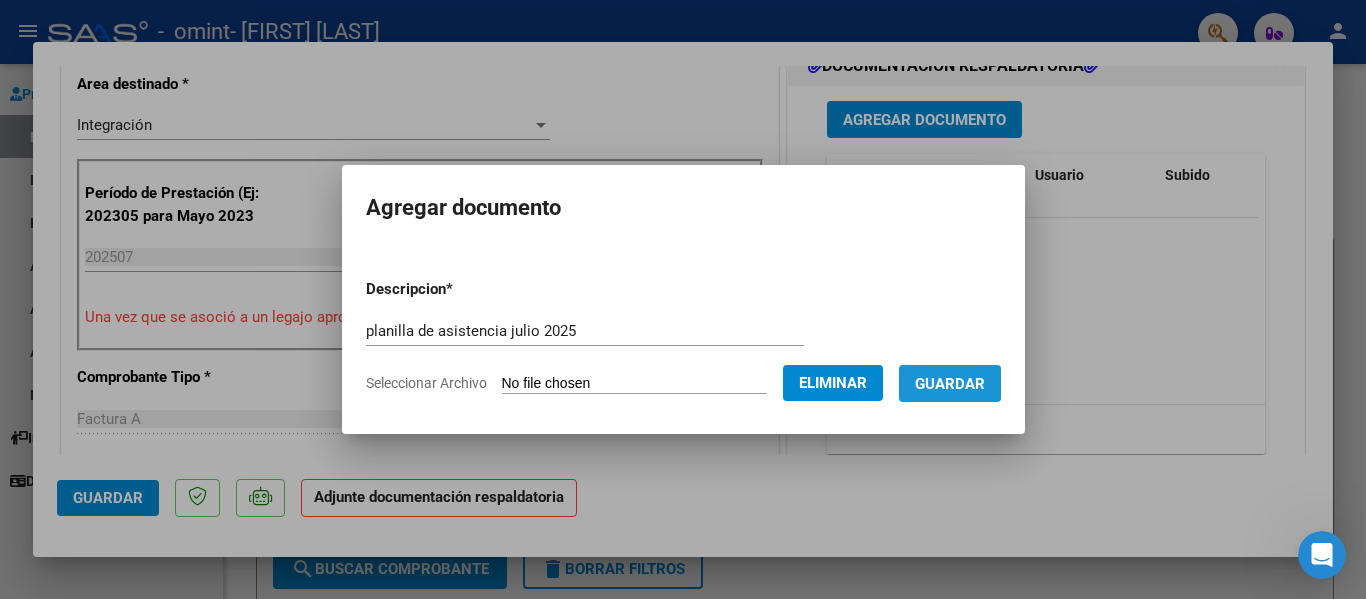 click on "Guardar" at bounding box center [950, 384] 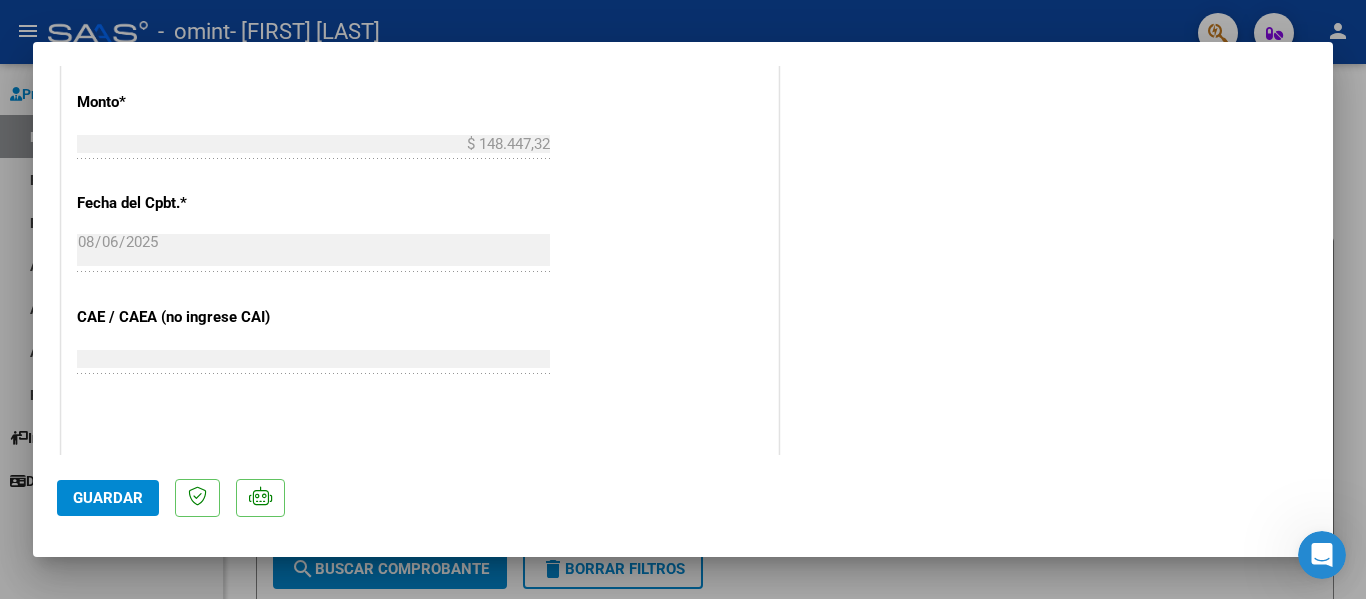 scroll, scrollTop: 1401, scrollLeft: 0, axis: vertical 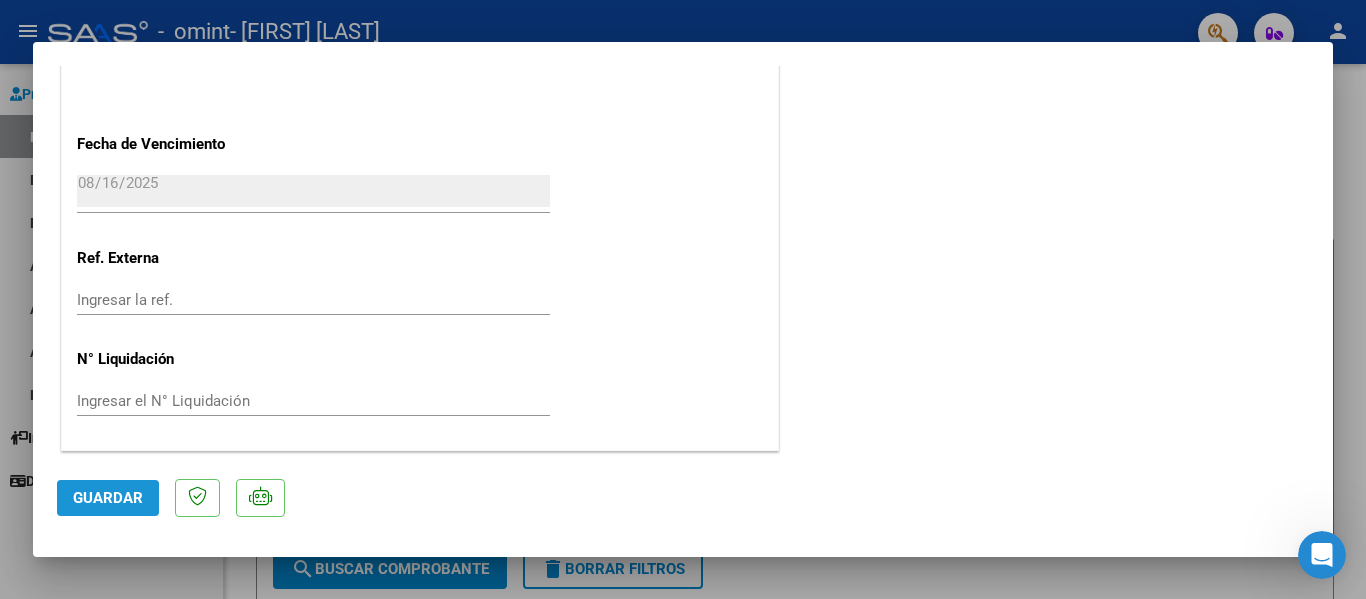 click on "Guardar" 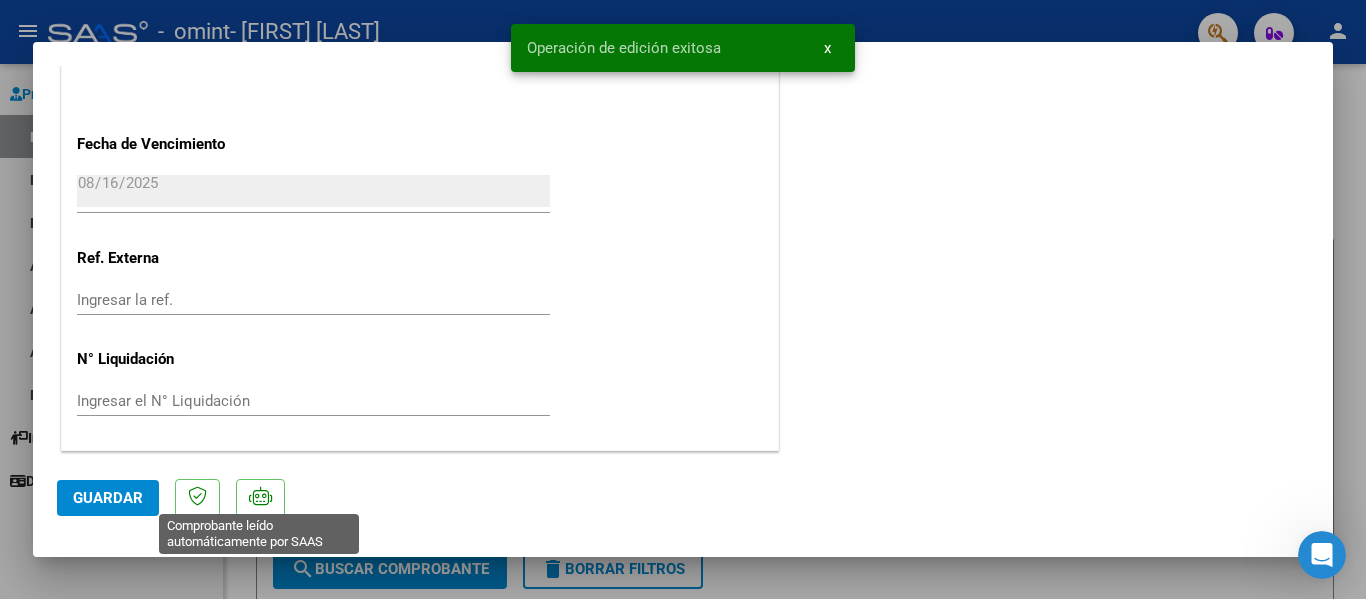 click 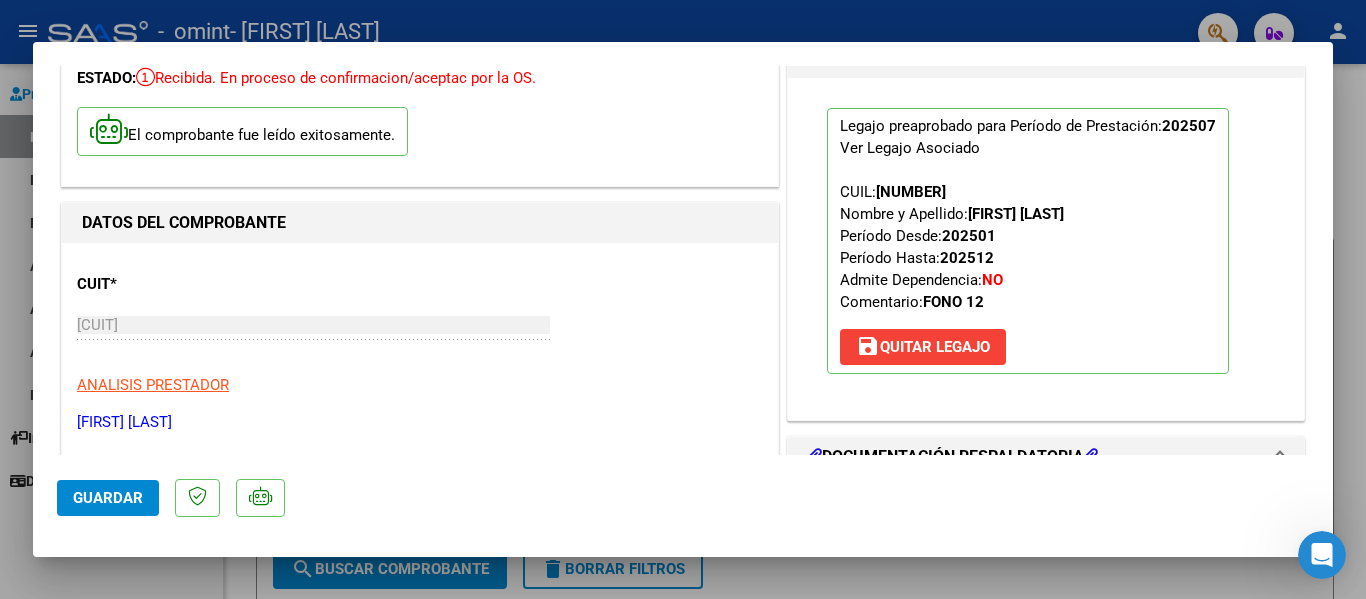 scroll, scrollTop: 0, scrollLeft: 0, axis: both 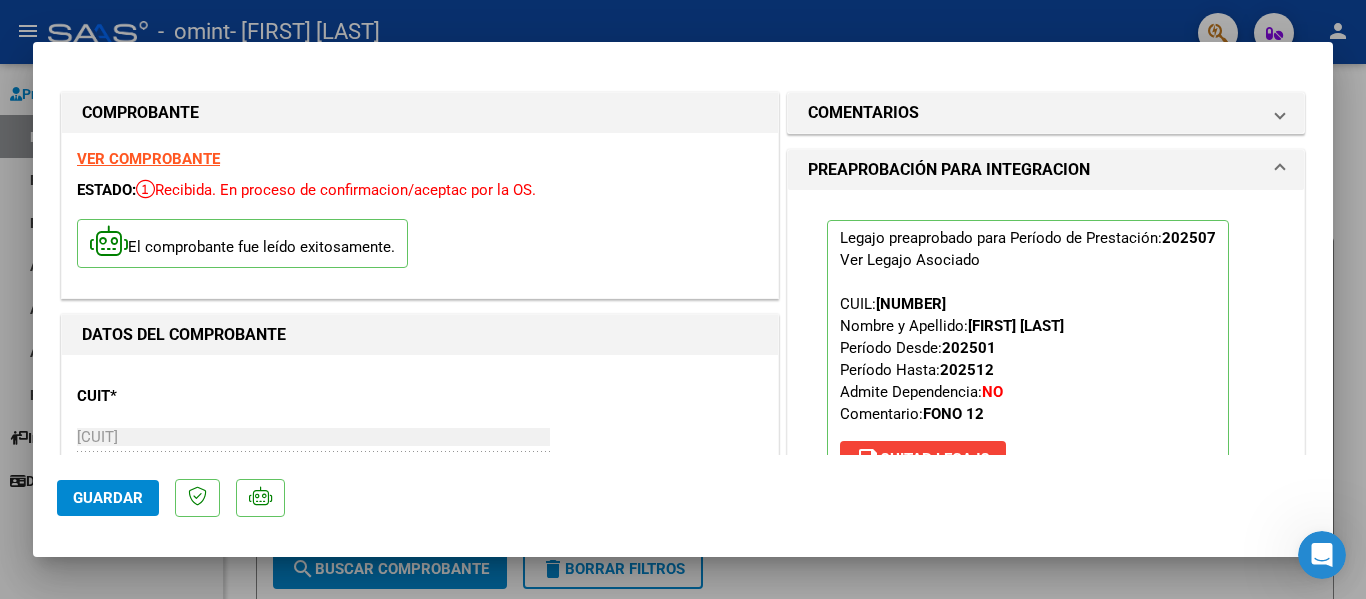 click at bounding box center (683, 299) 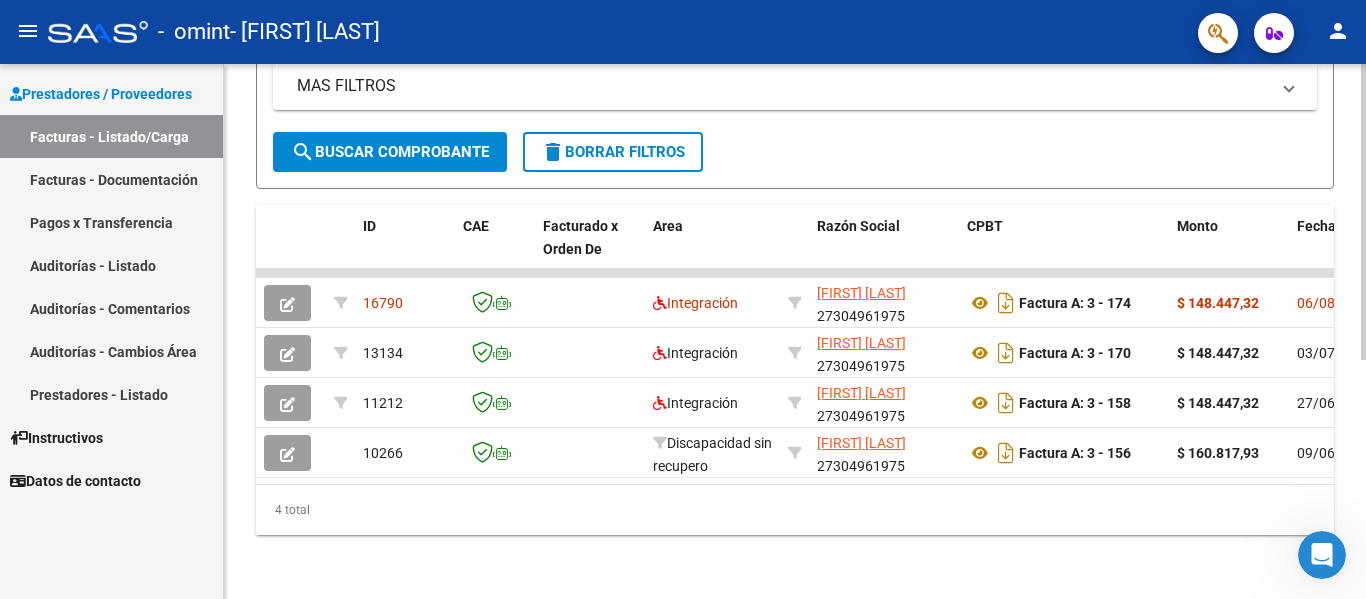 scroll, scrollTop: 433, scrollLeft: 0, axis: vertical 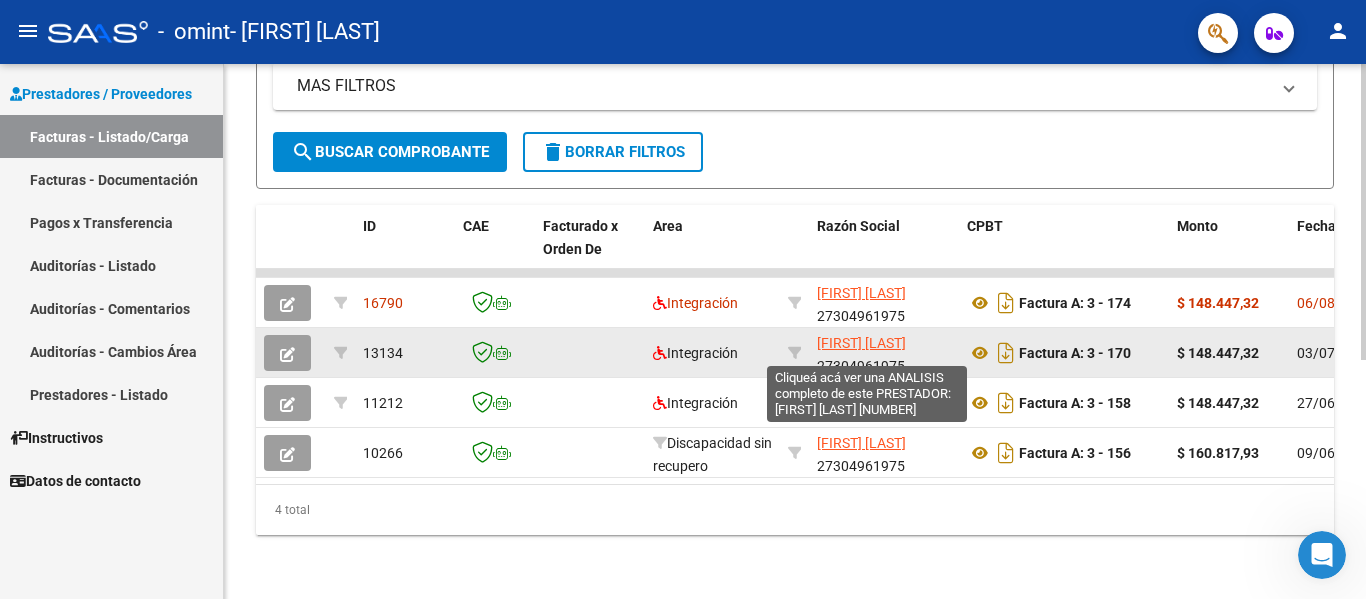 click on "[FIRST] [LAST]" 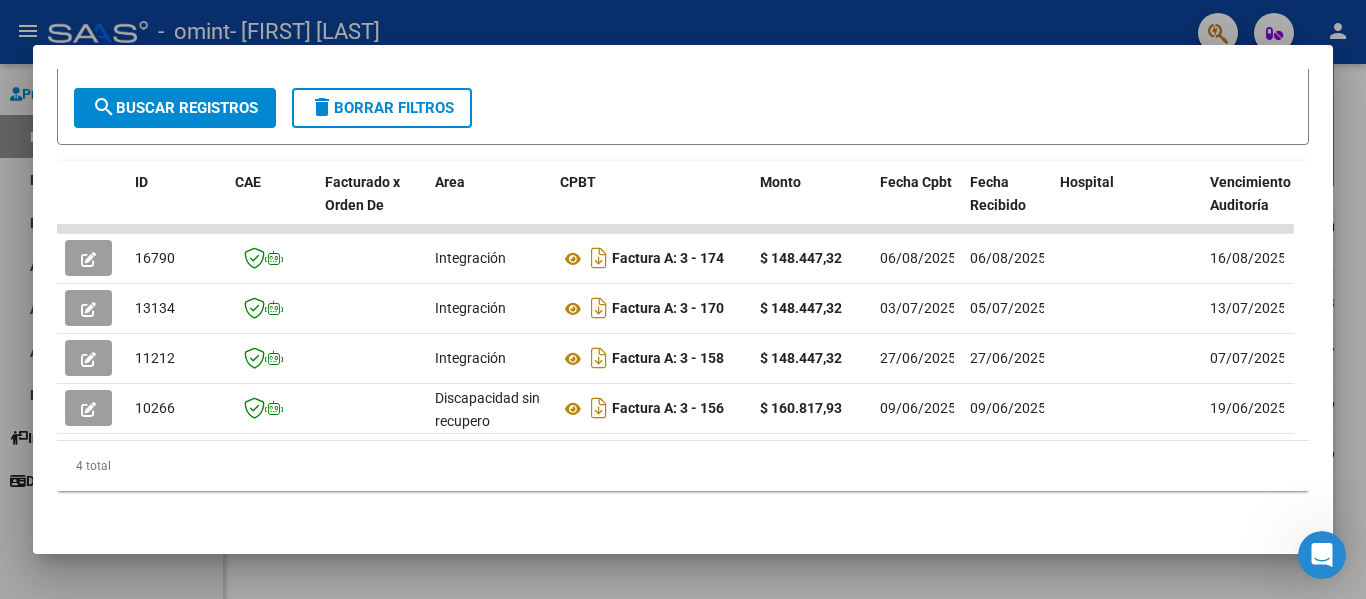scroll, scrollTop: 408, scrollLeft: 0, axis: vertical 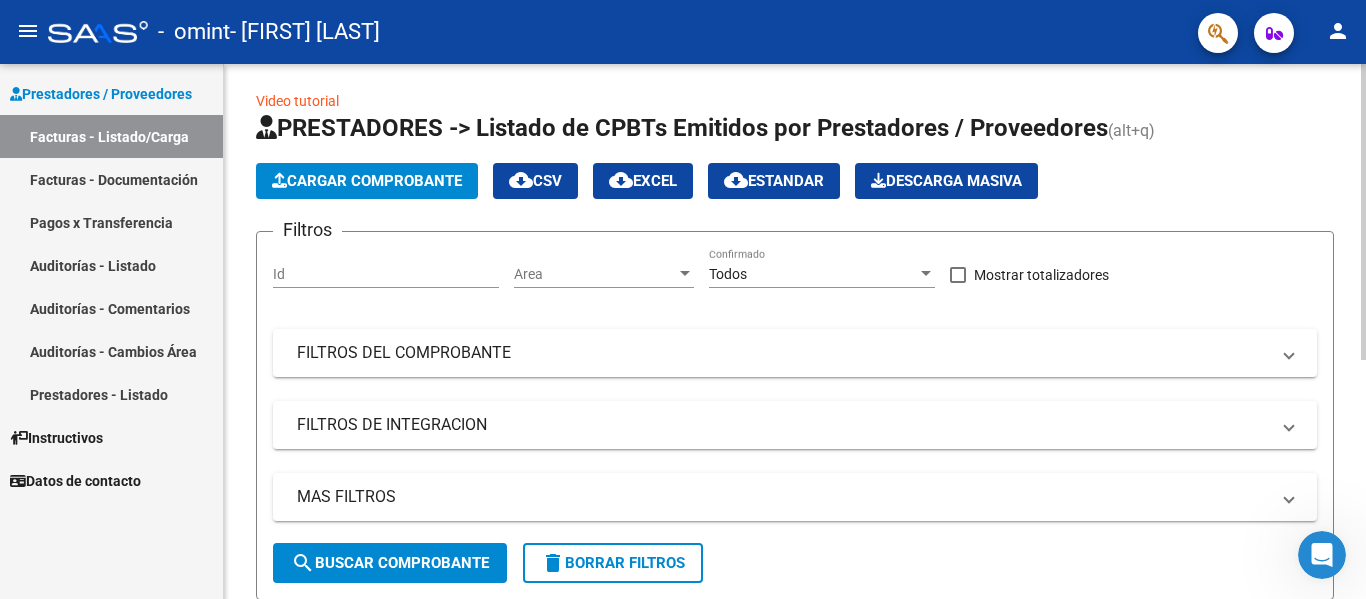 click 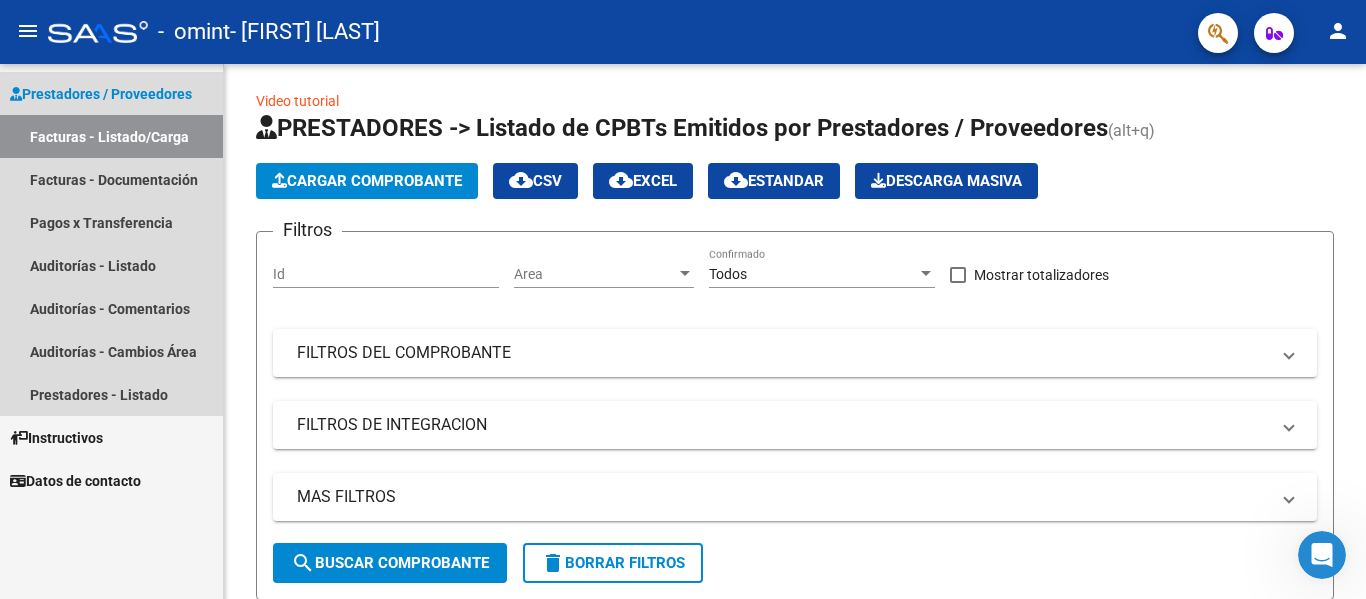 click on "Facturas - Listado/Carga" at bounding box center [111, 136] 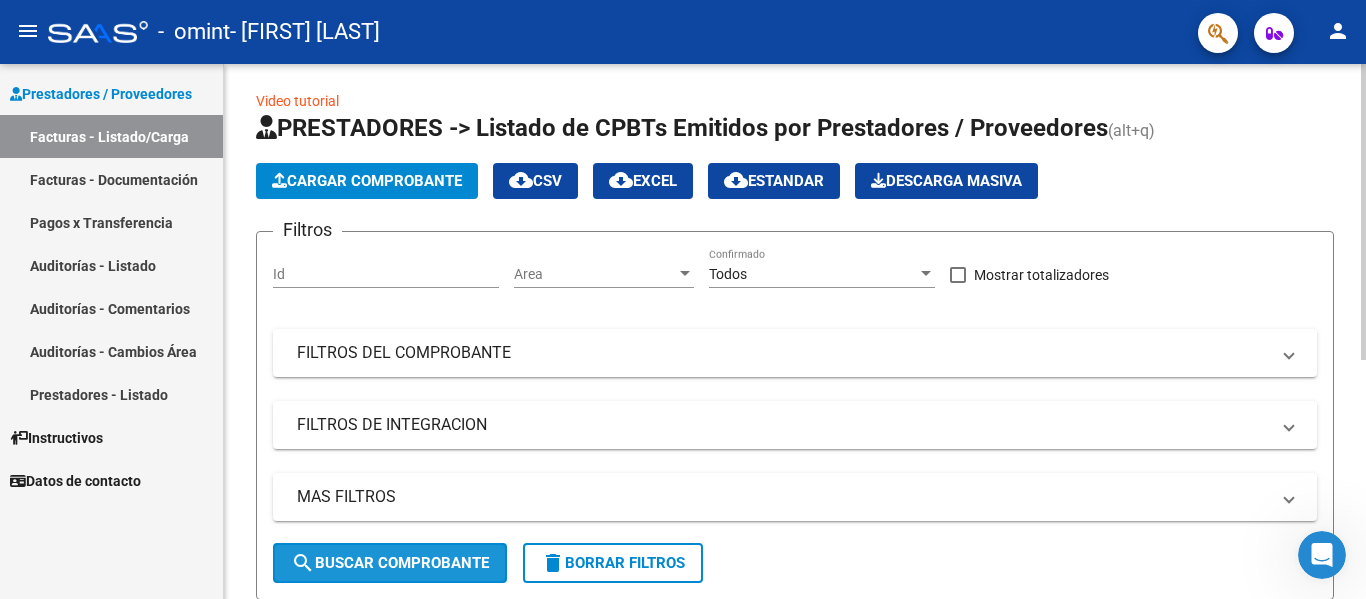 click on "search  Buscar Comprobante" 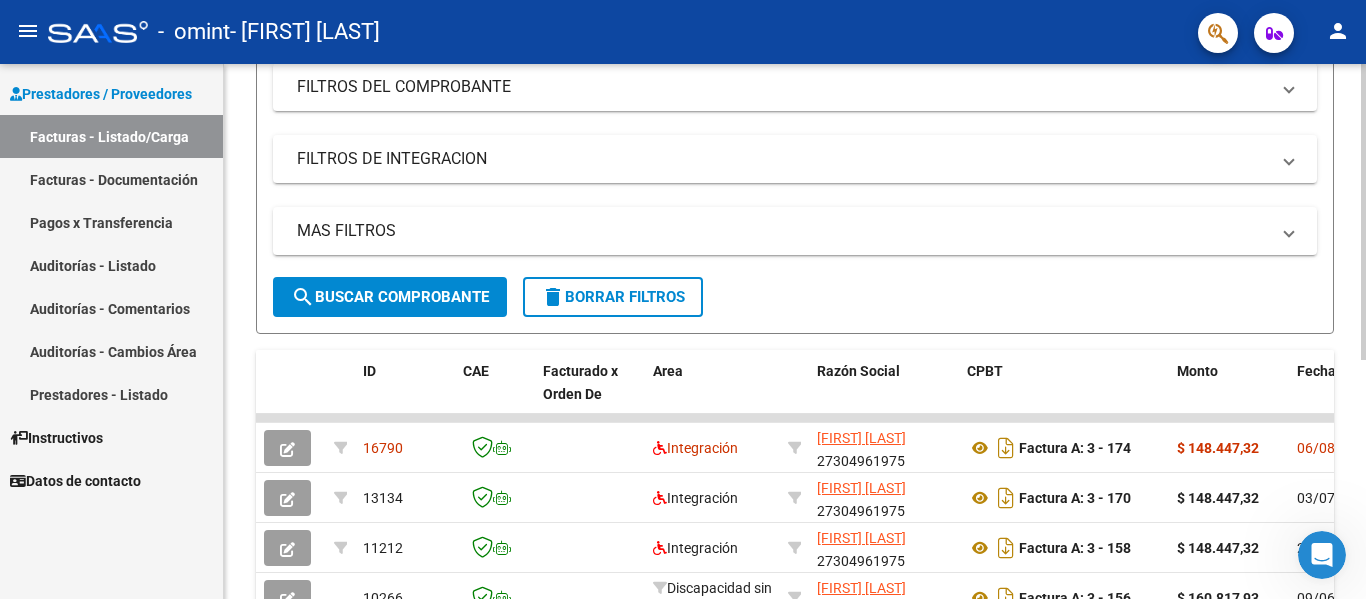 click on "Video tutorial   PRESTADORES -> Listado de CPBTs Emitidos por Prestadores / Proveedores (alt+q)   Cargar Comprobante
cloud_download  CSV  cloud_download  EXCEL  cloud_download  Estandar   Descarga Masiva
Filtros Id Area Area Todos Confirmado   Mostrar totalizadores   FILTROS DEL COMPROBANTE  Comprobante Tipo Comprobante Tipo Start date – End date Fec. Comprobante Desde / Hasta Días Emisión Desde(cant. días) Días Emisión Hasta(cant. días) CUIT / Razón Social Pto. Venta Nro. Comprobante Código SSS CAE Válido CAE Válido Todos Cargado Módulo Hosp. Todos Tiene facturacion Apócrifa Hospital Refes  FILTROS DE INTEGRACION  Período De Prestación Campos del Archivo de Rendición Devuelto x SSS (dr_envio) Todos Rendido x SSS (dr_envio) Tipo de Registro Tipo de Registro Período Presentación Período Presentación Campos del Legajo Asociado (preaprobación) Afiliado Legajo (cuil/nombre) Todos Solo facturas preaprobadas  MAS FILTROS  Todos Con Doc. Respaldatoria Todos Con Trazabilidad Todos – – 0" 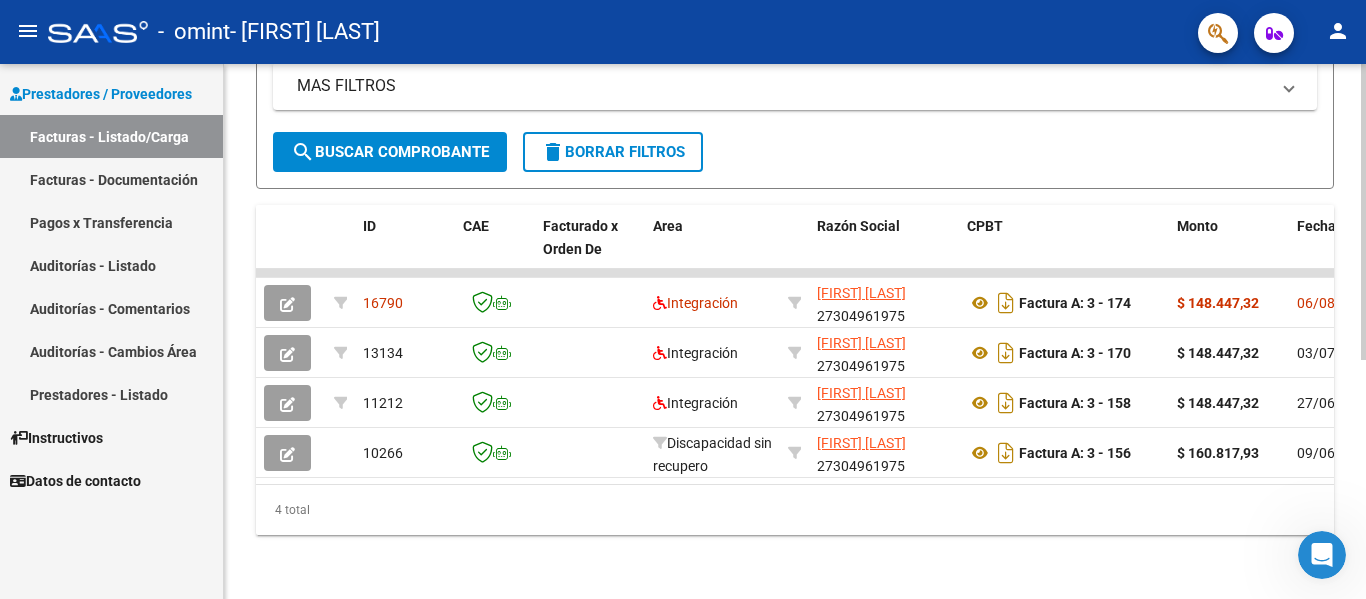 click 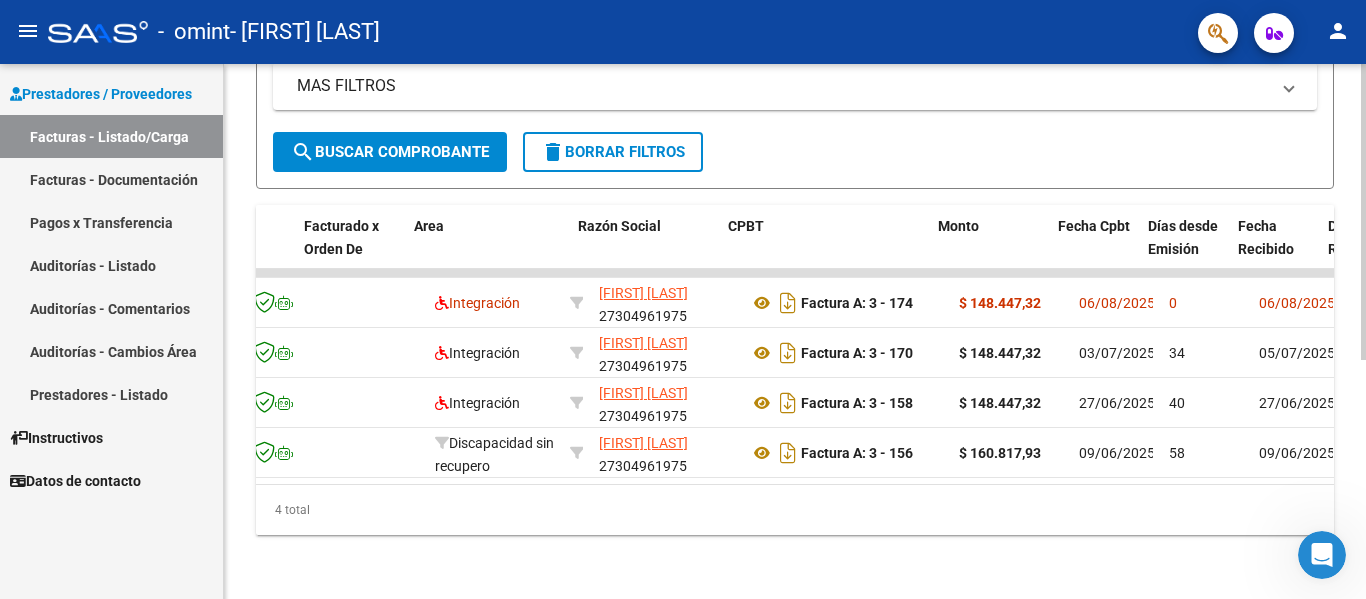 scroll, scrollTop: 0, scrollLeft: 247, axis: horizontal 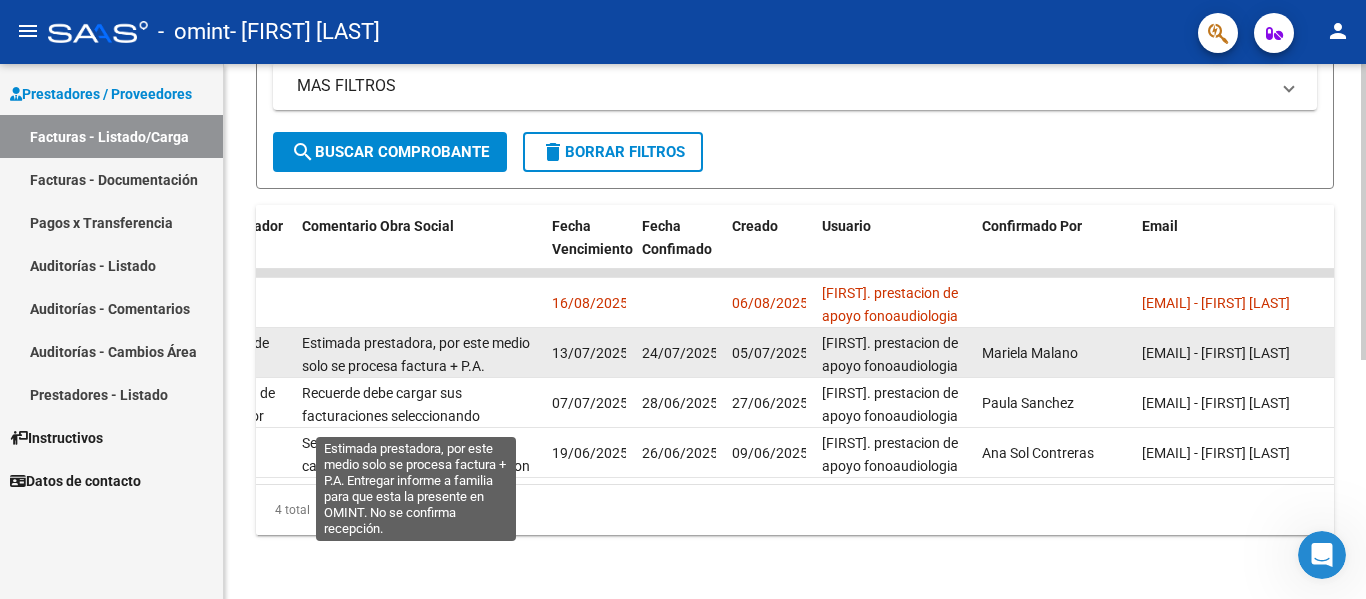 click on "Estimada prestadora,  por este medio solo se procesa factura + P.A. Entregar informe a familia para que esta la presente en OMINT. No se confirma recepción." 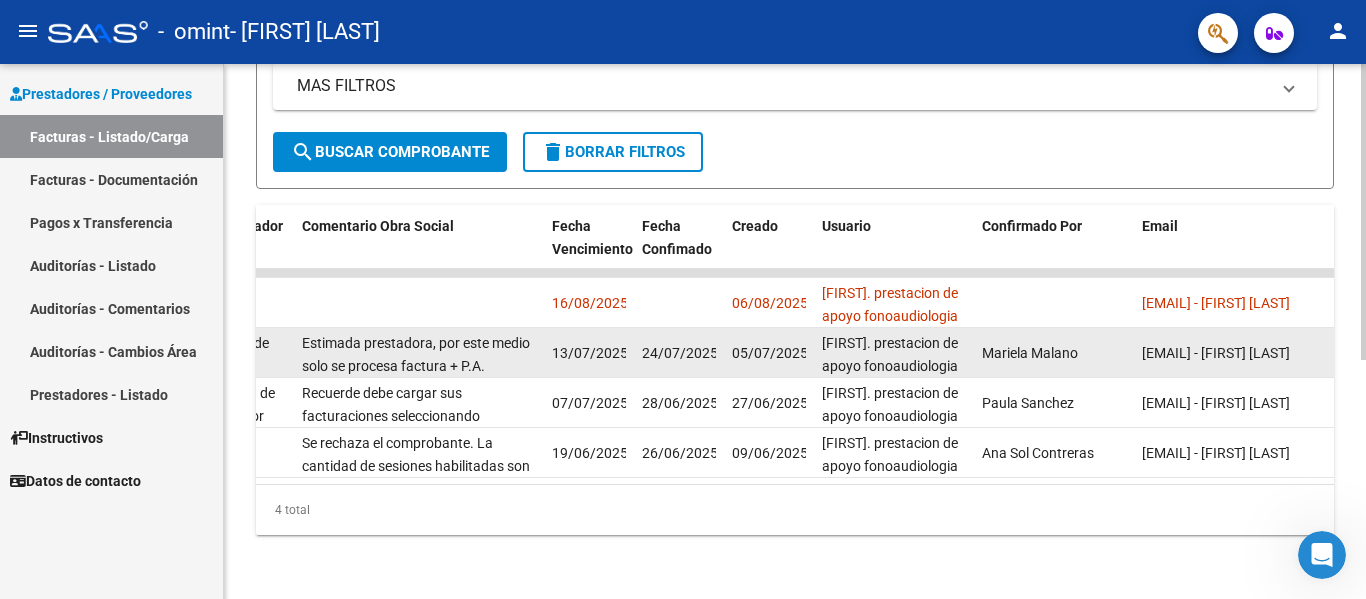 click on "Estimada prestadora,  por este medio solo se procesa factura + P.A. Entregar informe a familia para que esta la presente en OMINT. No se confirma recepción." 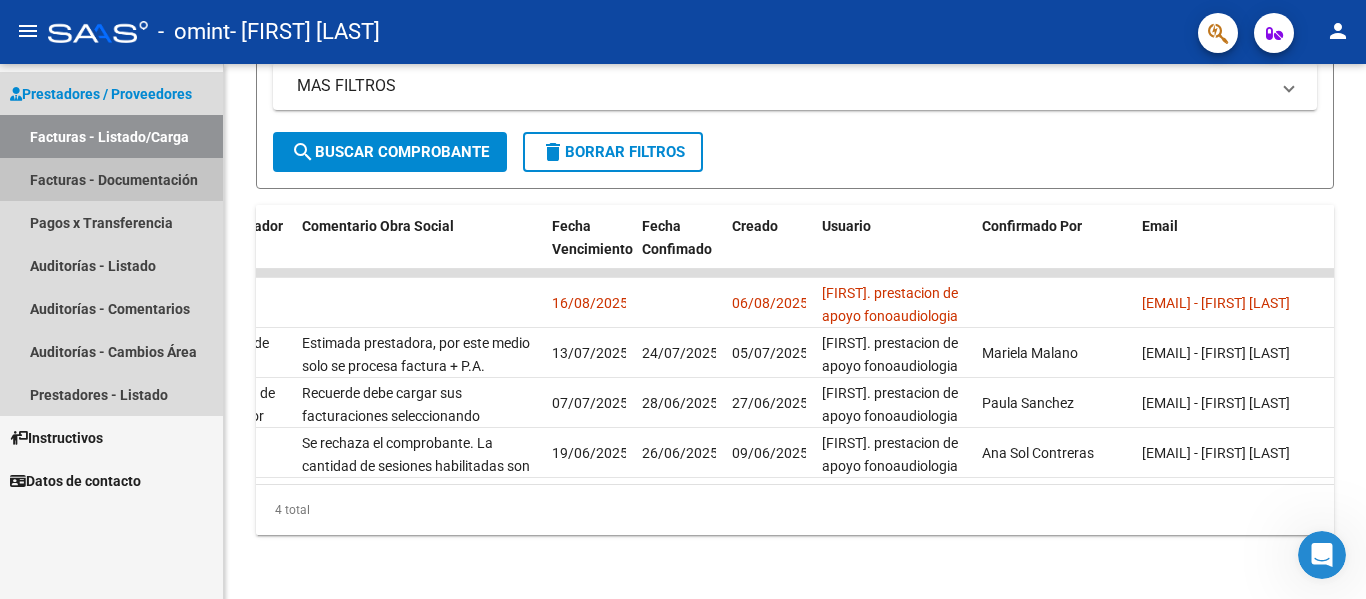 click on "Facturas - Documentación" at bounding box center (111, 179) 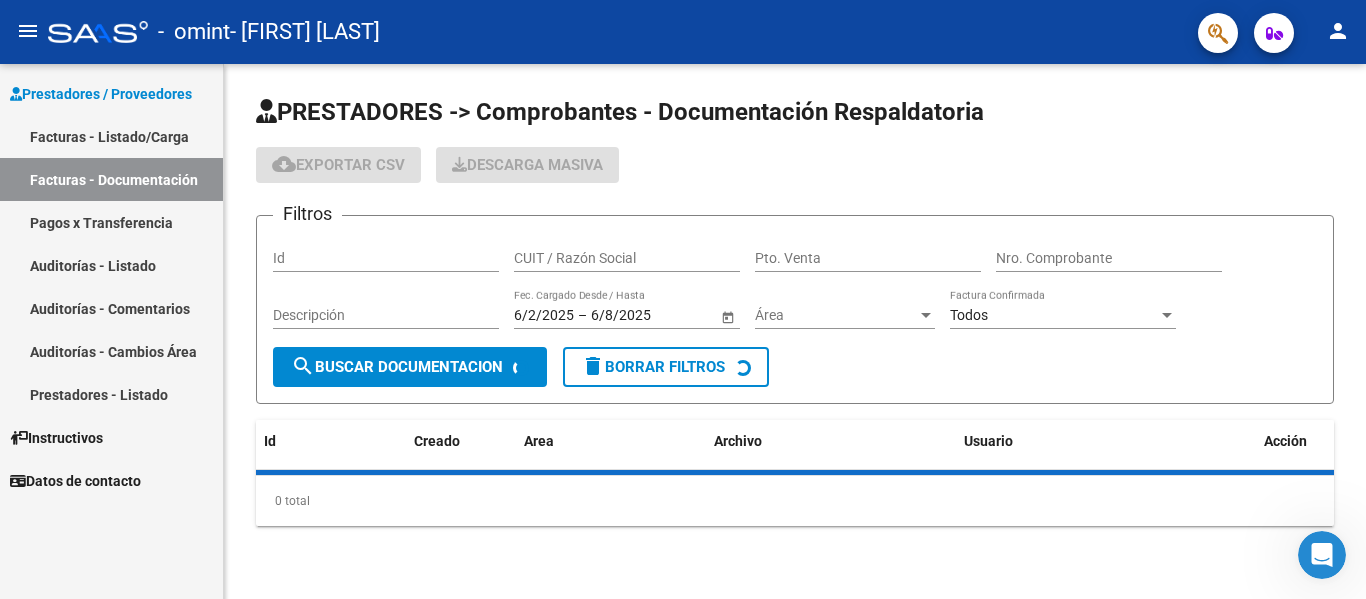 scroll, scrollTop: 0, scrollLeft: 0, axis: both 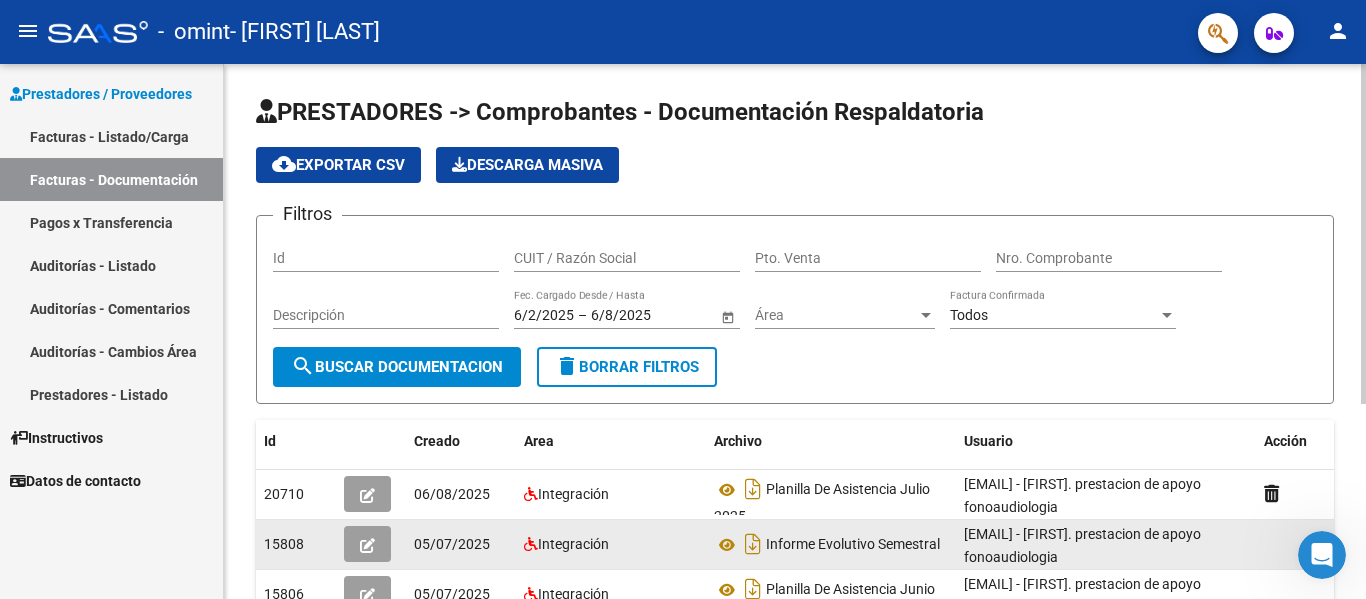 click 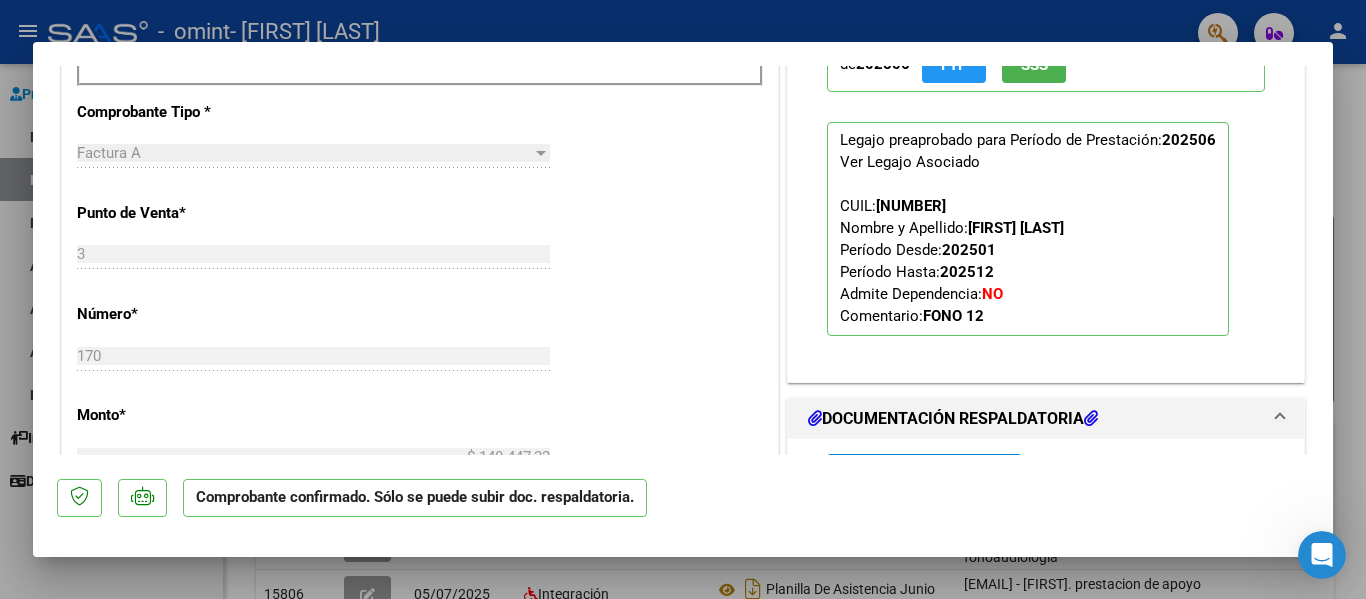 scroll, scrollTop: 844, scrollLeft: 0, axis: vertical 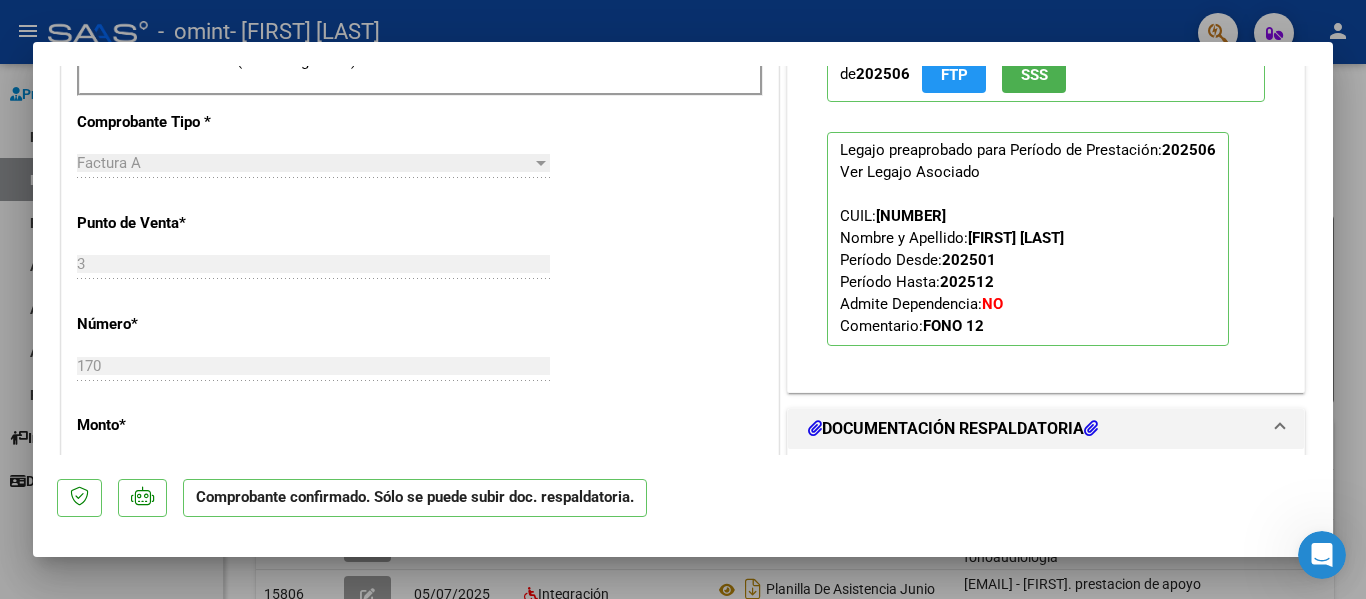 drag, startPoint x: 1334, startPoint y: 290, endPoint x: 1339, endPoint y: 264, distance: 26.476404 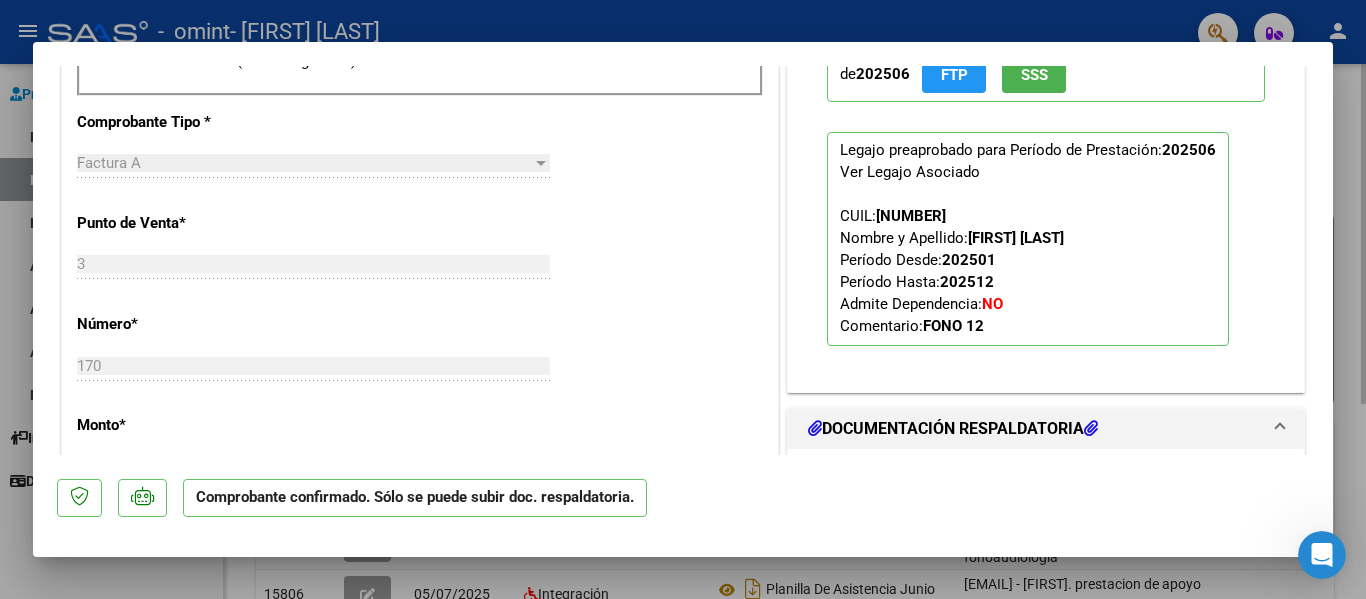 type 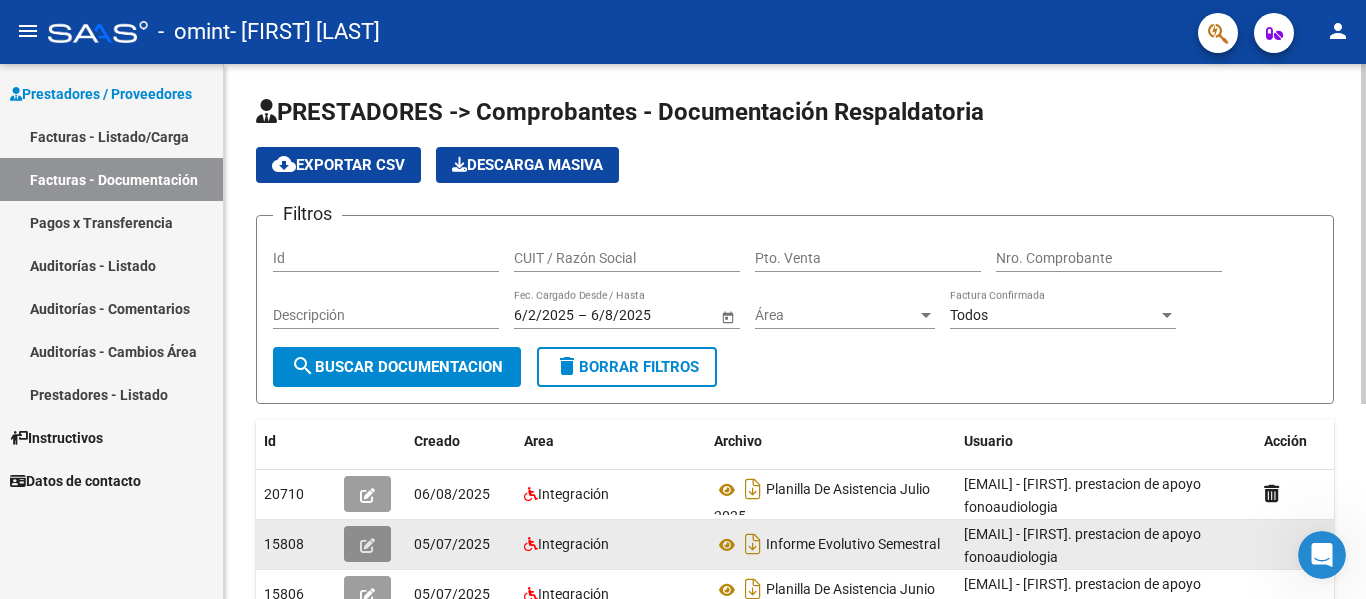 click 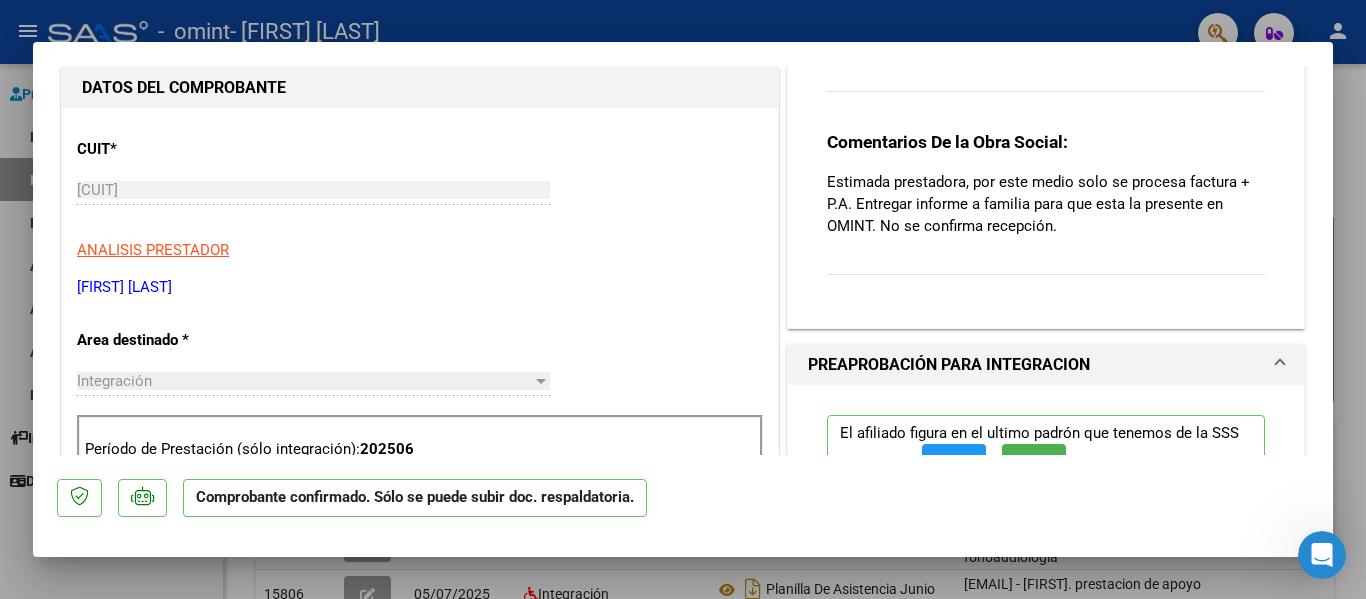 scroll, scrollTop: 446, scrollLeft: 0, axis: vertical 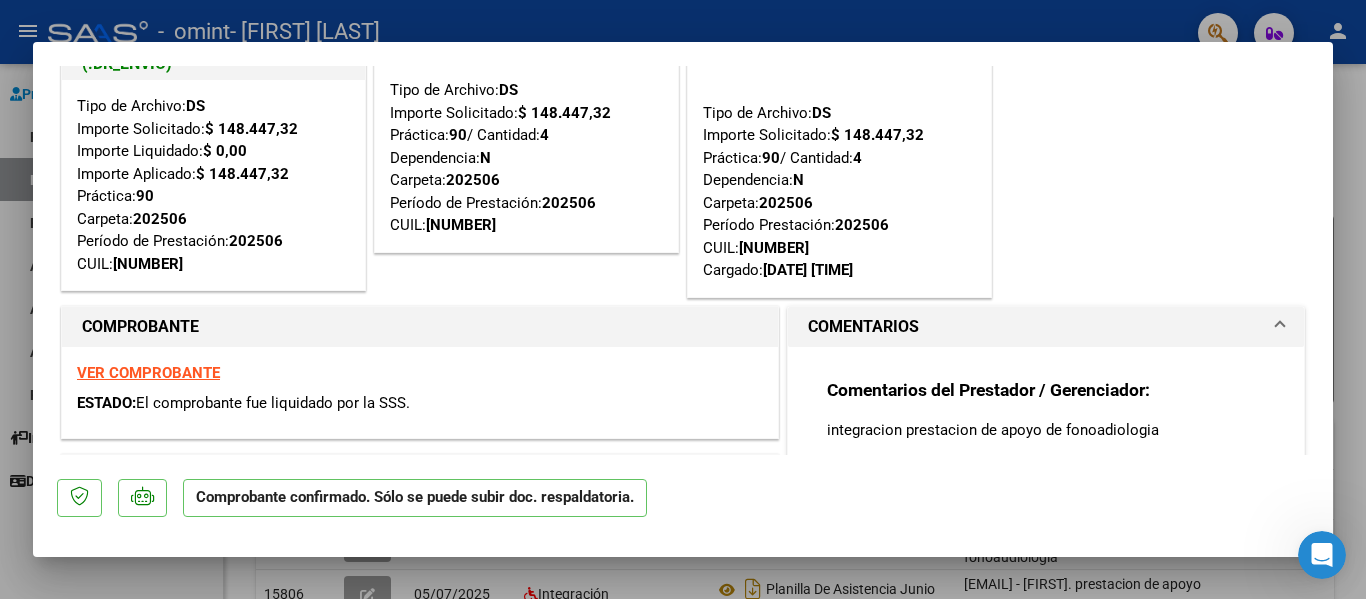 click at bounding box center (683, 299) 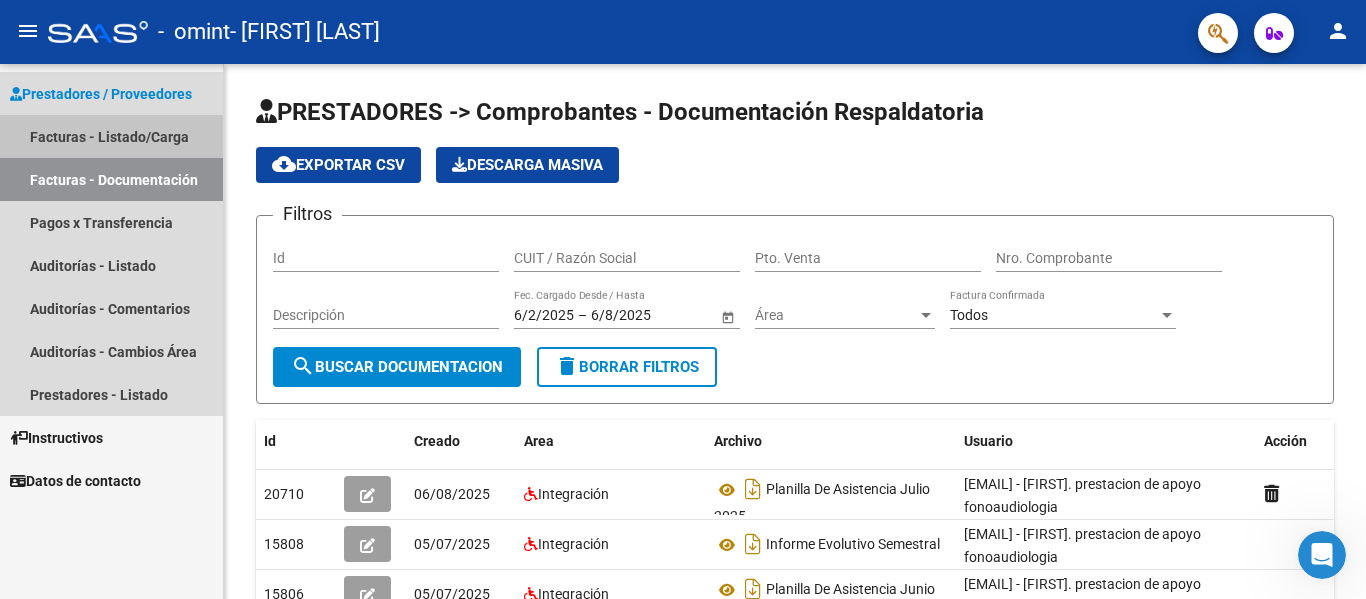 click on "Facturas - Listado/Carga" at bounding box center [111, 136] 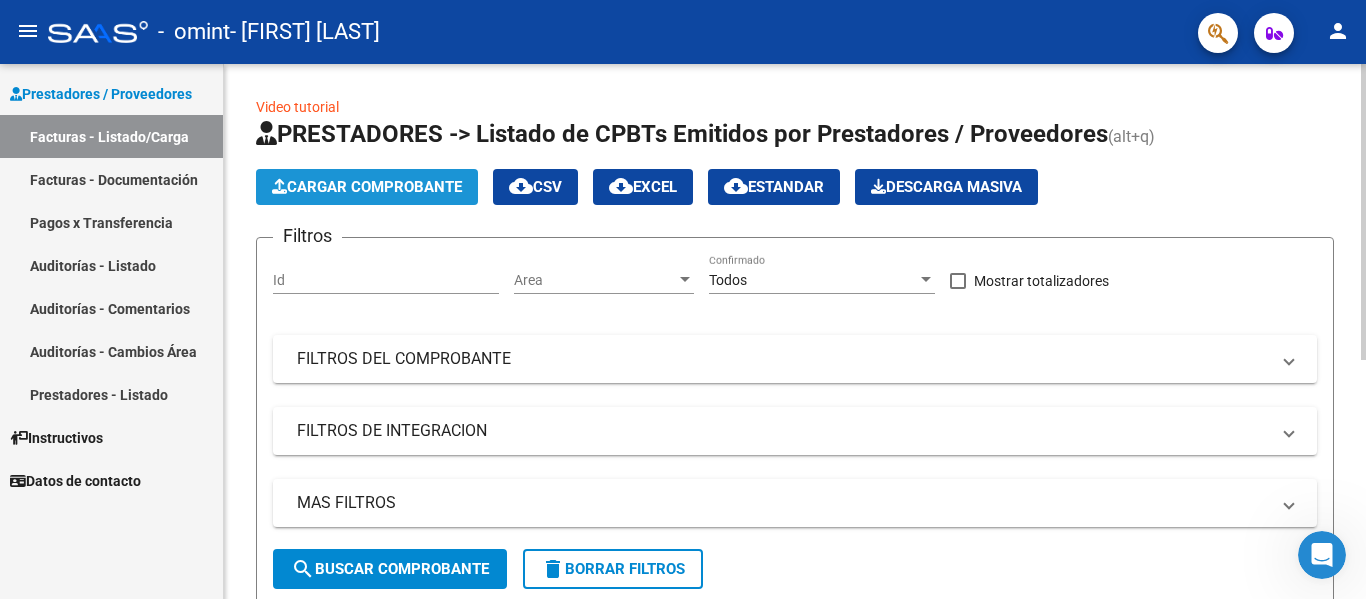 click on "Cargar Comprobante" 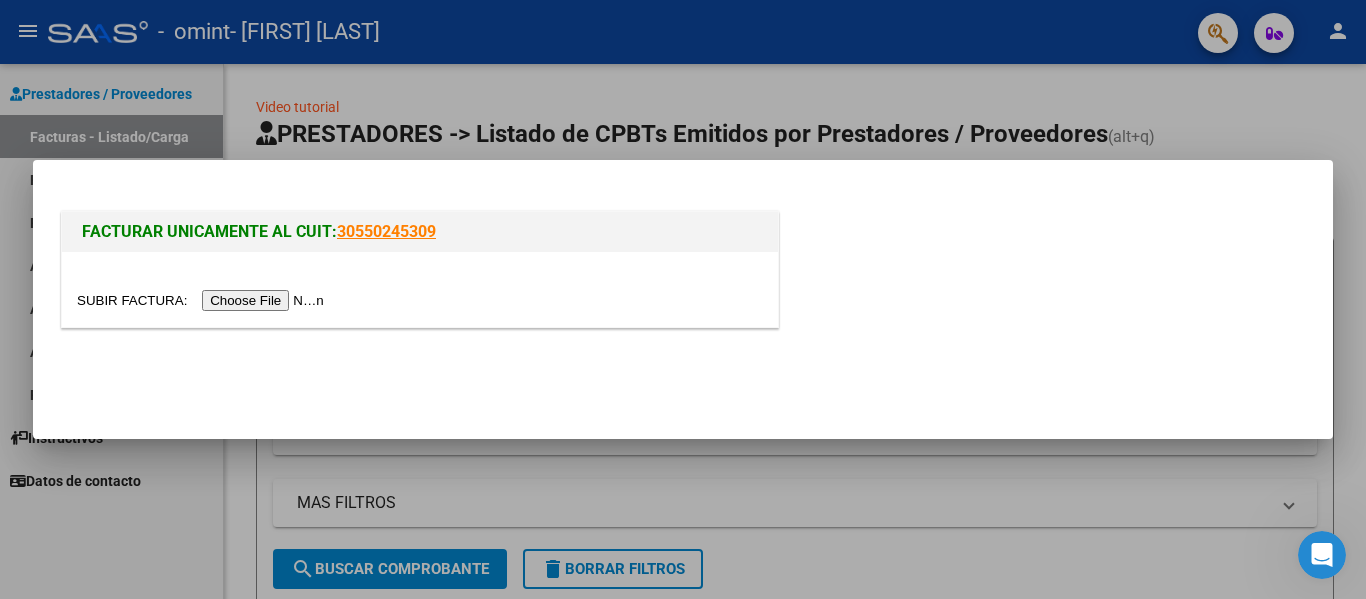 click at bounding box center [203, 300] 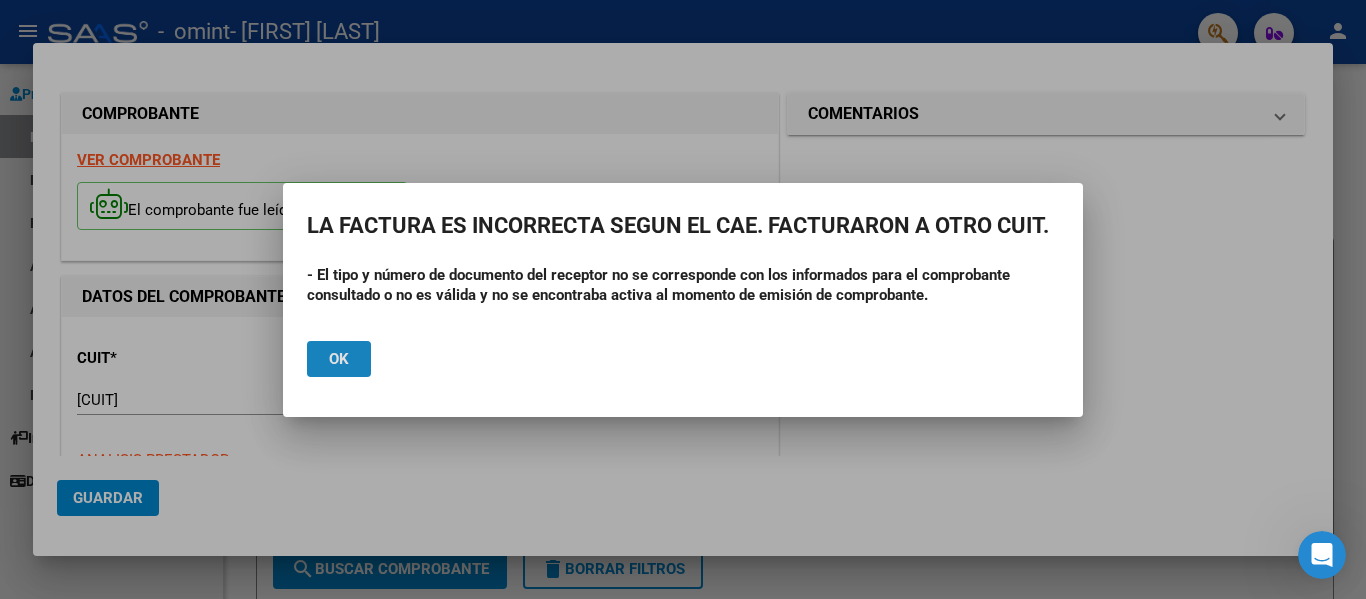 click on "Ok" 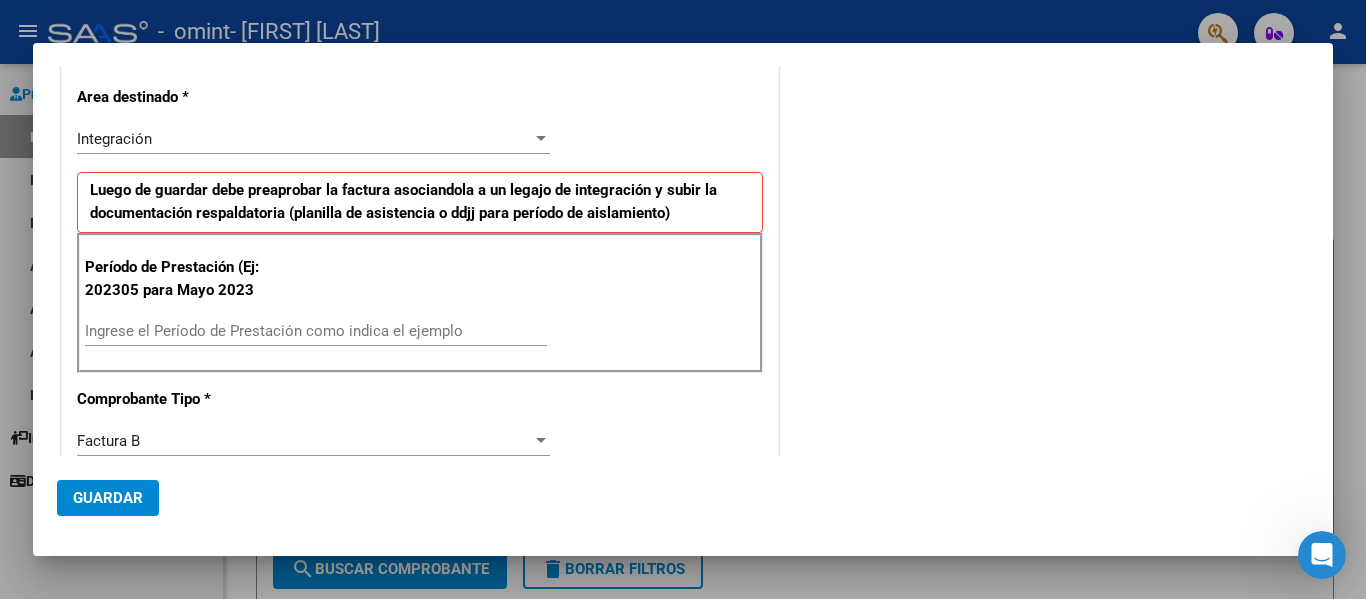 scroll, scrollTop: 0, scrollLeft: 0, axis: both 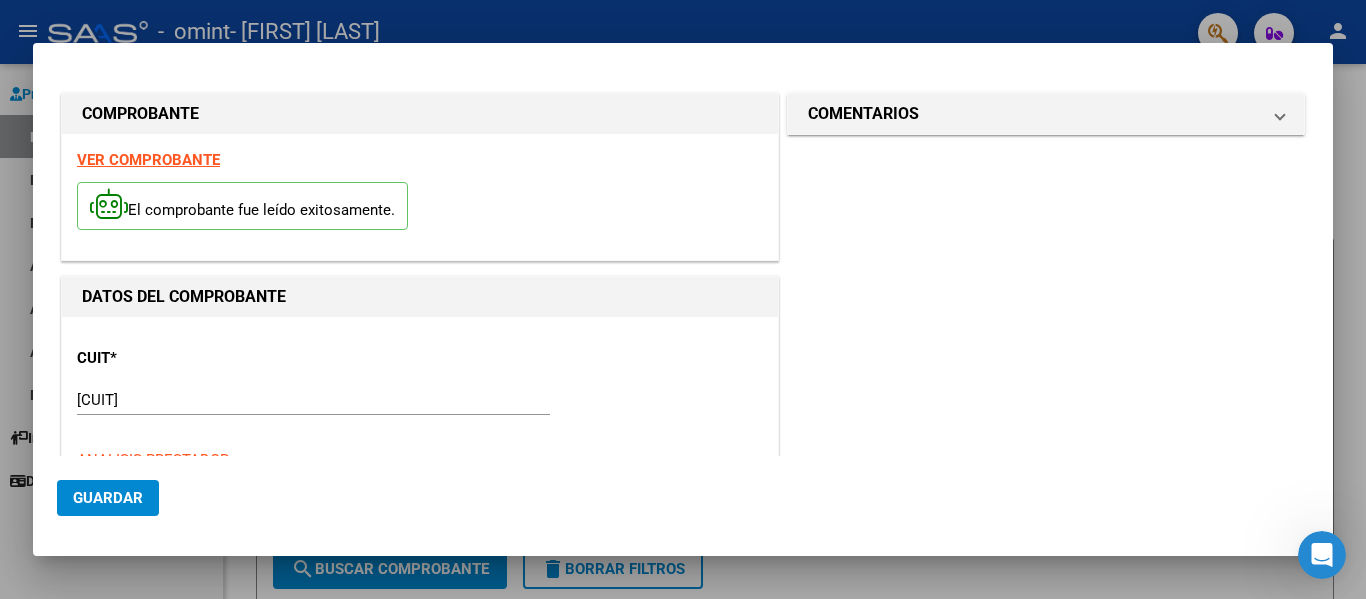 click at bounding box center [683, 299] 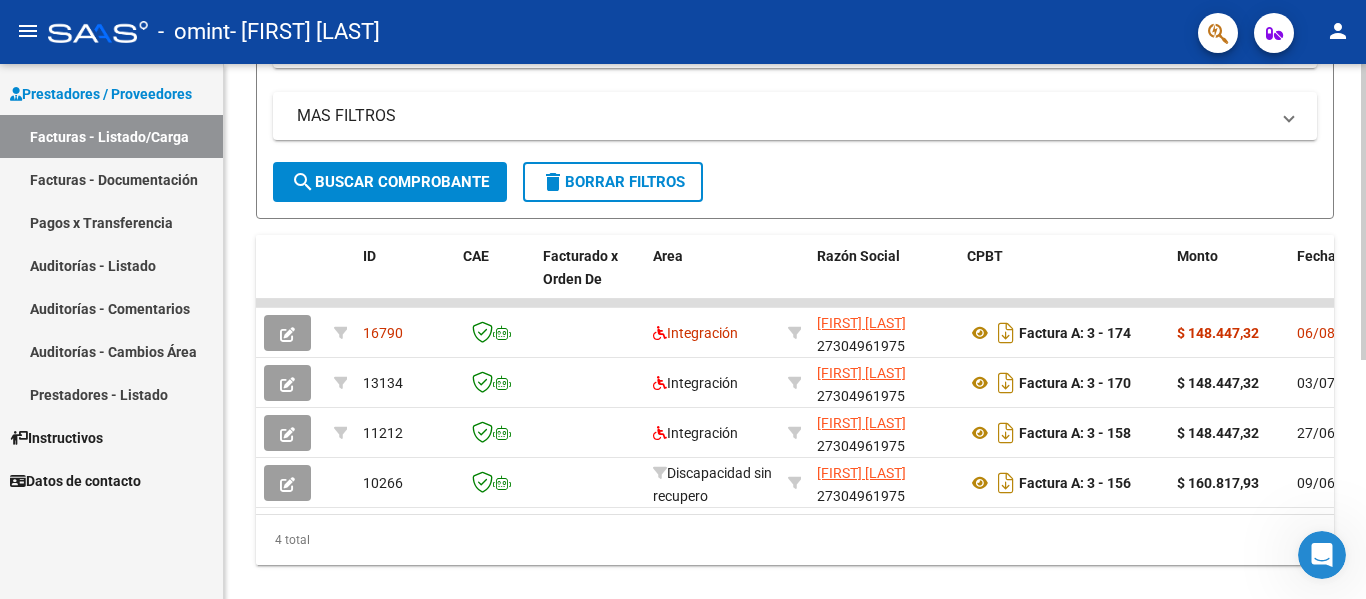 scroll, scrollTop: 398, scrollLeft: 0, axis: vertical 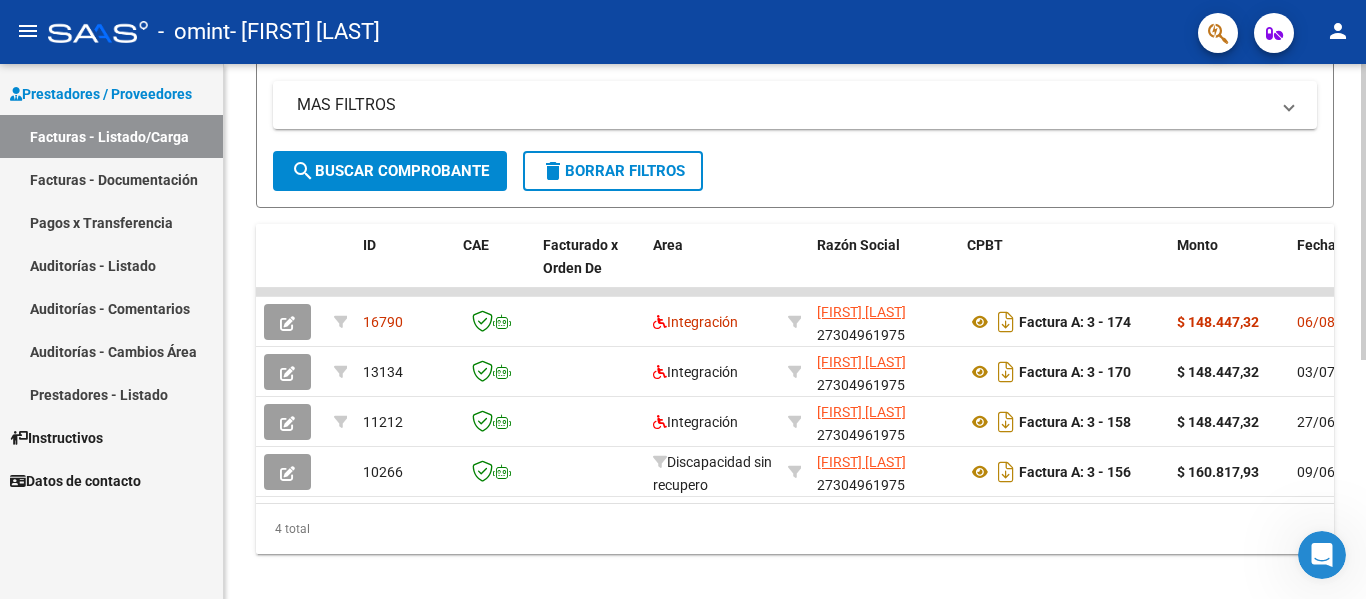 click 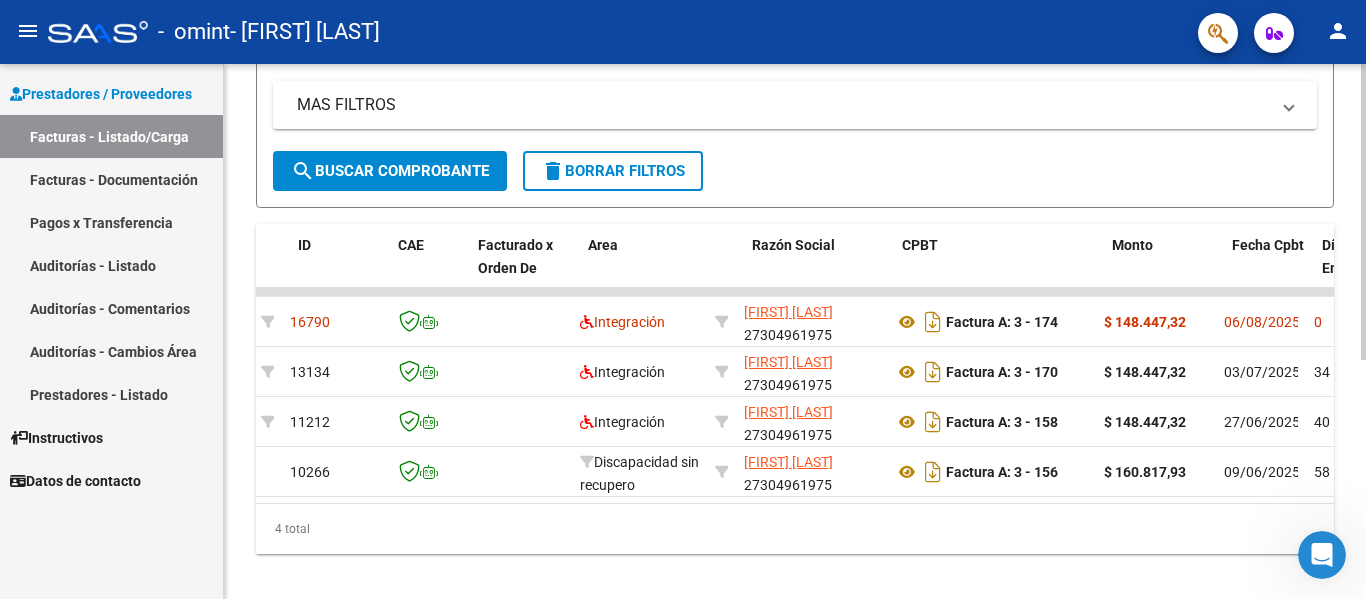 scroll, scrollTop: 0, scrollLeft: 40, axis: horizontal 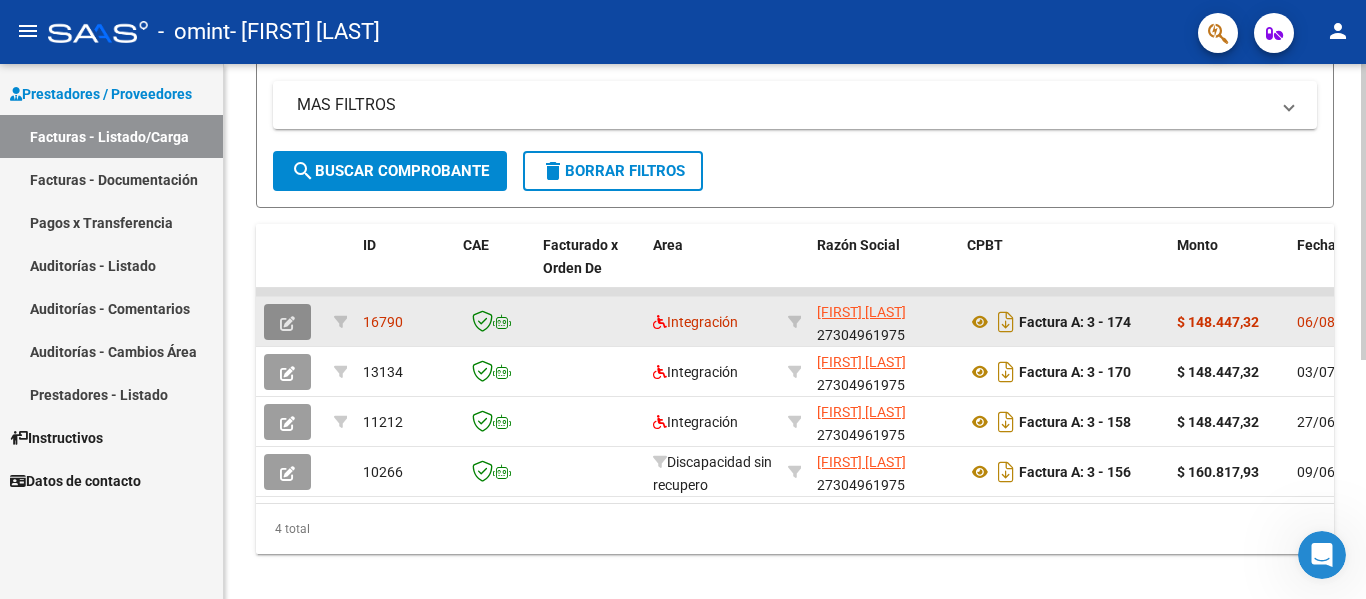 click 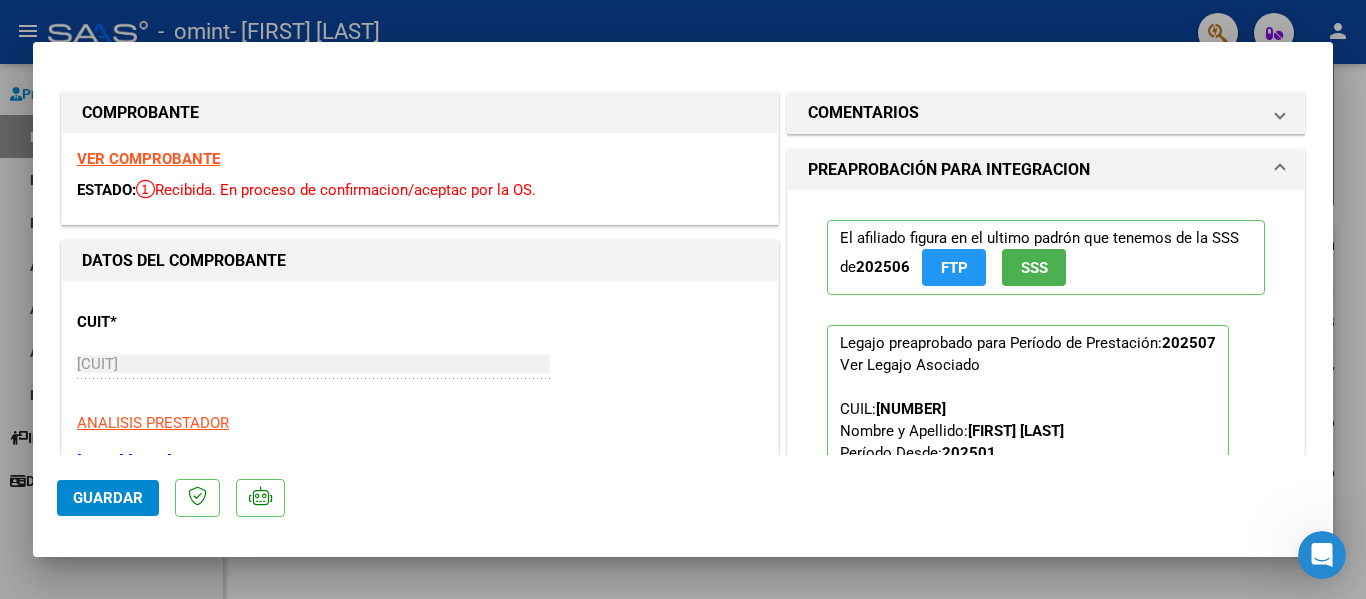 click at bounding box center [683, 299] 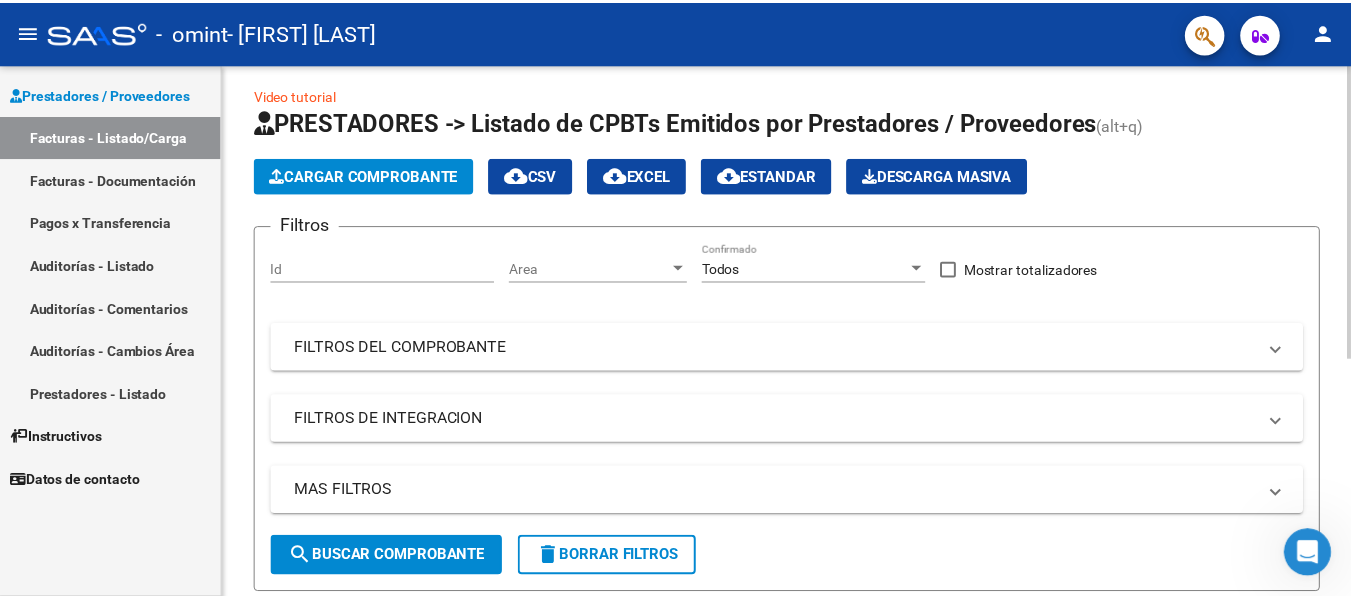scroll, scrollTop: 0, scrollLeft: 0, axis: both 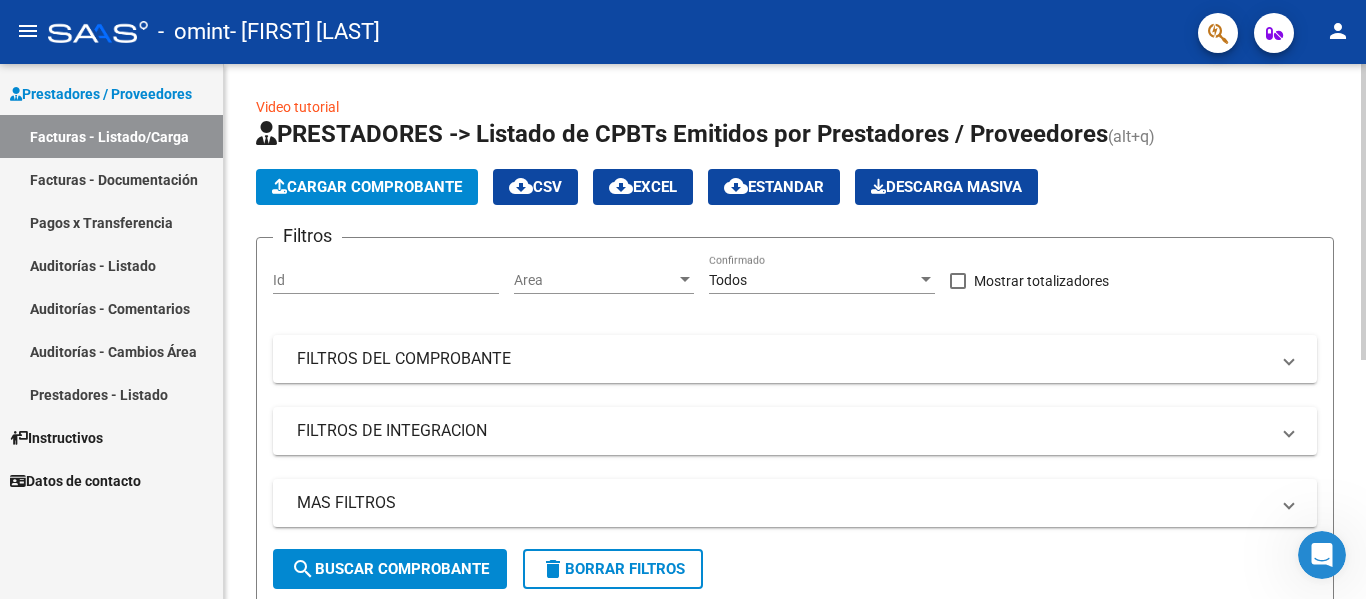 click on "Video tutorial   PRESTADORES -> Listado de CPBTs Emitidos por Prestadores / Proveedores (alt+q)   Cargar Comprobante
cloud_download  CSV  cloud_download  EXCEL  cloud_download  Estandar   Descarga Masiva
Filtros Id Area Area Todos Confirmado   Mostrar totalizadores   FILTROS DEL COMPROBANTE  Comprobante Tipo Comprobante Tipo Start date – End date Fec. Comprobante Desde / Hasta Días Emisión Desde(cant. días) Días Emisión Hasta(cant. días) CUIT / Razón Social Pto. Venta Nro. Comprobante Código SSS CAE Válido CAE Válido Todos Cargado Módulo Hosp. Todos Tiene facturacion Apócrifa Hospital Refes  FILTROS DE INTEGRACION  Período De Prestación Campos del Archivo de Rendición Devuelto x SSS (dr_envio) Todos Rendido x SSS (dr_envio) Tipo de Registro Tipo de Registro Período Presentación Período Presentación Campos del Legajo Asociado (preaprobación) Afiliado Legajo (cuil/nombre) Todos Solo facturas preaprobadas  MAS FILTROS  Todos Con Doc. Respaldatoria Todos Con Trazabilidad Todos – – 0" 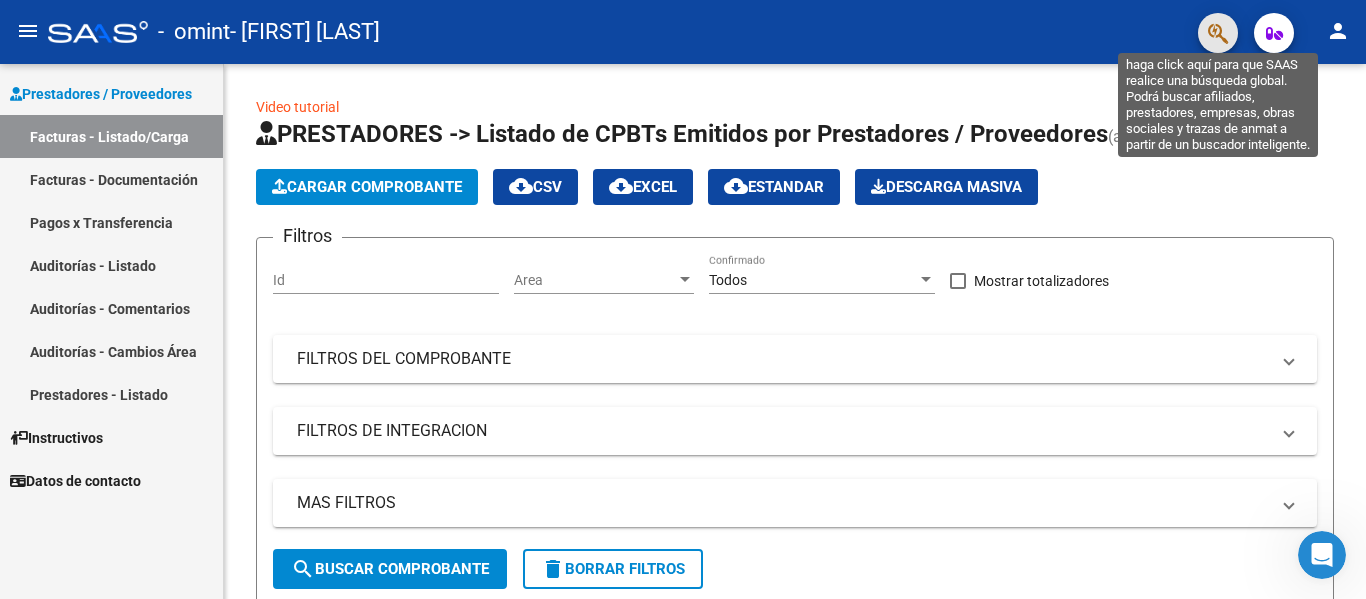 click 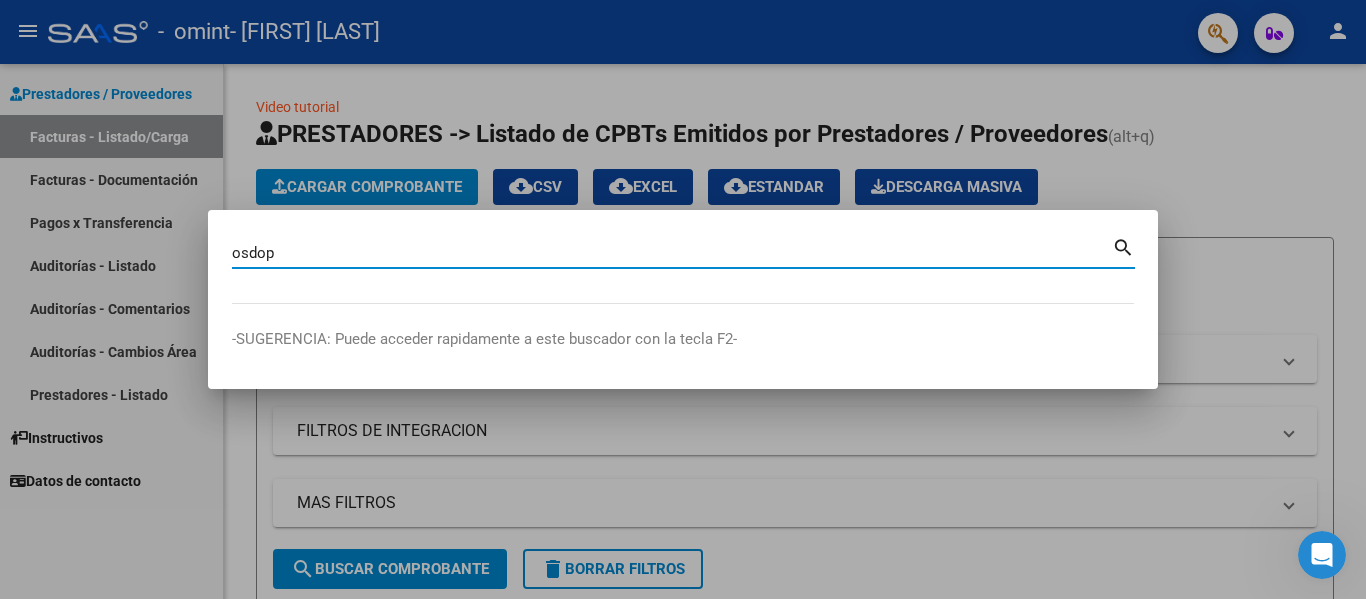 type on "osdop" 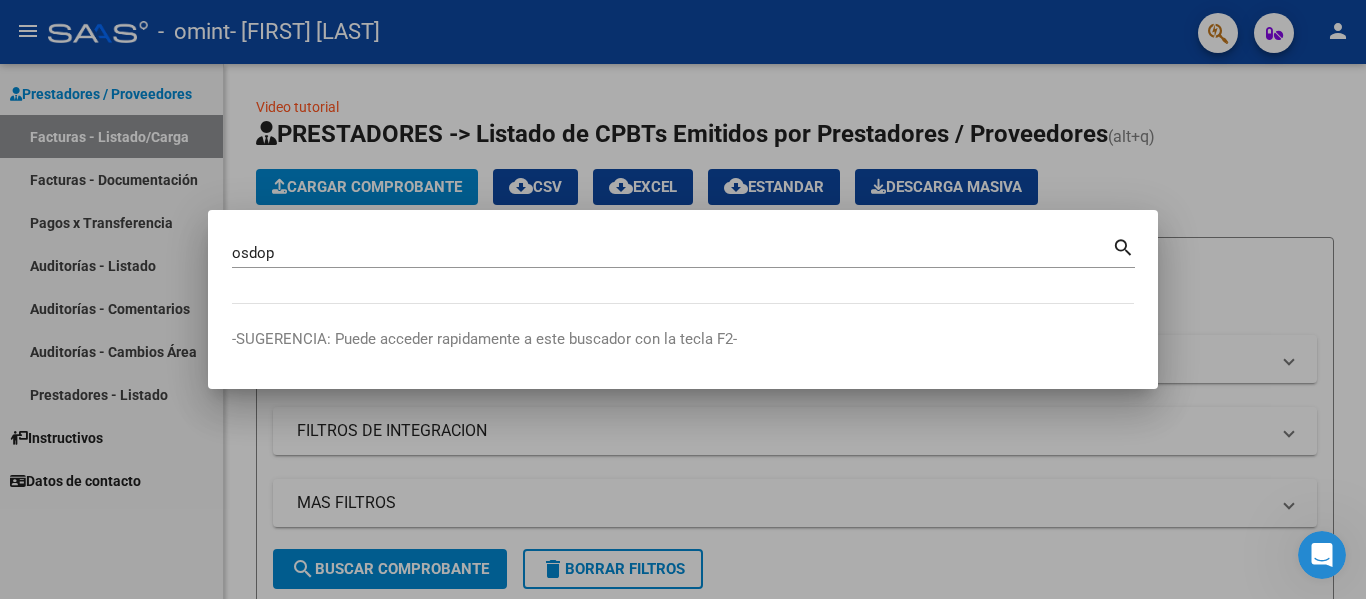 click on "osdop Buscar (apellido, dni, cuil, nro traspaso, cuit, obra social) search" at bounding box center [683, 251] 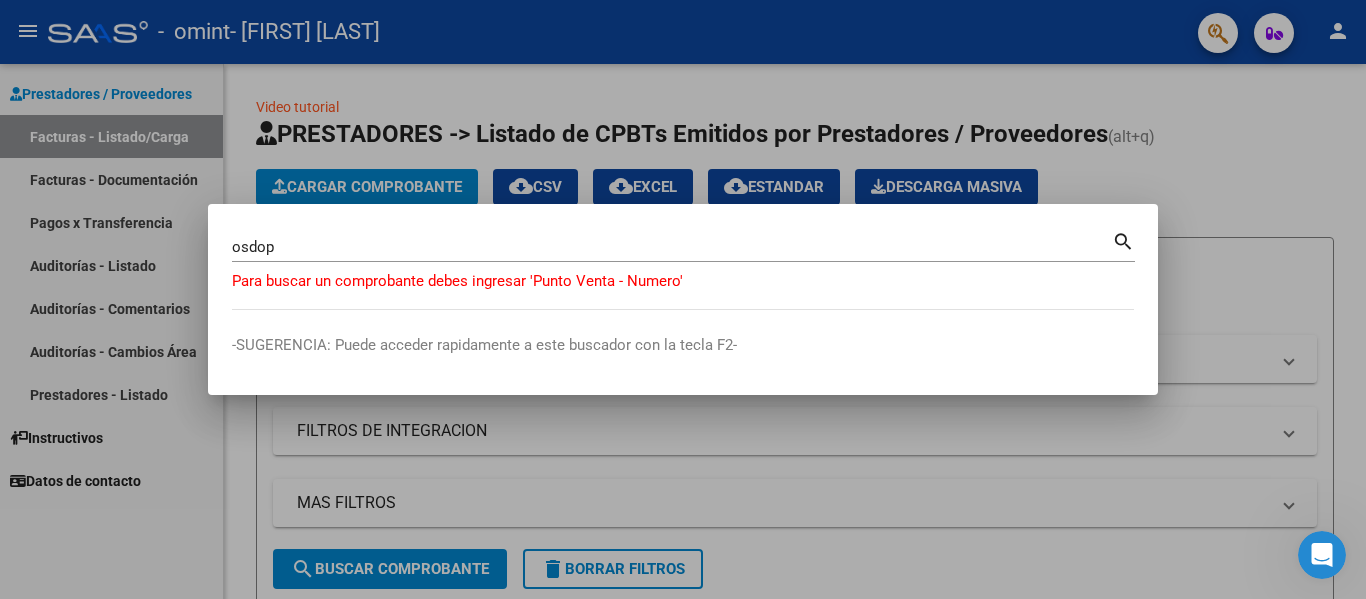 click at bounding box center [683, 299] 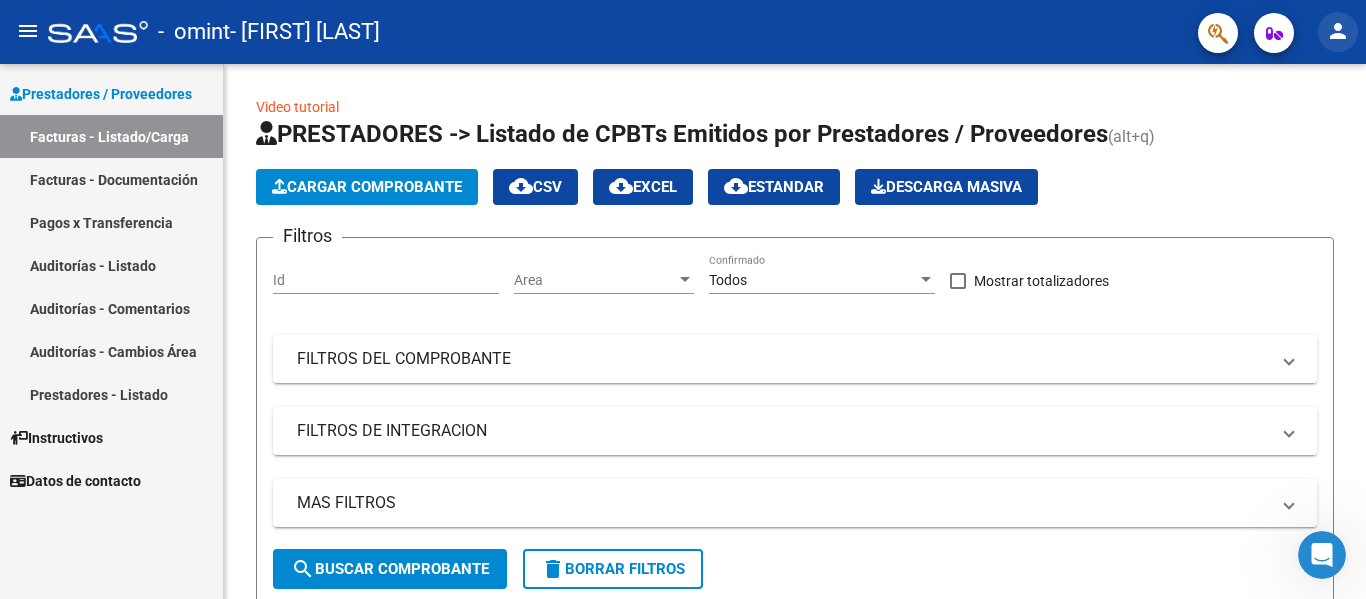 click on "person" 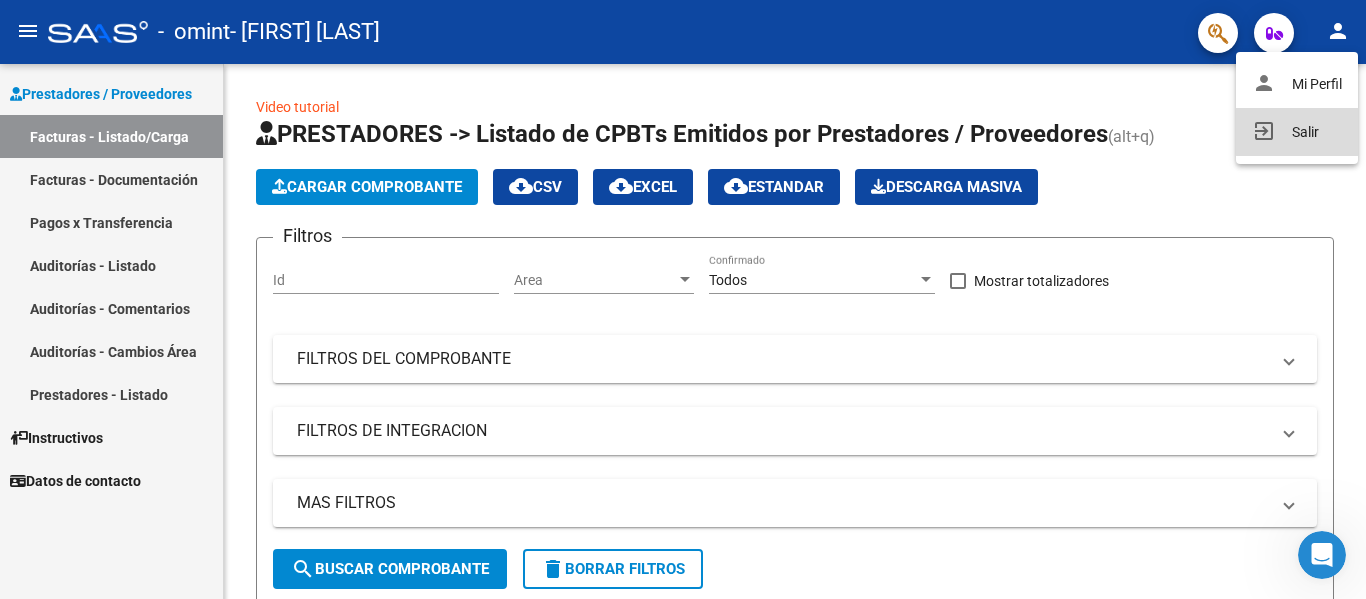 click on "exit_to_app  Salir" at bounding box center (1297, 132) 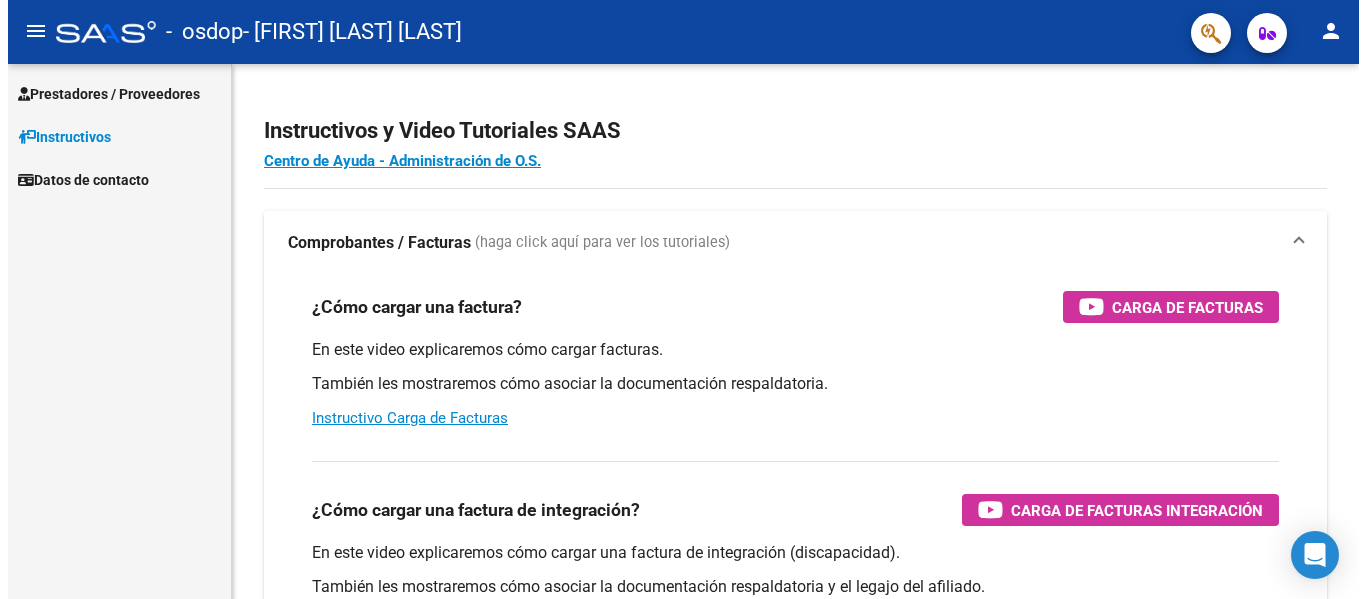 scroll, scrollTop: 0, scrollLeft: 0, axis: both 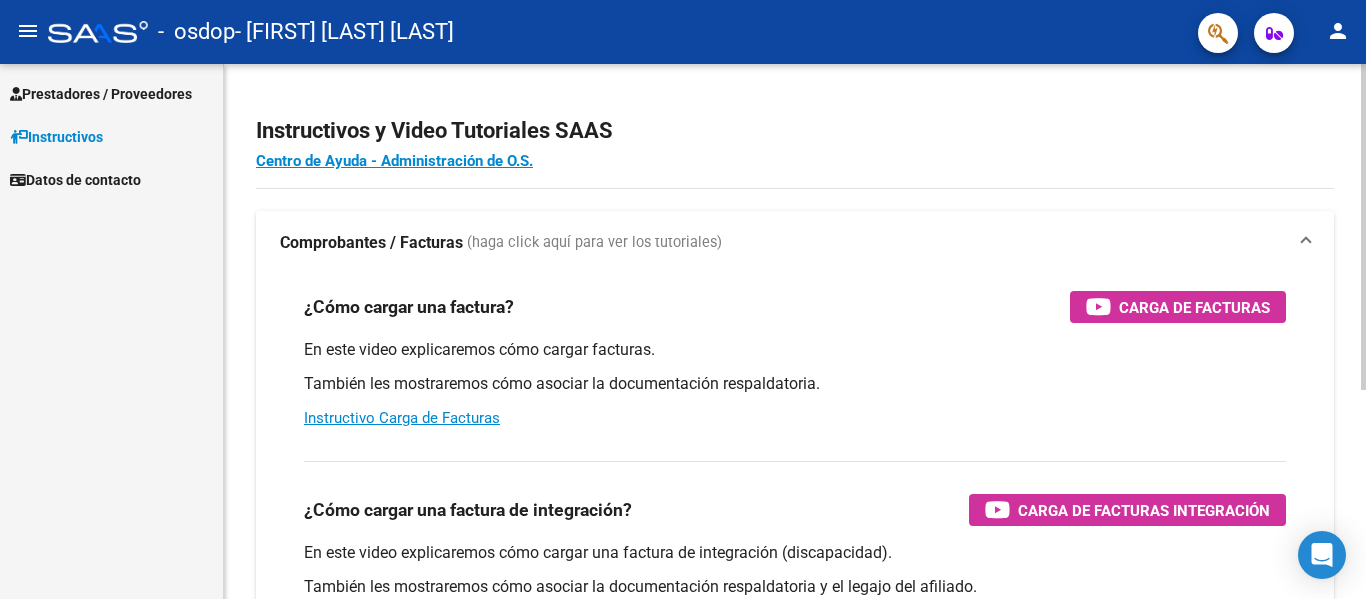 click on "Instructivos y Video Tutoriales SAAS Centro de Ayuda - Administración de O.S. Comprobantes / Facturas     (haga click aquí para ver los tutoriales) ¿Cómo cargar una factura?    Carga de Facturas En este video explicaremos cómo cargar facturas. También les mostraremos cómo asociar la documentación respaldatoria. Instructivo Carga de Facturas ¿Cómo cargar una factura de integración?    Carga de Facturas Integración En este video explicaremos cómo cargar una factura de integración (discapacidad). También les mostraremos cómo asociar la documentación respaldatoria y el legajo del afiliado. Instructivo Carga de Facturas con Recupero x Integración ¿Cómo editar una factura de integración?    Edición de Facturas de integración En este video explicaremos cómo editar una factura que ya habíamos cargado. Les mostraremos cómo asociar la documentación respaldatoria y la trazabilidad." 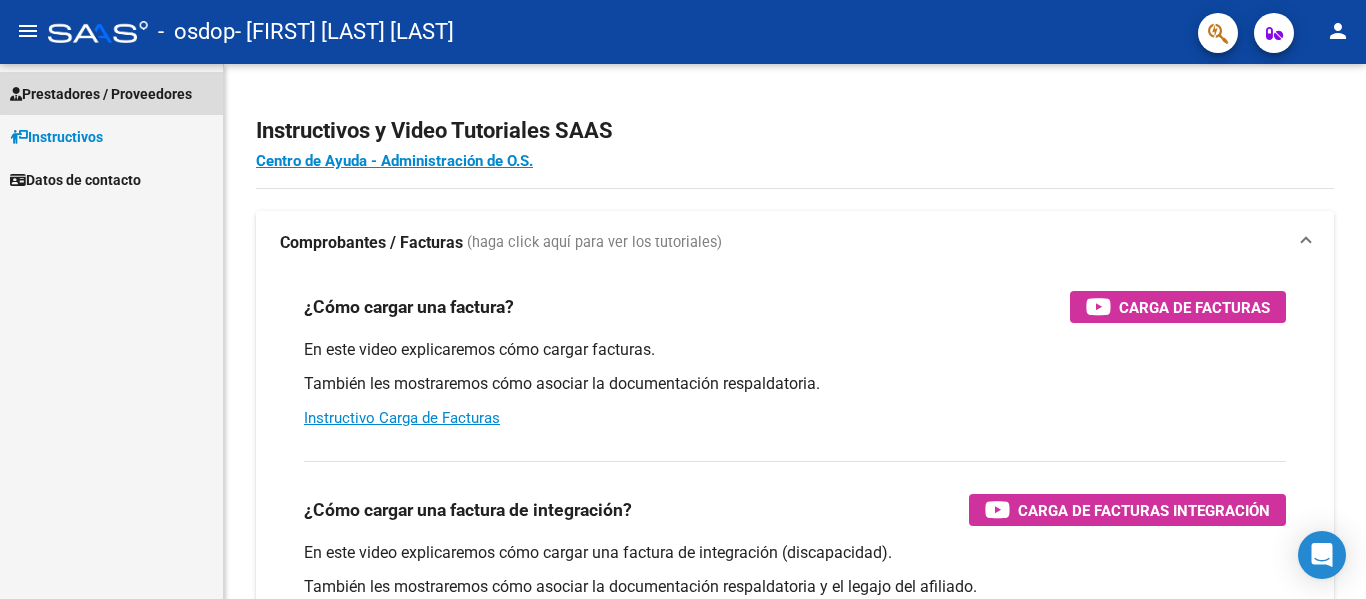 click on "Prestadores / Proveedores" at bounding box center [111, 93] 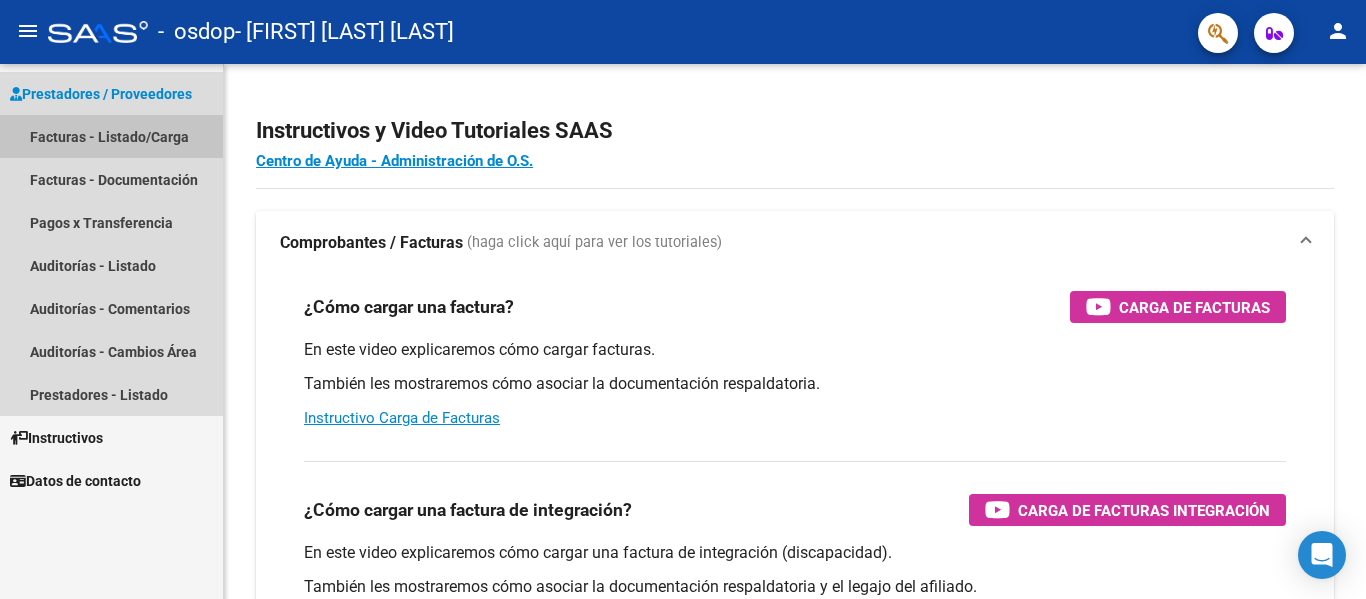 click on "Facturas - Listado/Carga" at bounding box center (111, 136) 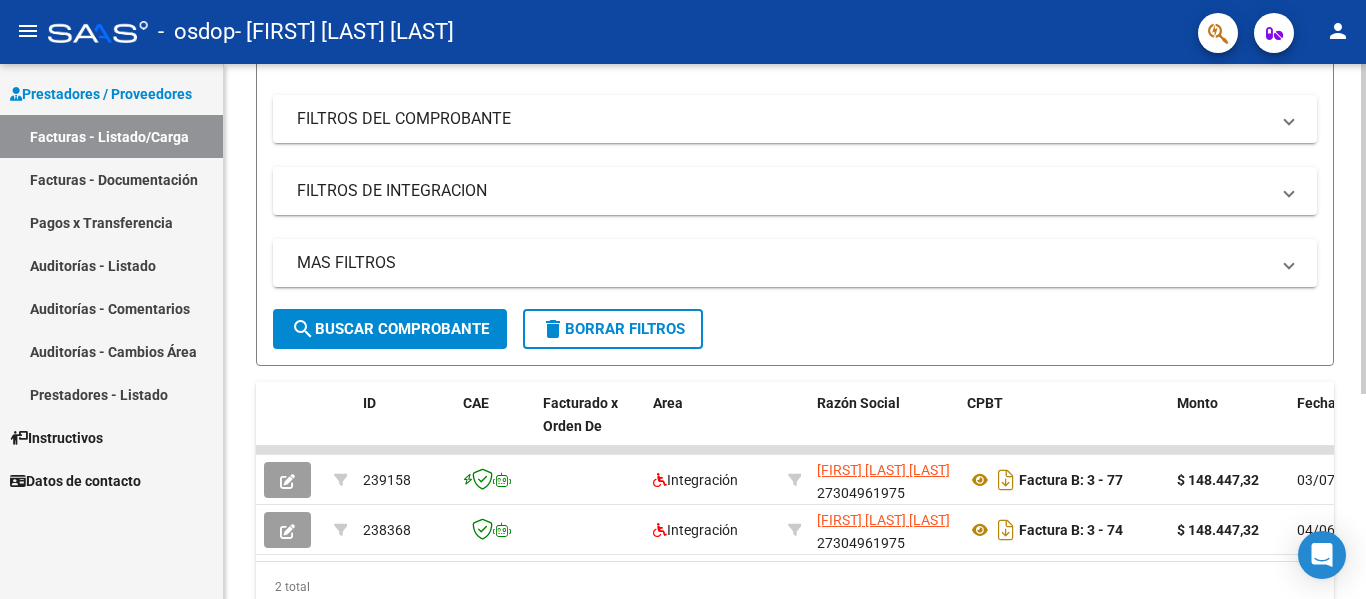 scroll, scrollTop: 333, scrollLeft: 0, axis: vertical 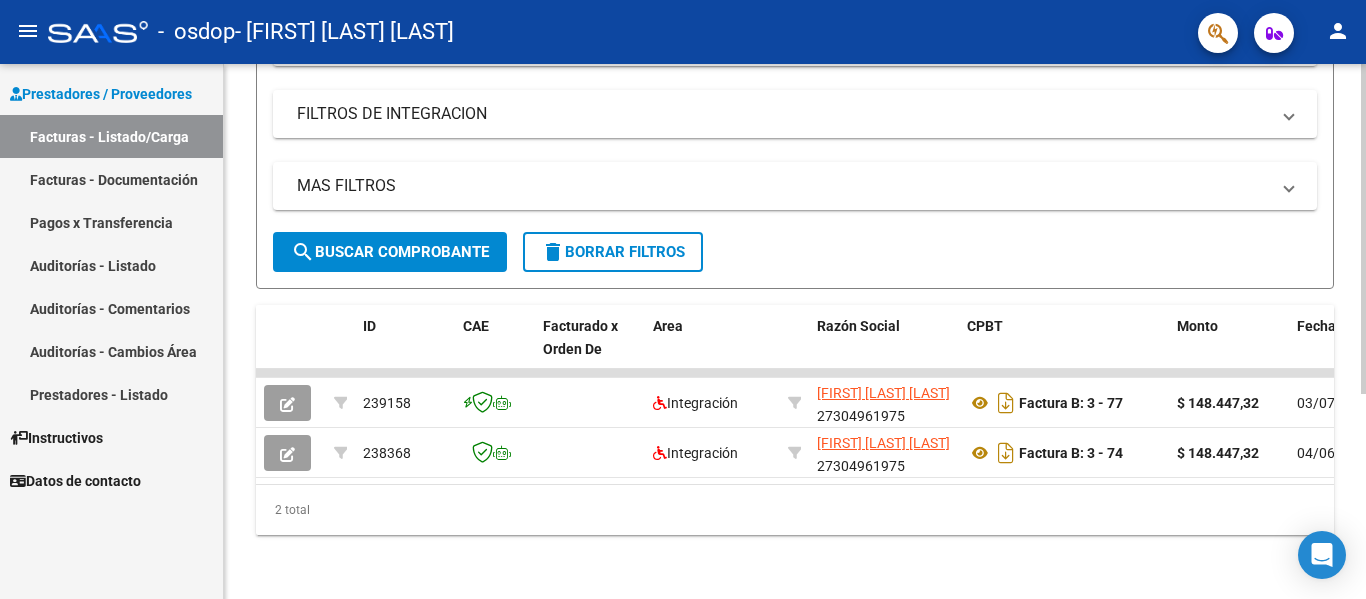 click 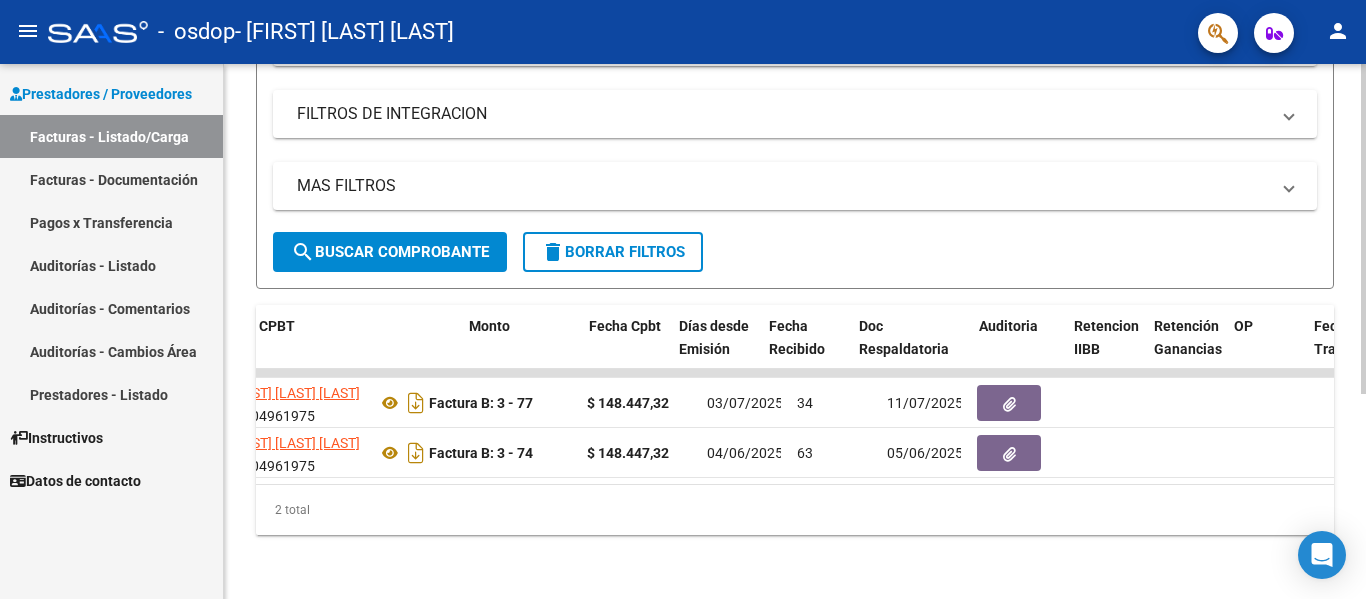 scroll, scrollTop: 0, scrollLeft: 1011, axis: horizontal 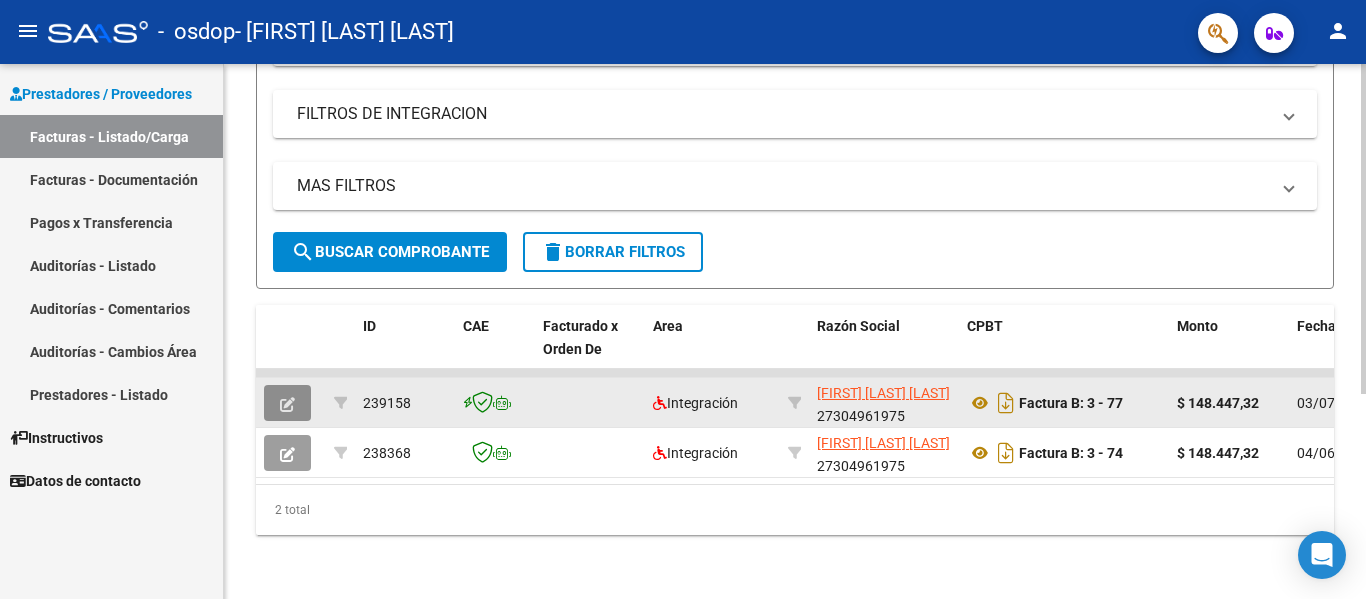 click 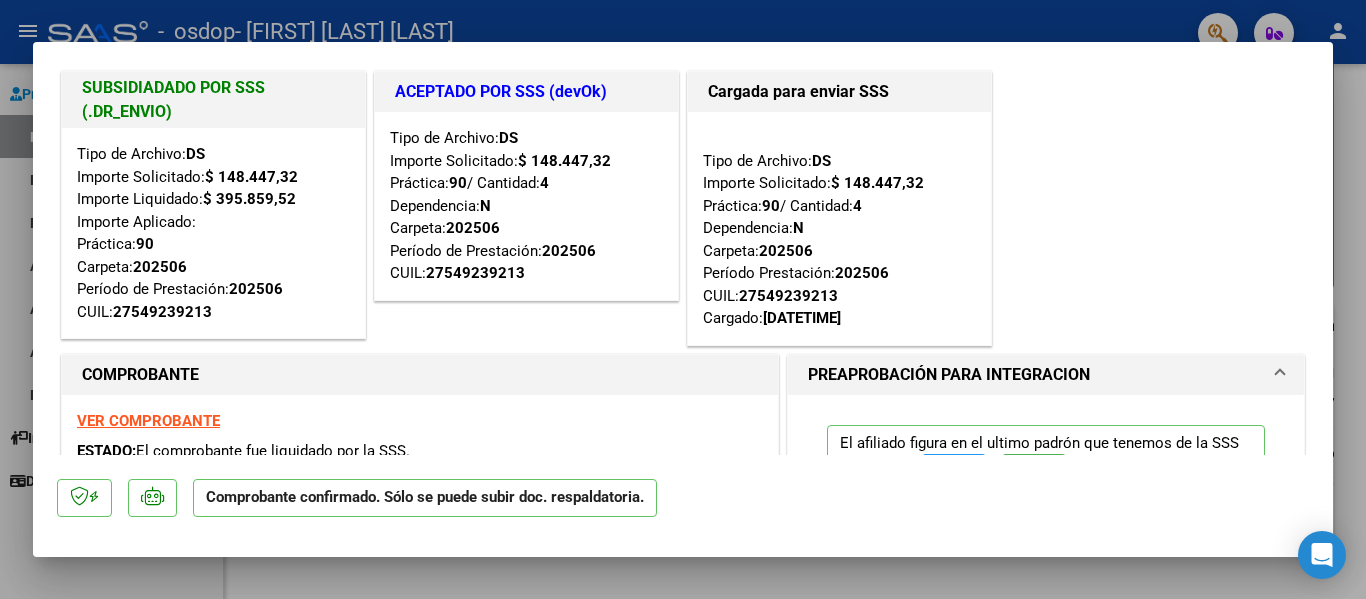 scroll, scrollTop: 5, scrollLeft: 0, axis: vertical 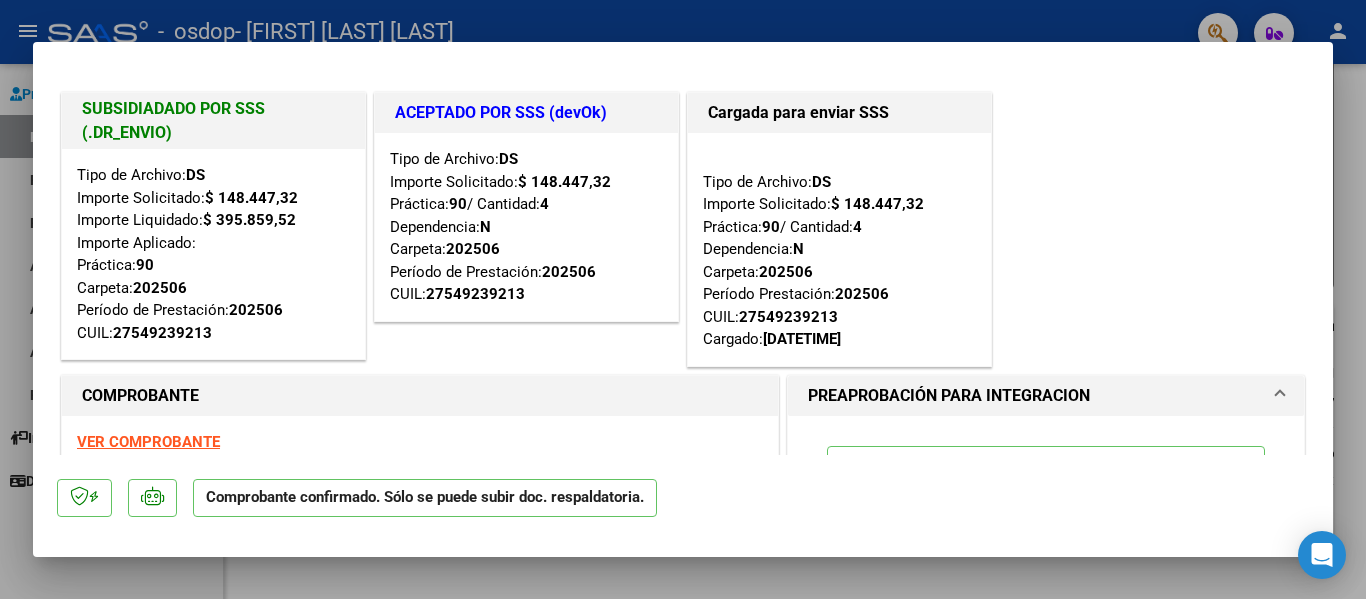 click at bounding box center [683, 299] 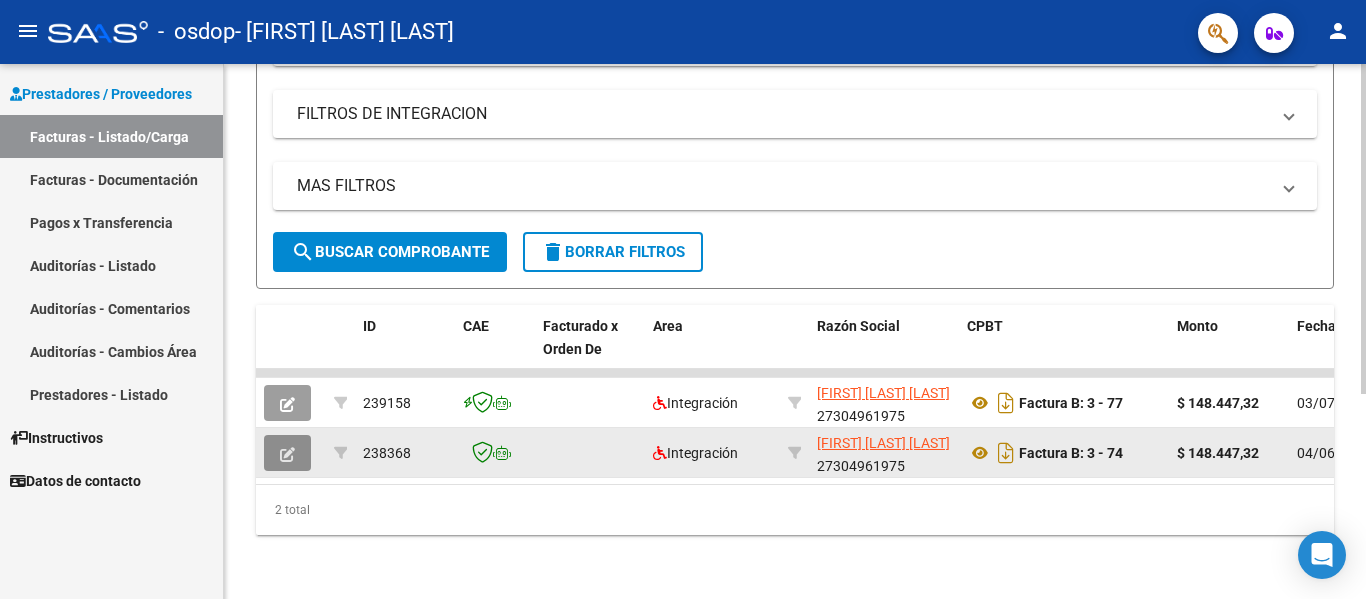 click 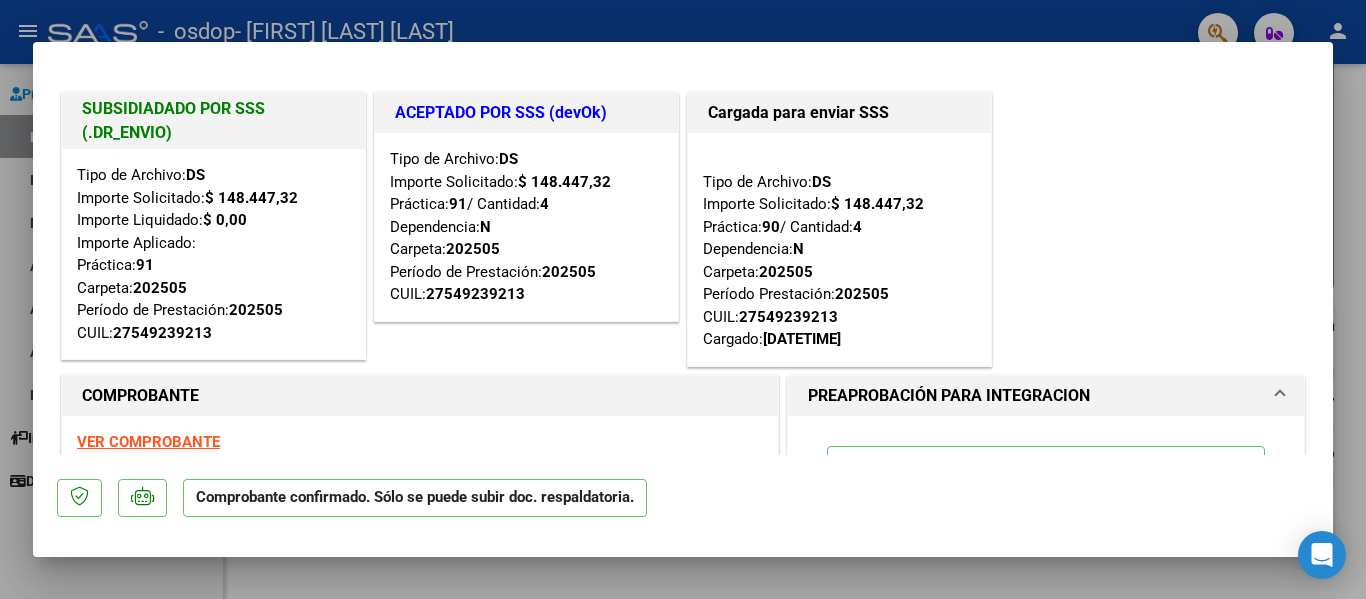 click at bounding box center (683, 299) 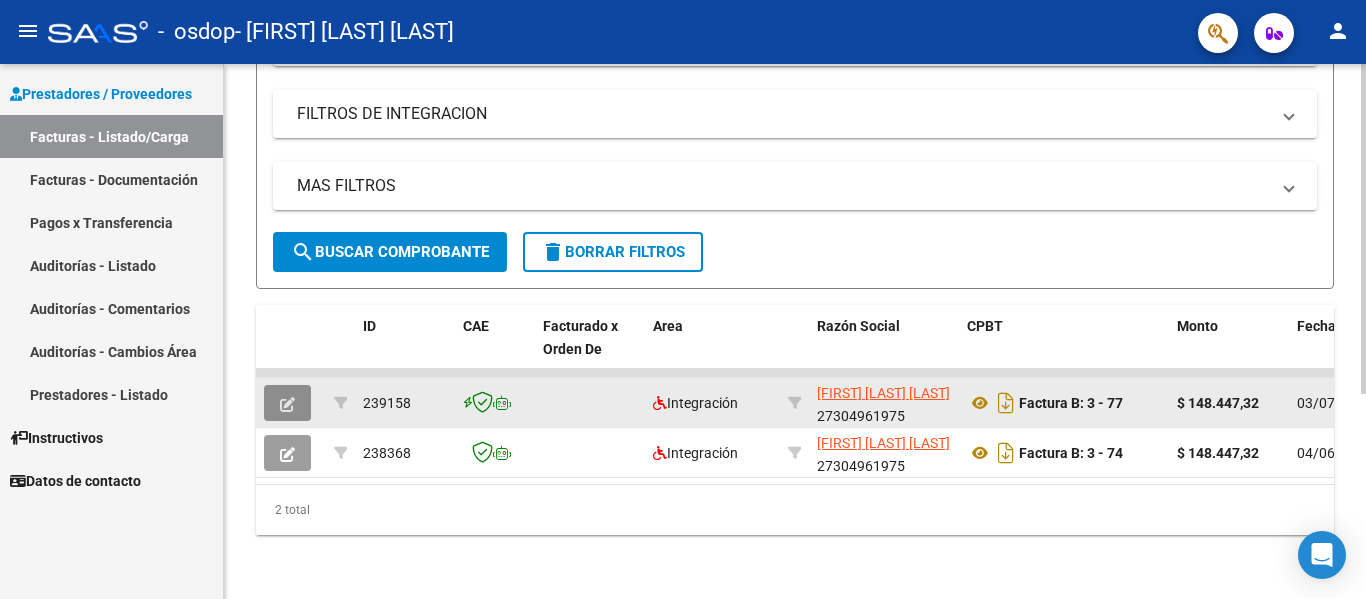 click 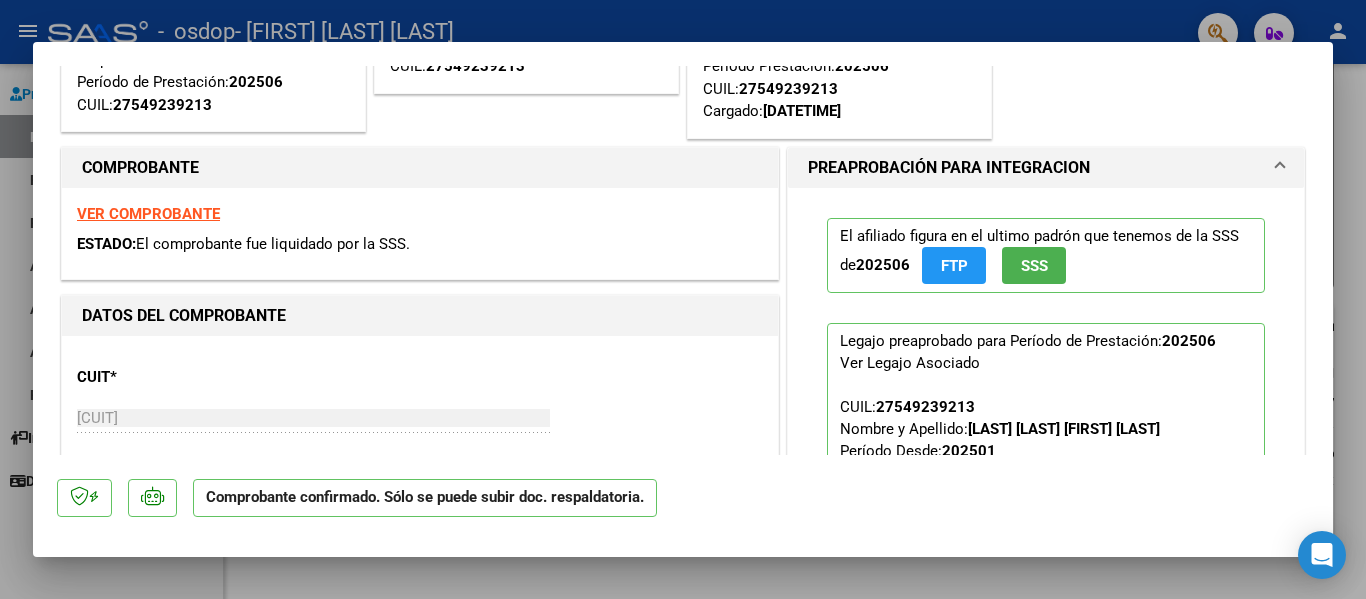 scroll, scrollTop: 0, scrollLeft: 0, axis: both 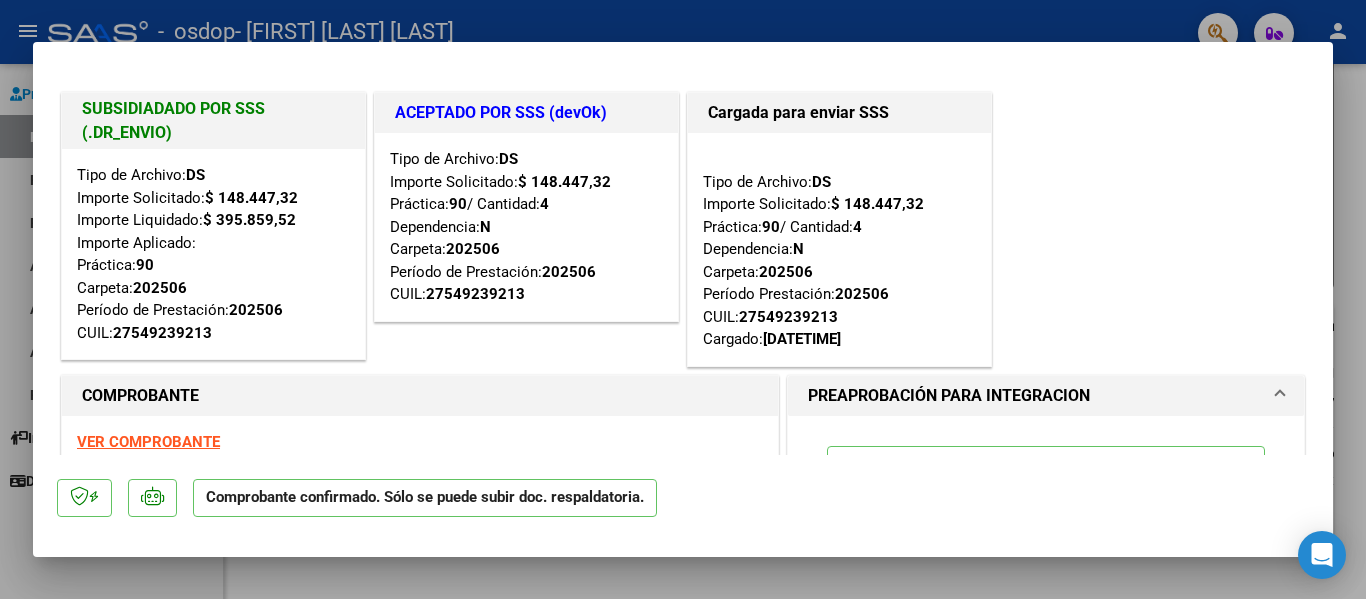 click at bounding box center [683, 299] 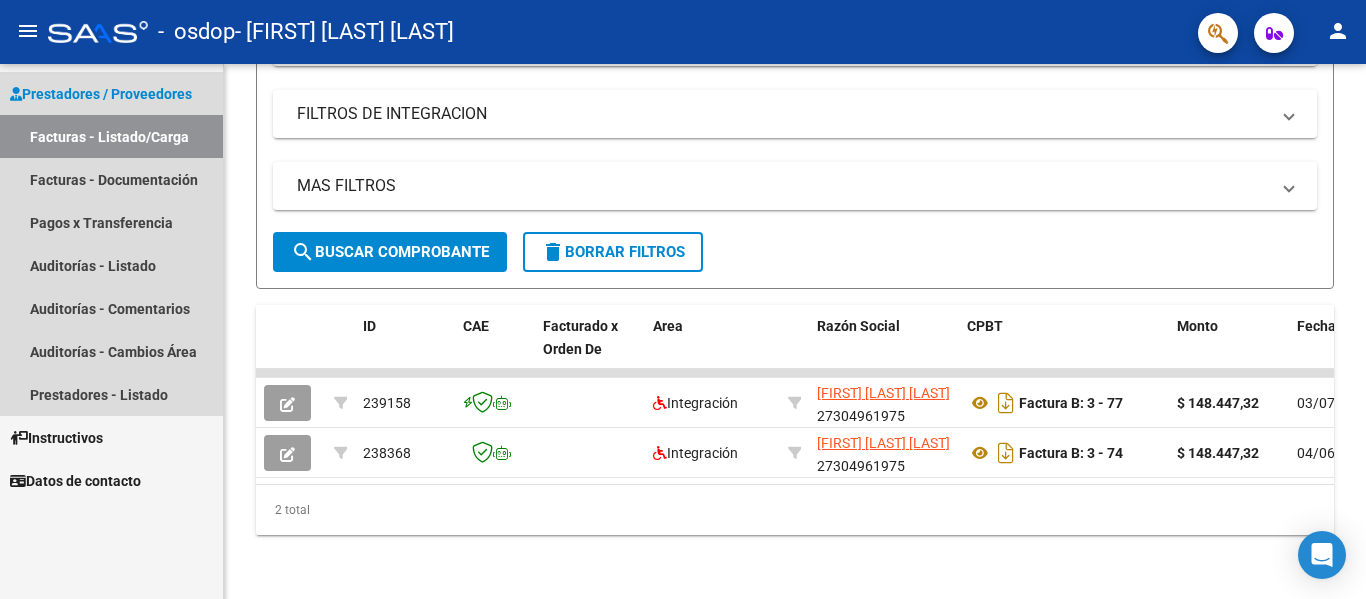 click on "Facturas - Listado/Carga" at bounding box center [111, 136] 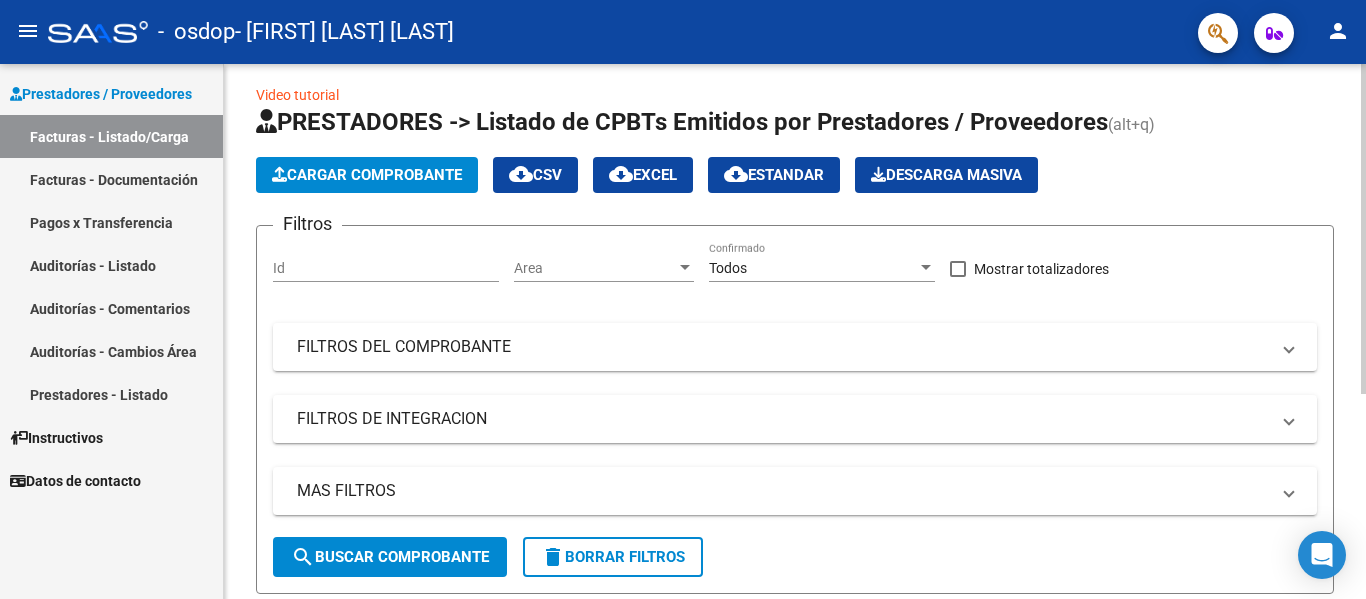 click 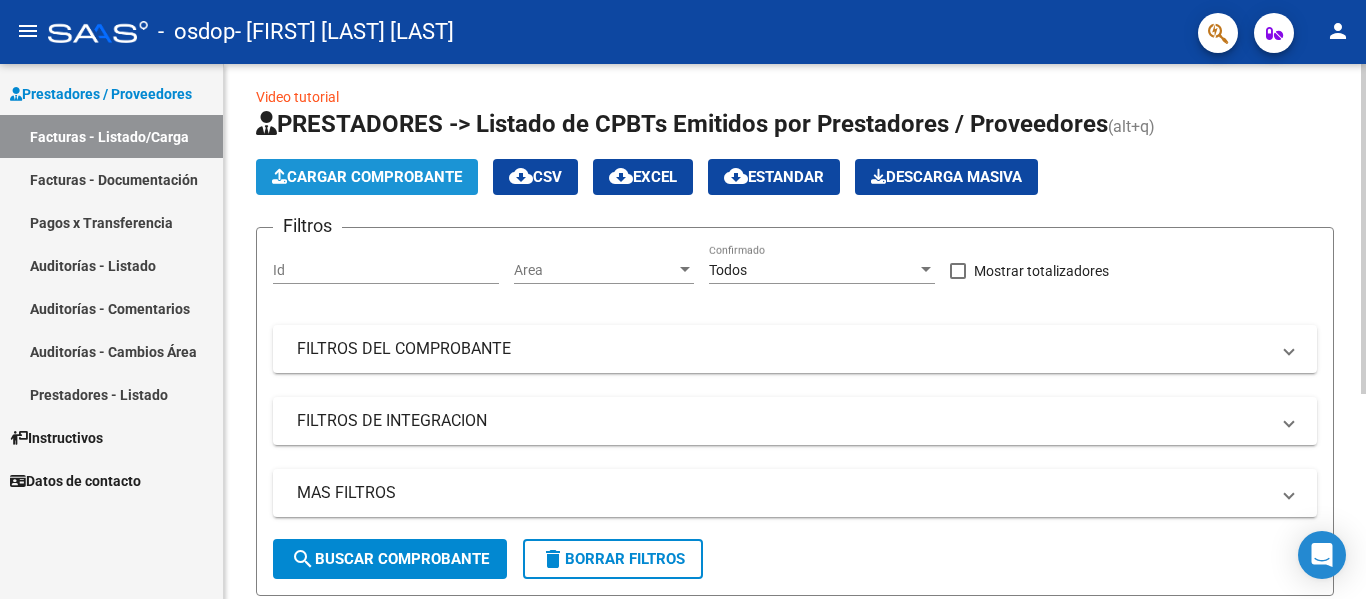 click on "Cargar Comprobante" 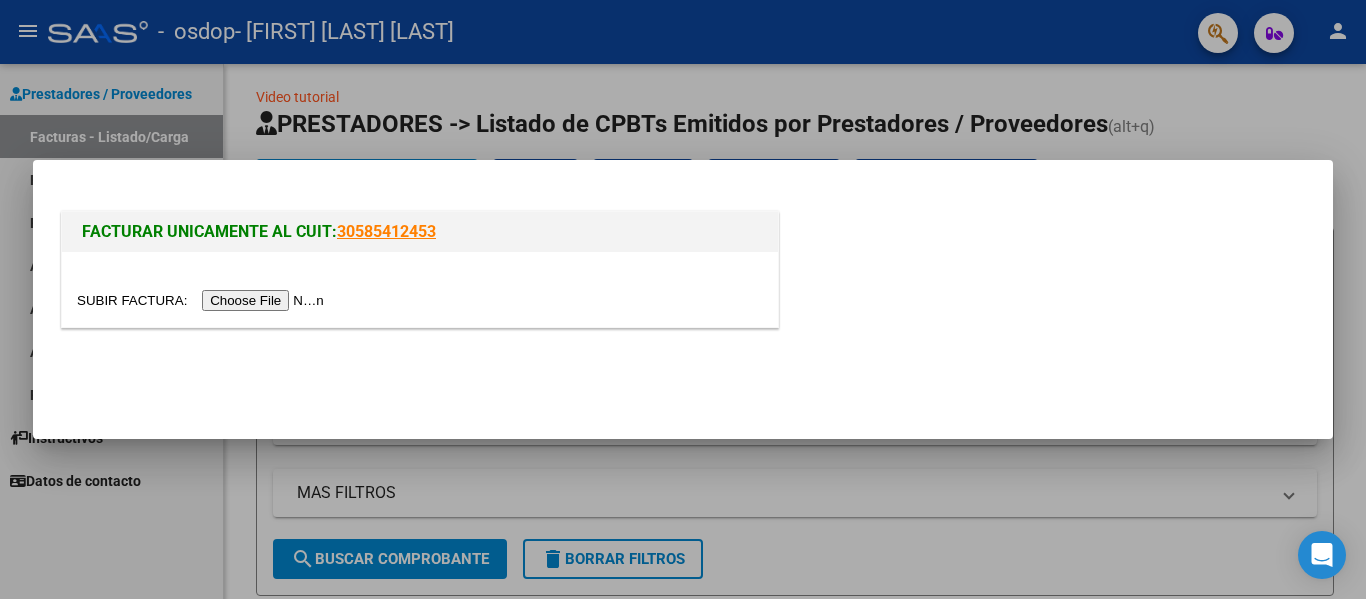 click at bounding box center (203, 300) 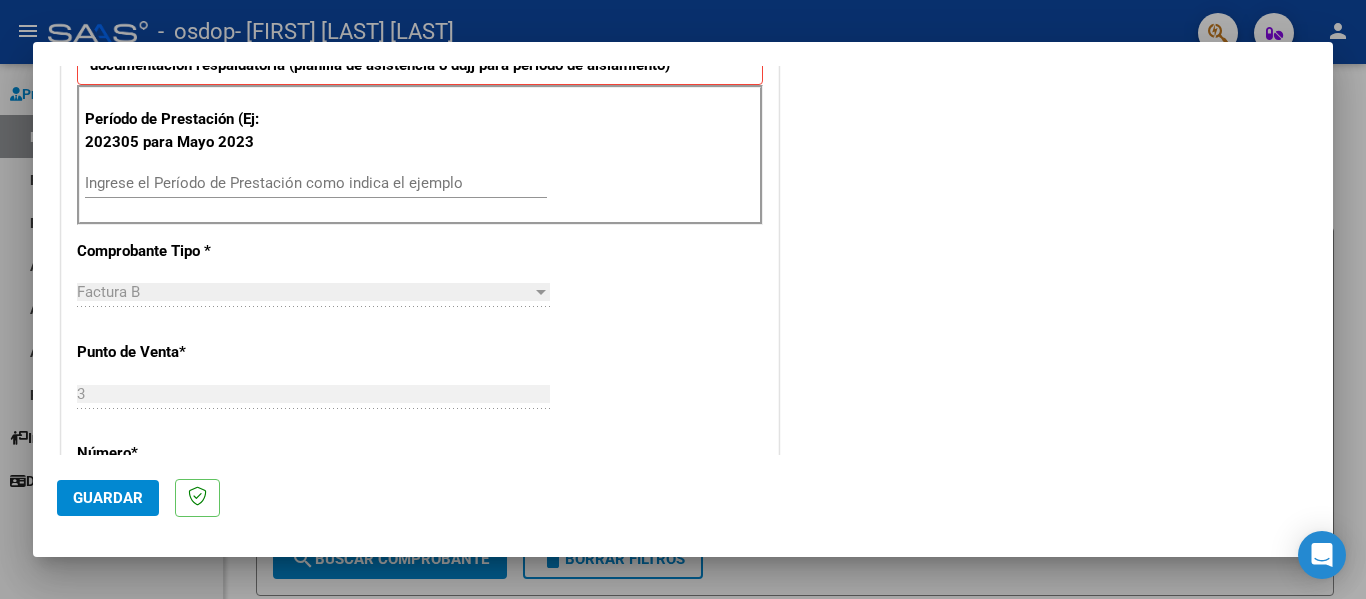 scroll, scrollTop: 566, scrollLeft: 0, axis: vertical 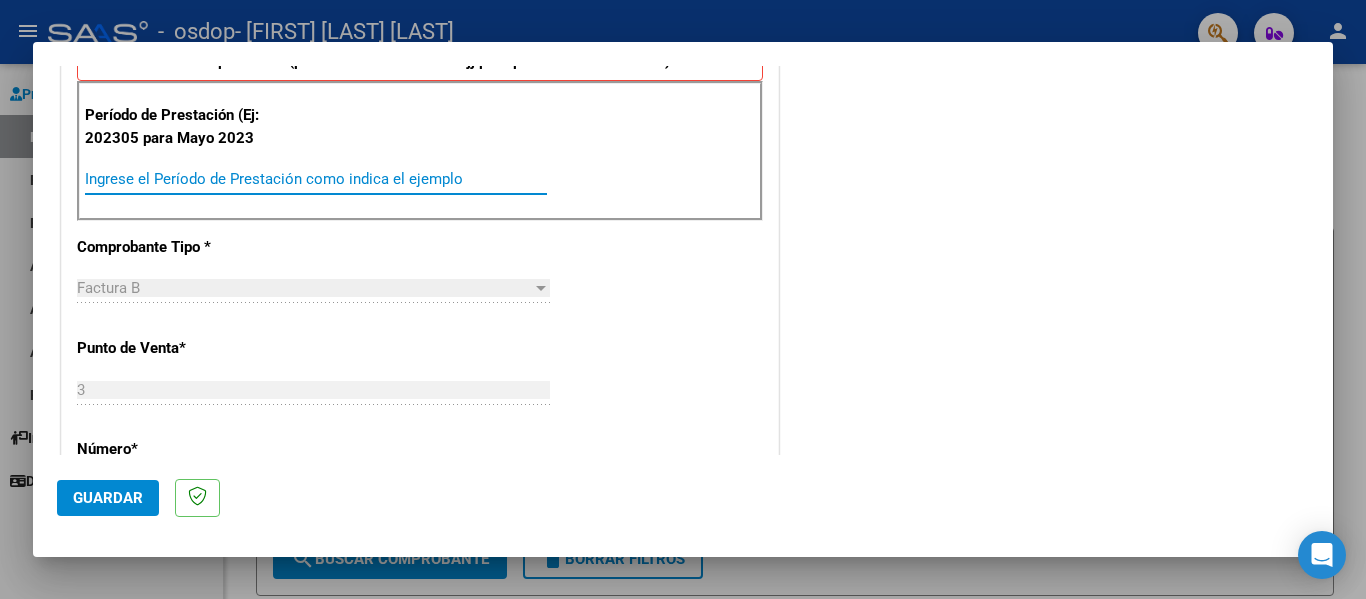 click on "Ingrese el Período de Prestación como indica el ejemplo" at bounding box center [316, 179] 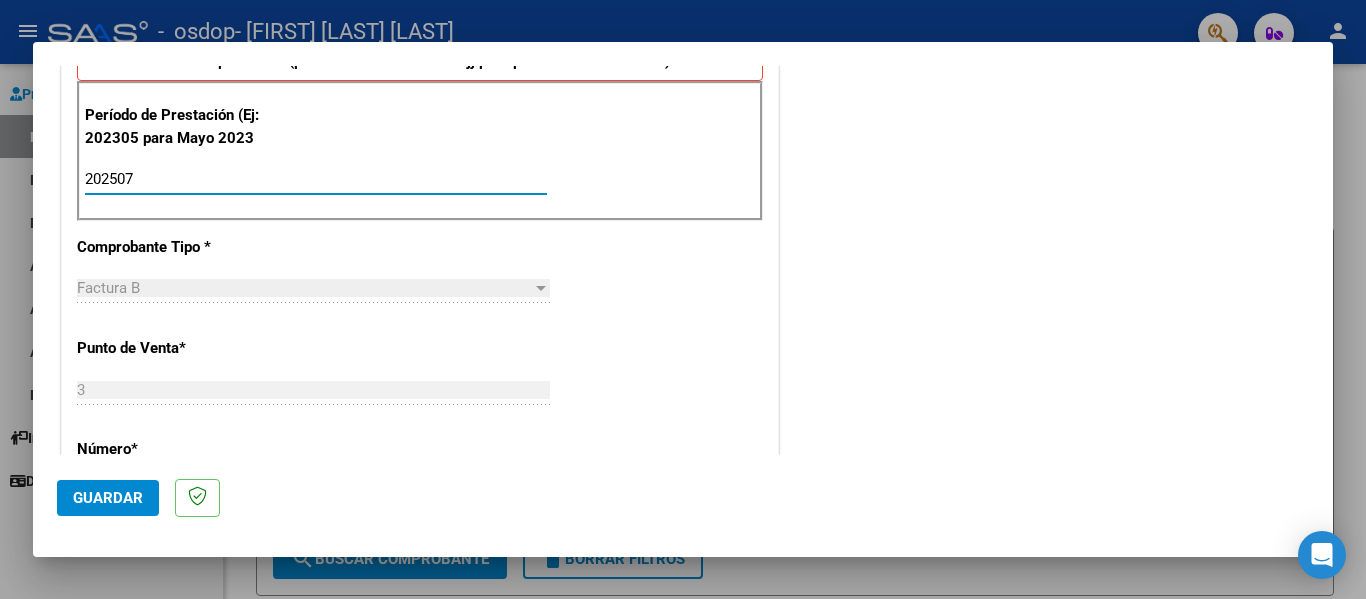 type on "202507" 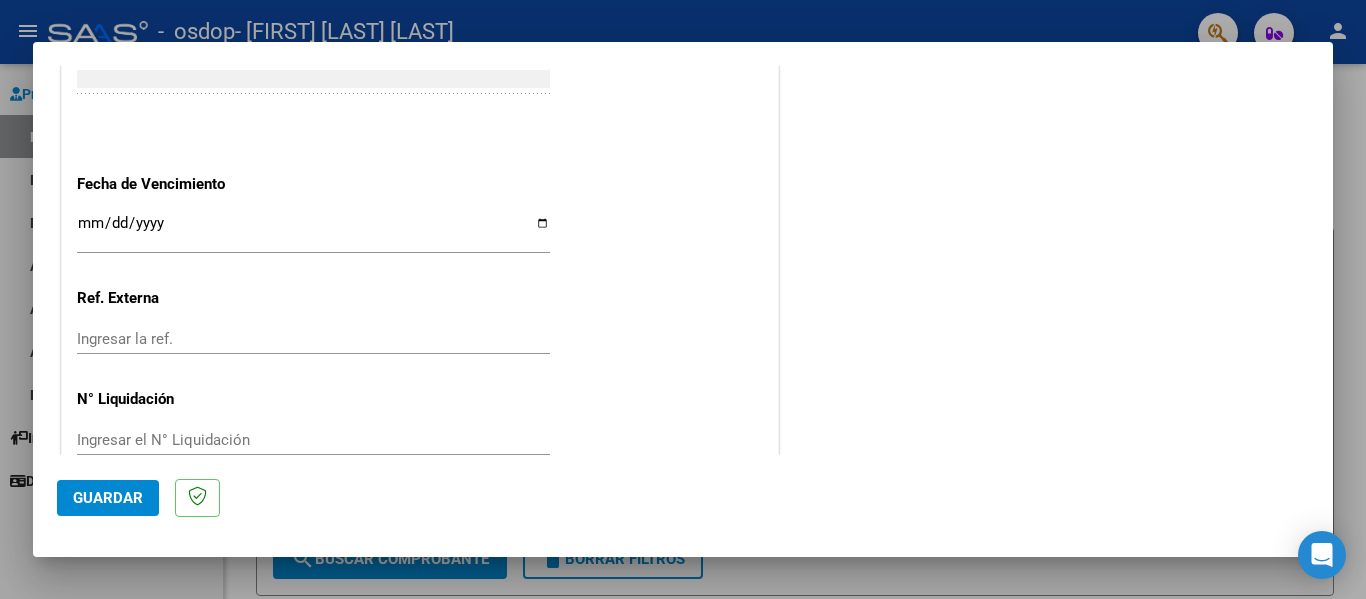 scroll, scrollTop: 1304, scrollLeft: 0, axis: vertical 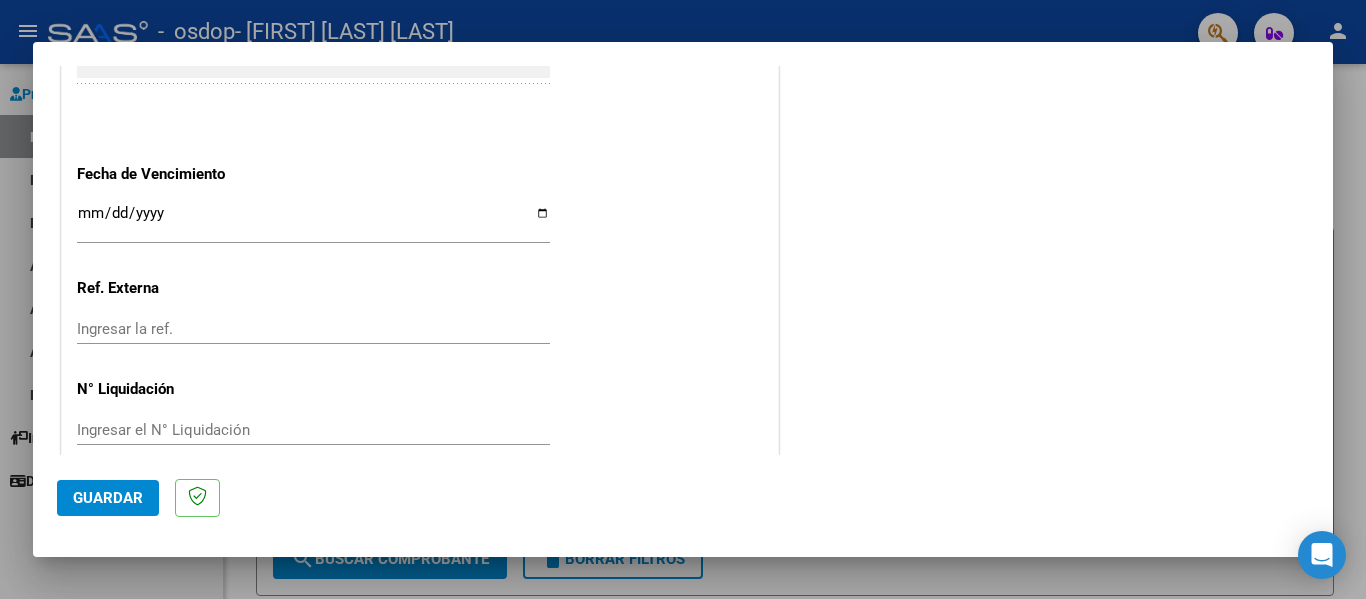 click on "Ingresar la fecha" at bounding box center [313, 221] 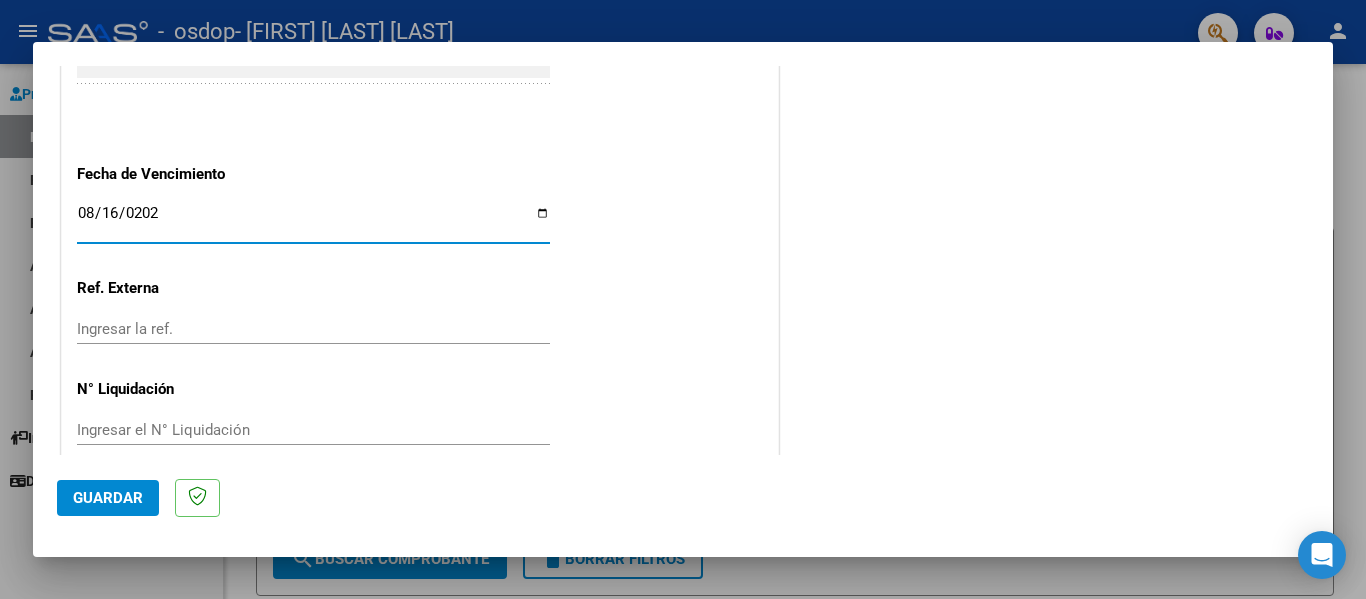 type on "2025-08-16" 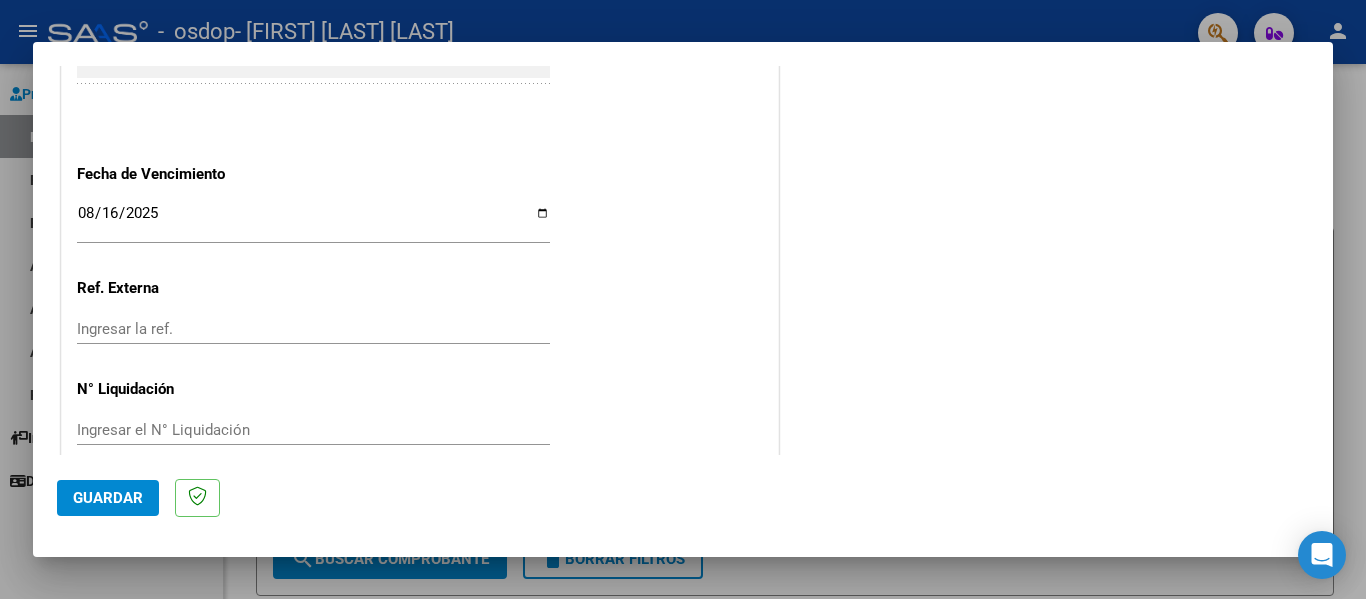 scroll, scrollTop: 1333, scrollLeft: 0, axis: vertical 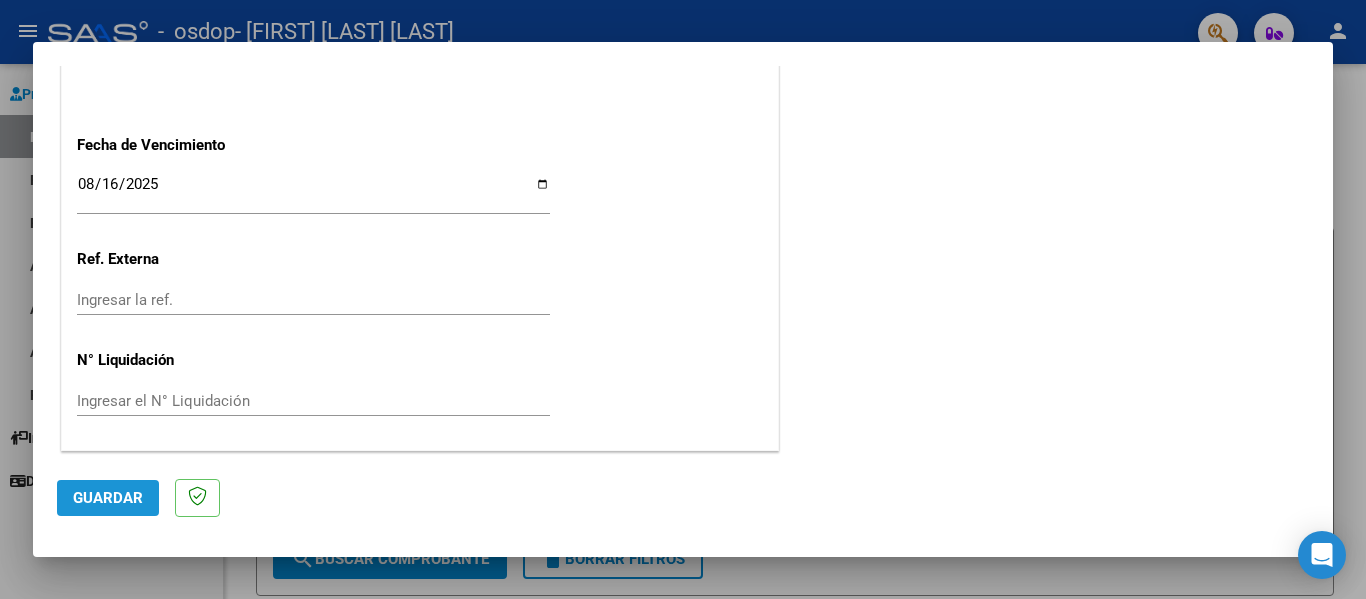 click on "Guardar" 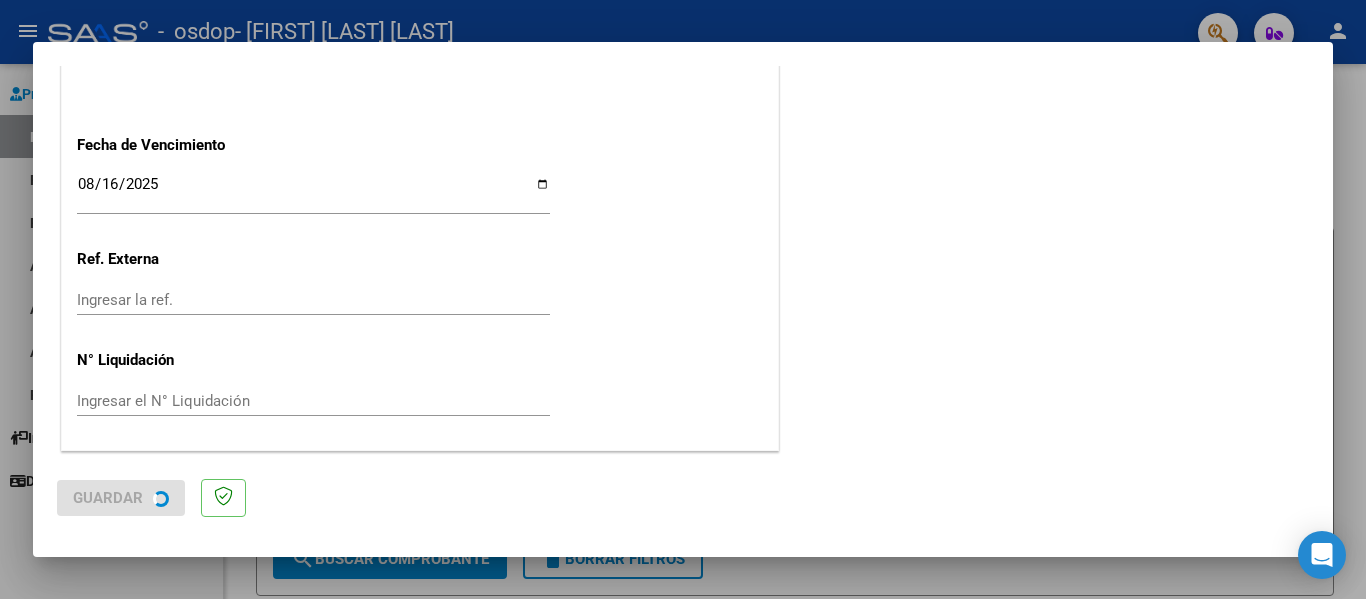 scroll, scrollTop: 0, scrollLeft: 0, axis: both 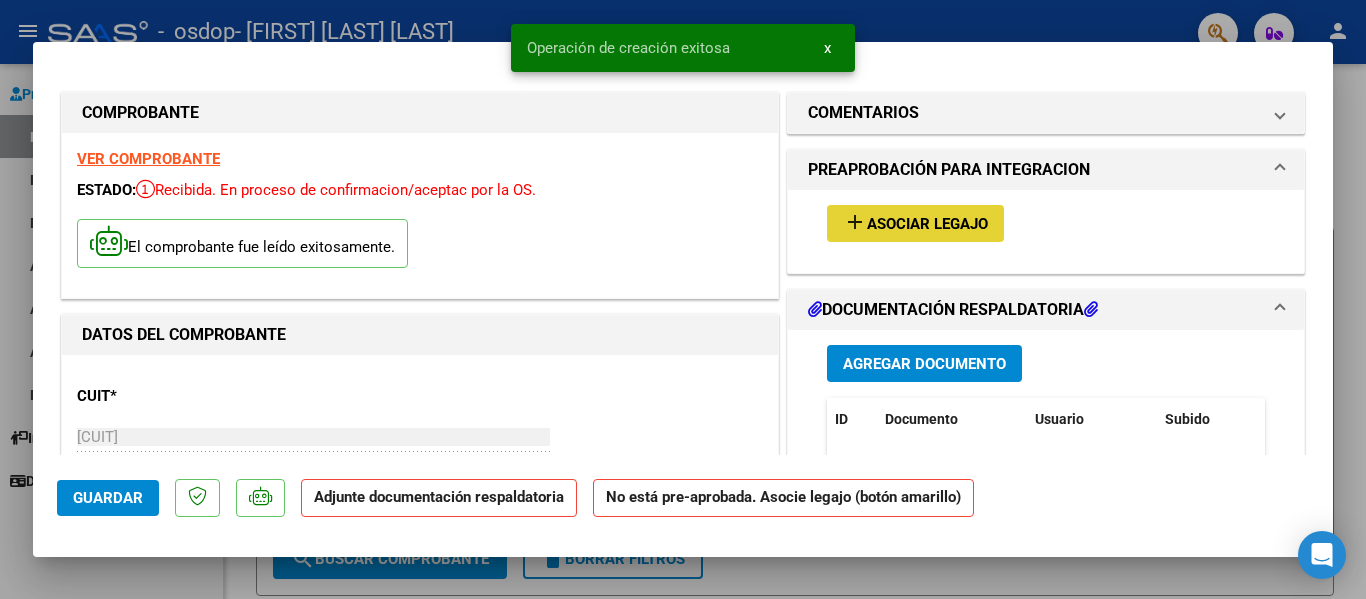 click on "Asociar Legajo" at bounding box center [927, 224] 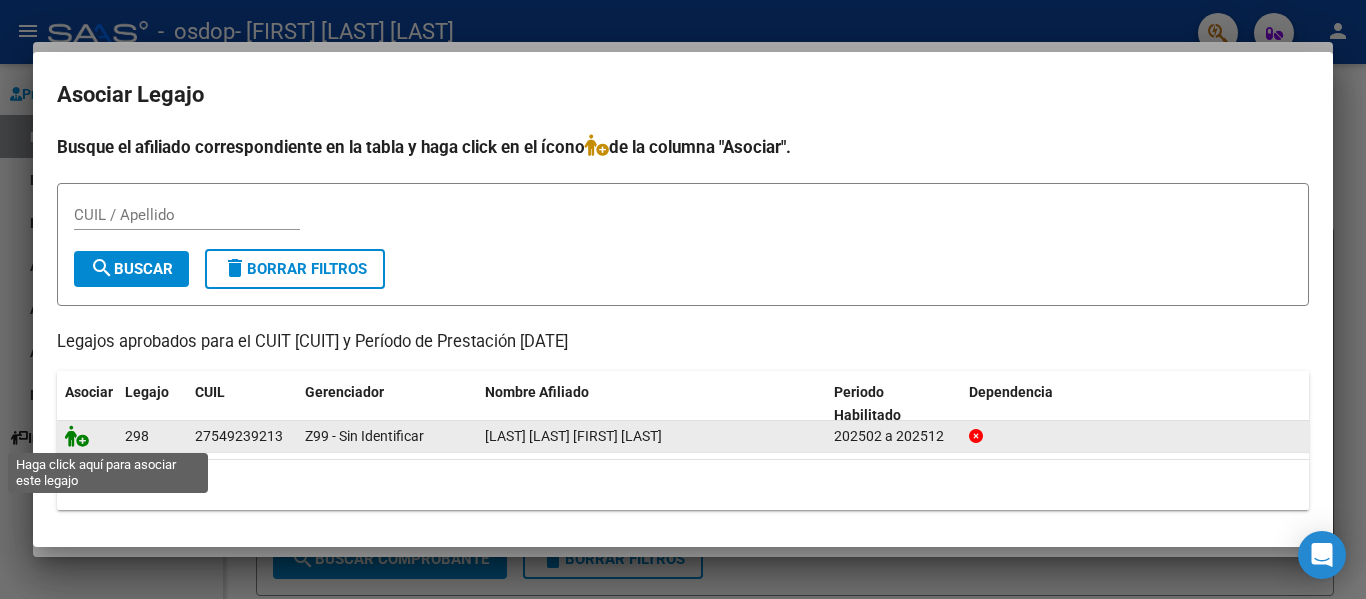 click 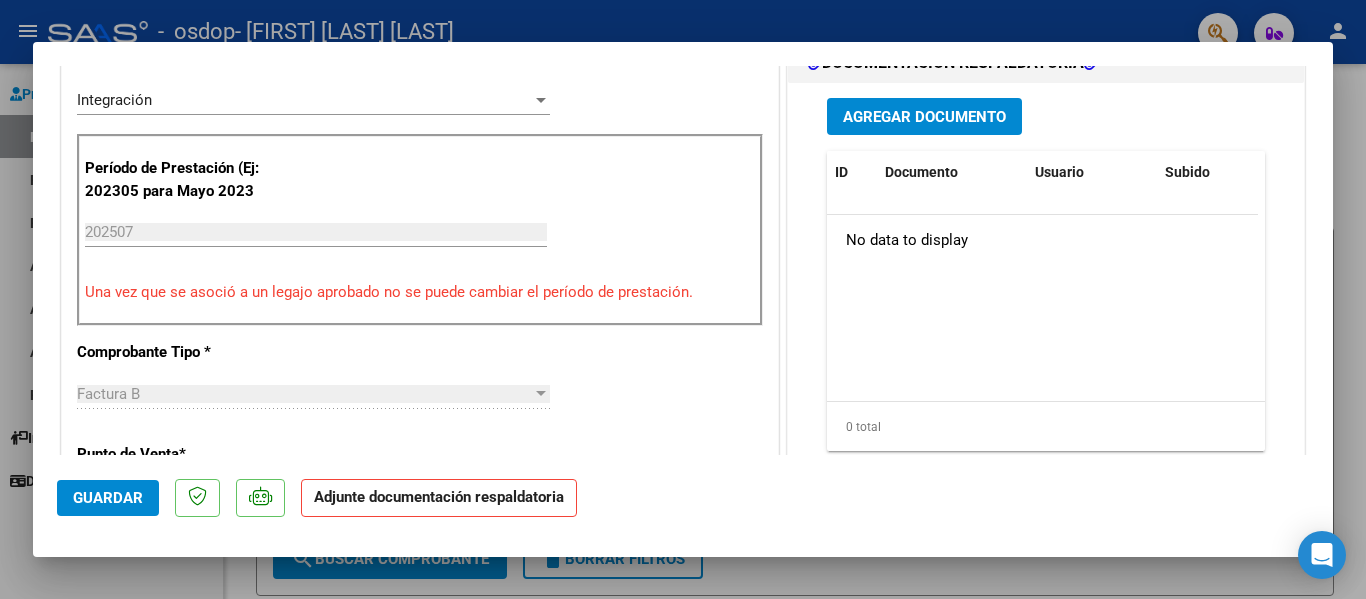 scroll, scrollTop: 594, scrollLeft: 0, axis: vertical 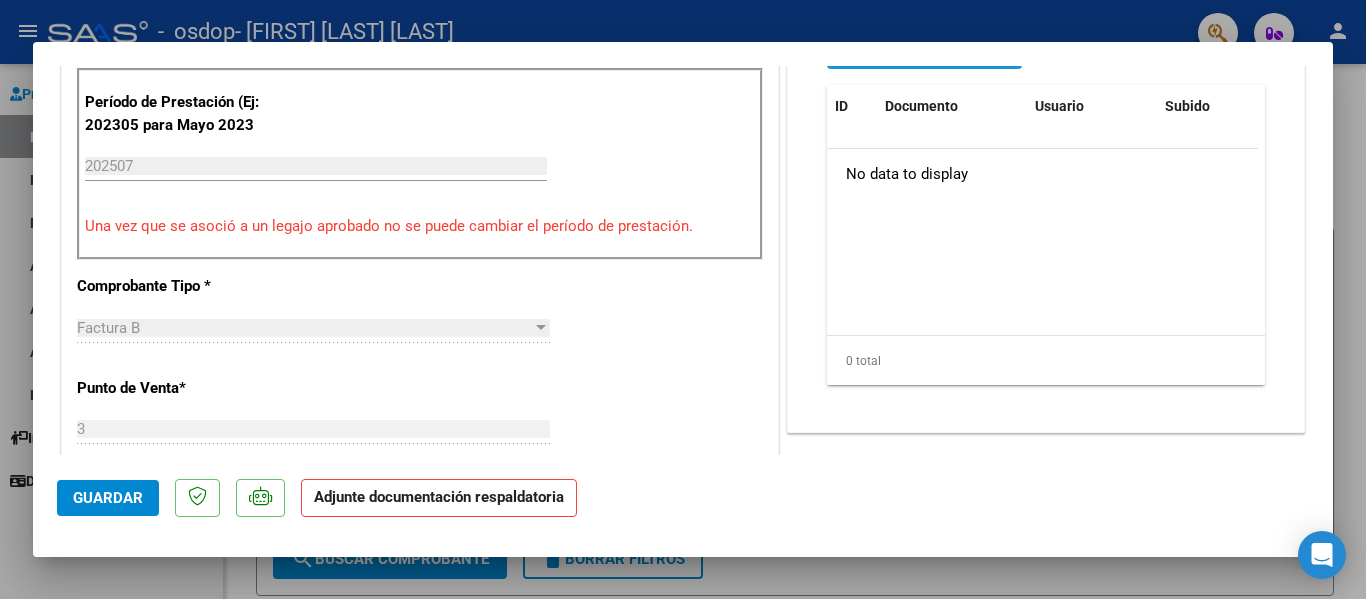 click on "Agregar Documento" at bounding box center (924, 50) 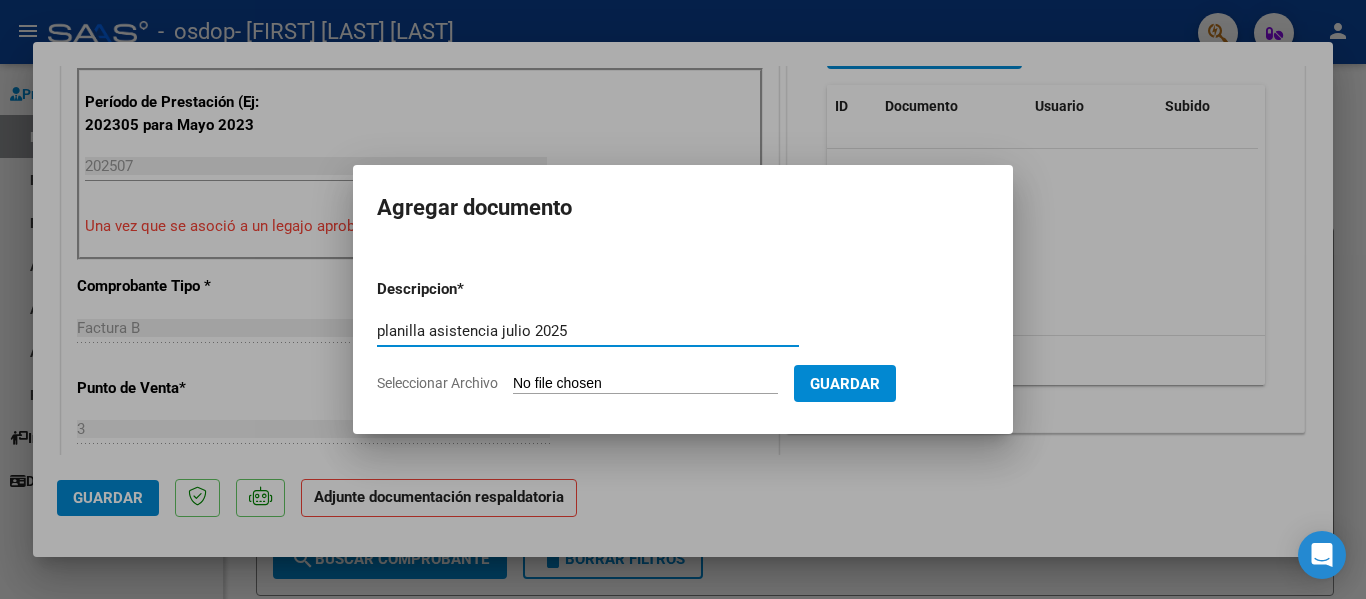 type on "planilla asistencia julio 2025" 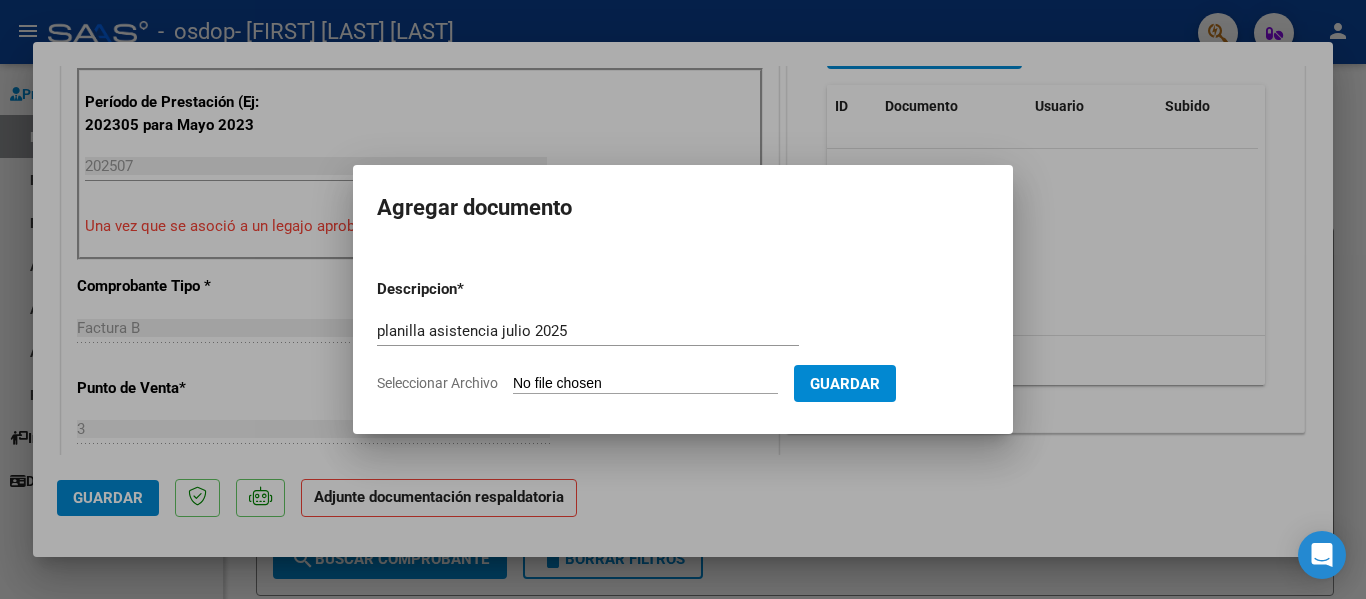 click on "Seleccionar Archivo" at bounding box center [645, 384] 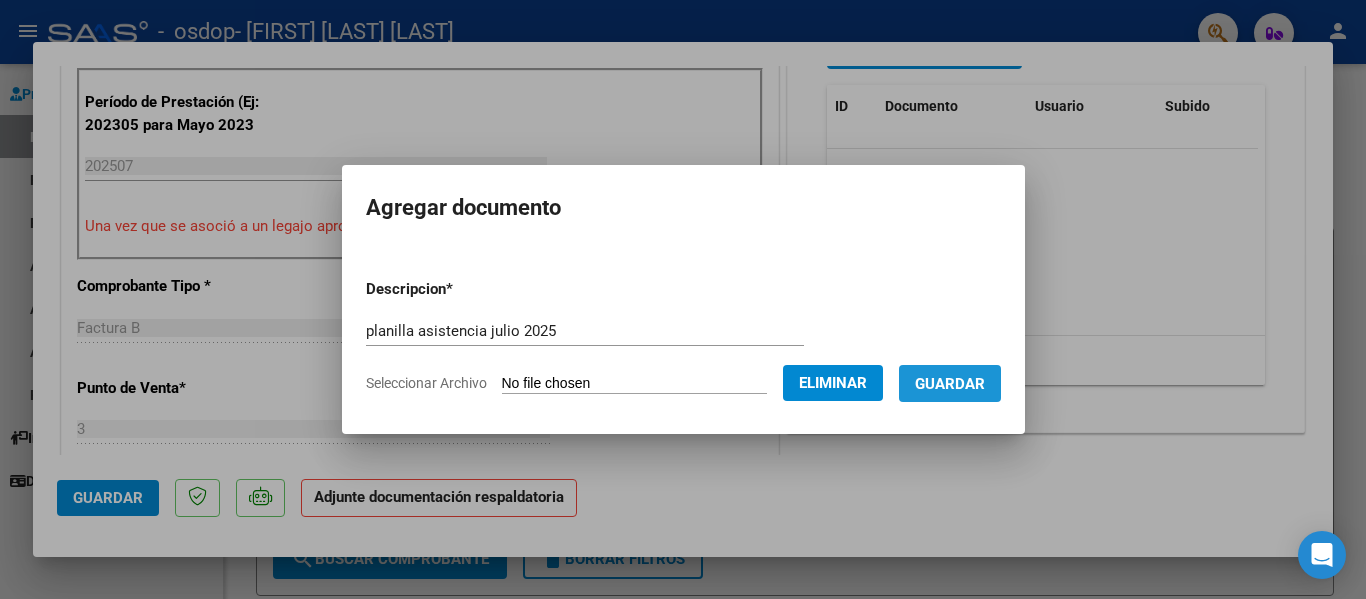 click on "Guardar" at bounding box center [950, 384] 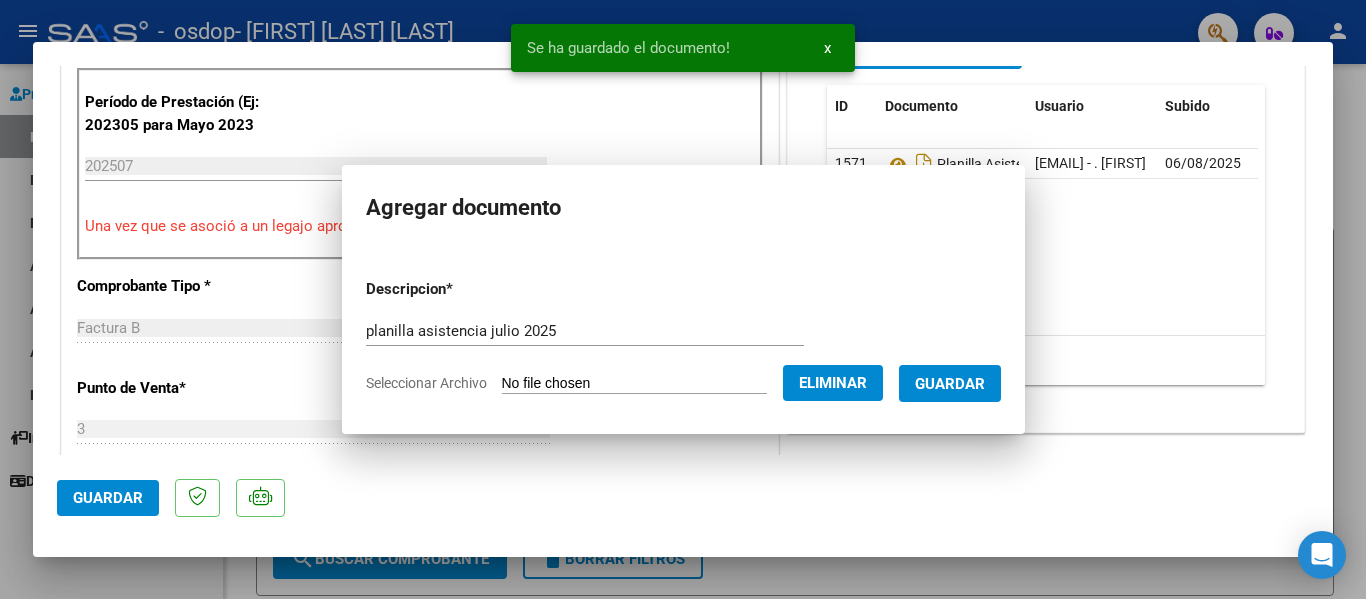scroll, scrollTop: 583, scrollLeft: 0, axis: vertical 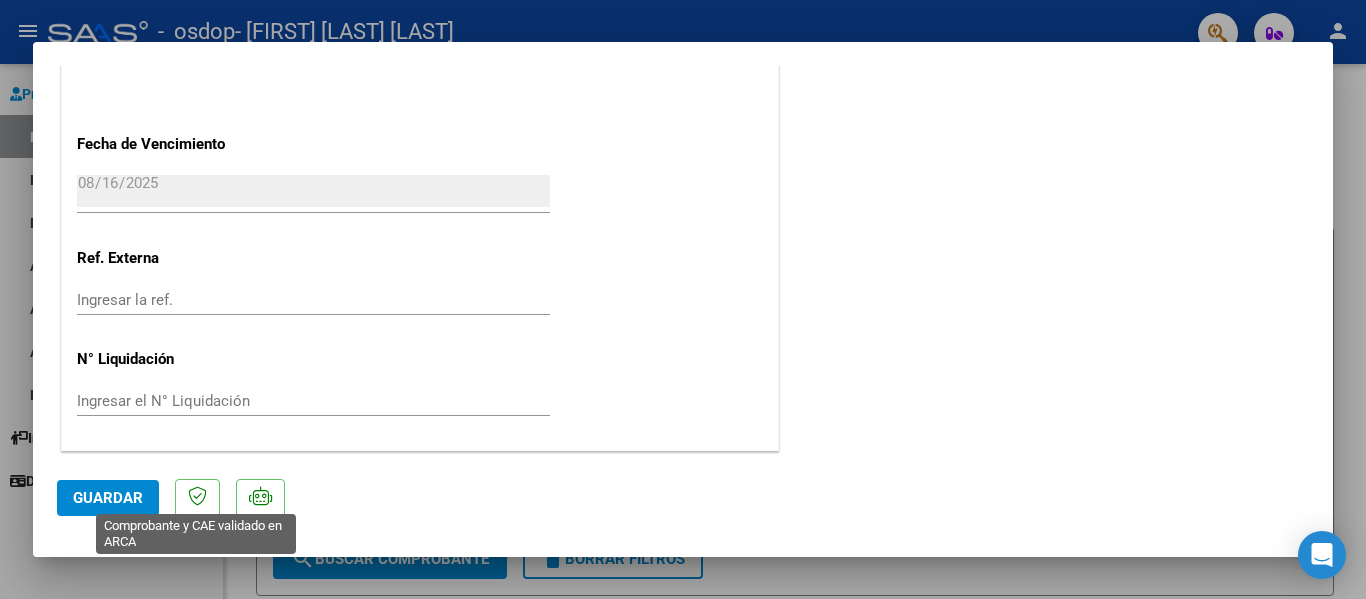 click 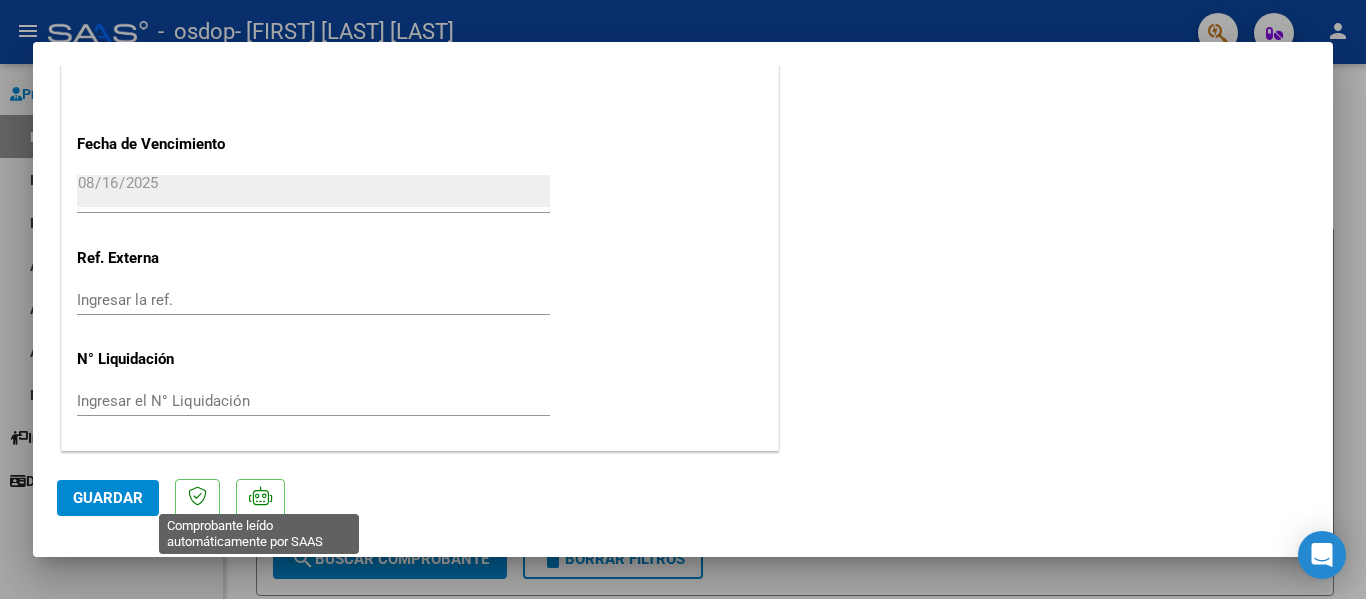 click 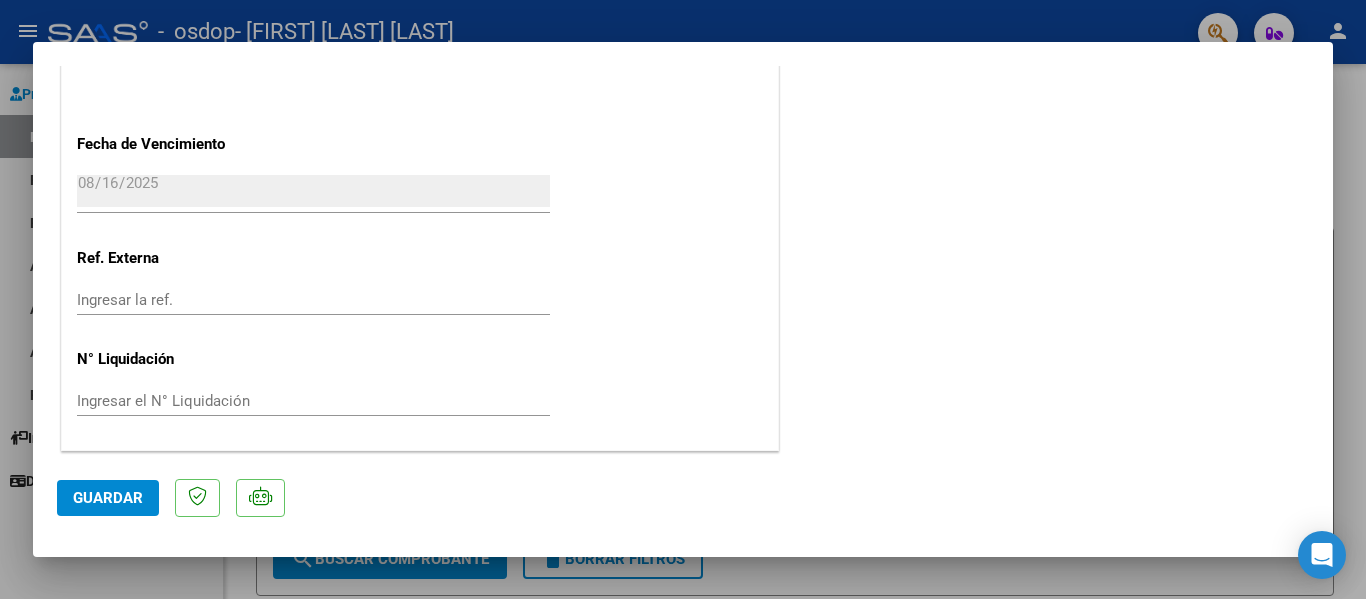 click at bounding box center (683, 299) 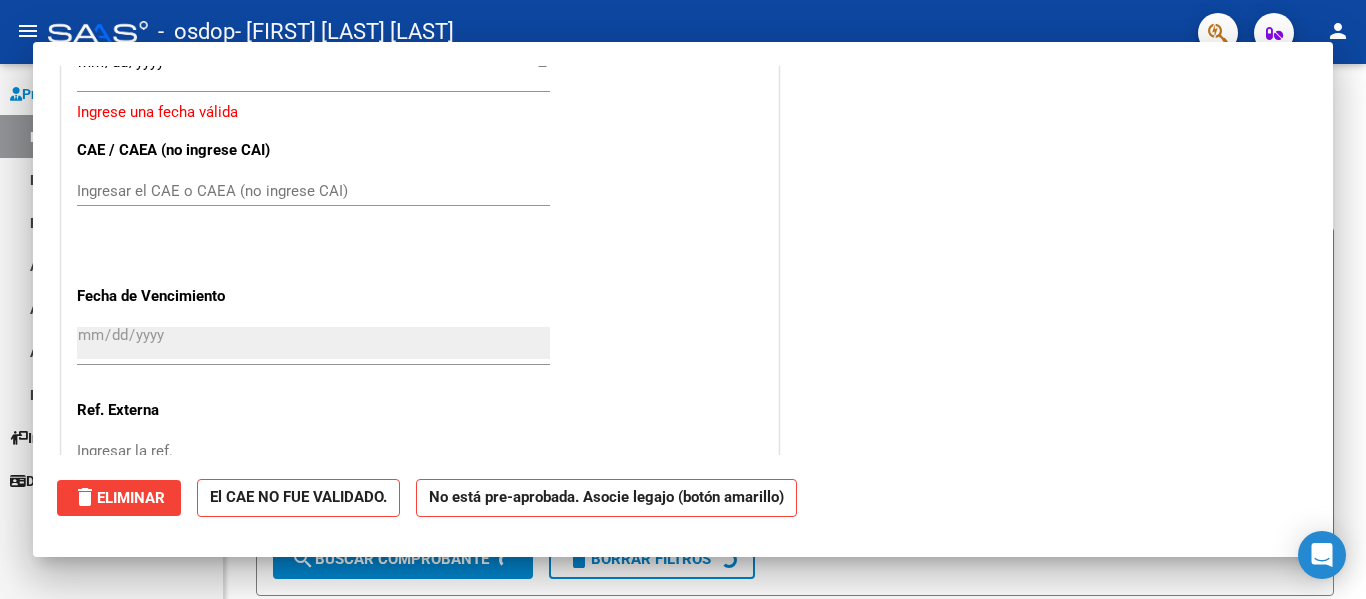 scroll, scrollTop: 0, scrollLeft: 0, axis: both 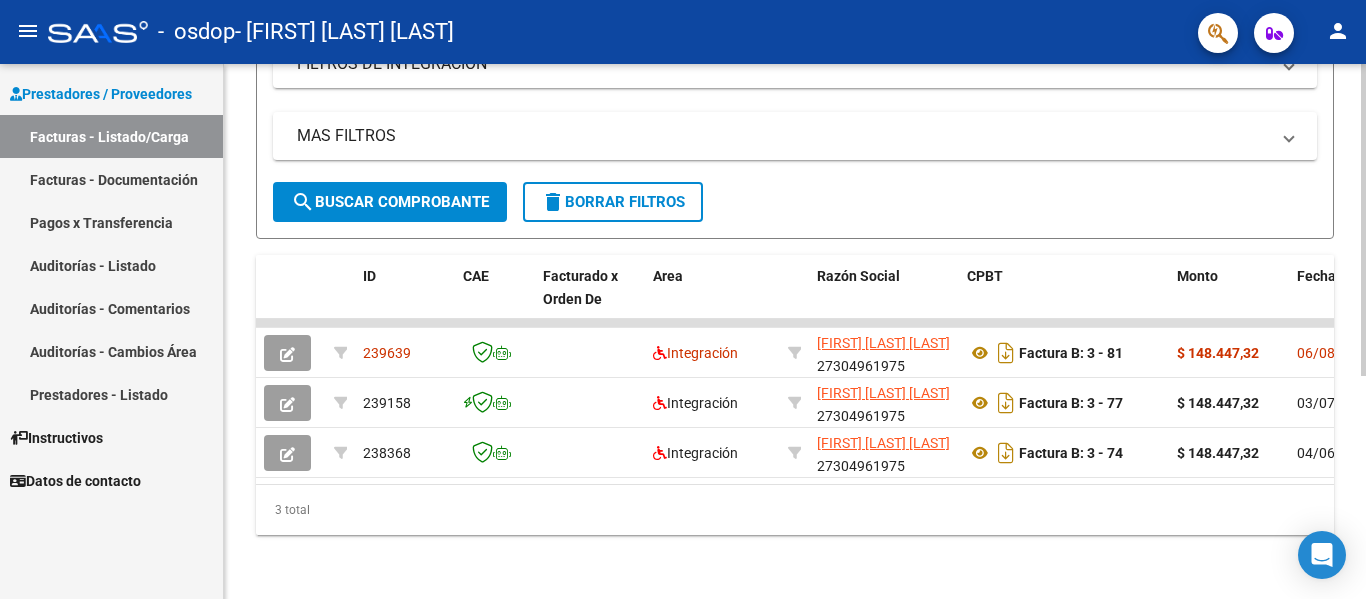 click on "Video tutorial   PRESTADORES -> Listado de CPBTs Emitidos por Prestadores / Proveedores (alt+q)   Cargar Comprobante
cloud_download  CSV  cloud_download  EXCEL  cloud_download  Estandar   Descarga Masiva
Filtros Id Area Area Todos Confirmado   Mostrar totalizadores   FILTROS DEL COMPROBANTE  Comprobante Tipo Comprobante Tipo Start date – End date Fec. Comprobante Desde / Hasta Días Emisión Desde(cant. días) Días Emisión Hasta(cant. días) CUIT / Razón Social Pto. Venta Nro. Comprobante Código SSS CAE Válido CAE Válido Todos Cargado Módulo Hosp. Todos Tiene facturacion Apócrifa Hospital Refes  FILTROS DE INTEGRACION  Período De Prestación Campos del Archivo de Rendición Devuelto x SSS (dr_envio) Todos Rendido x SSS (dr_envio) Tipo de Registro Tipo de Registro Período Presentación Período Presentación Campos del Legajo Asociado (preaprobación) Afiliado Legajo (cuil/nombre) Todos Solo facturas preaprobadas  MAS FILTROS  Todos Con Doc. Respaldatoria Todos Con Trazabilidad Todos – – 0" 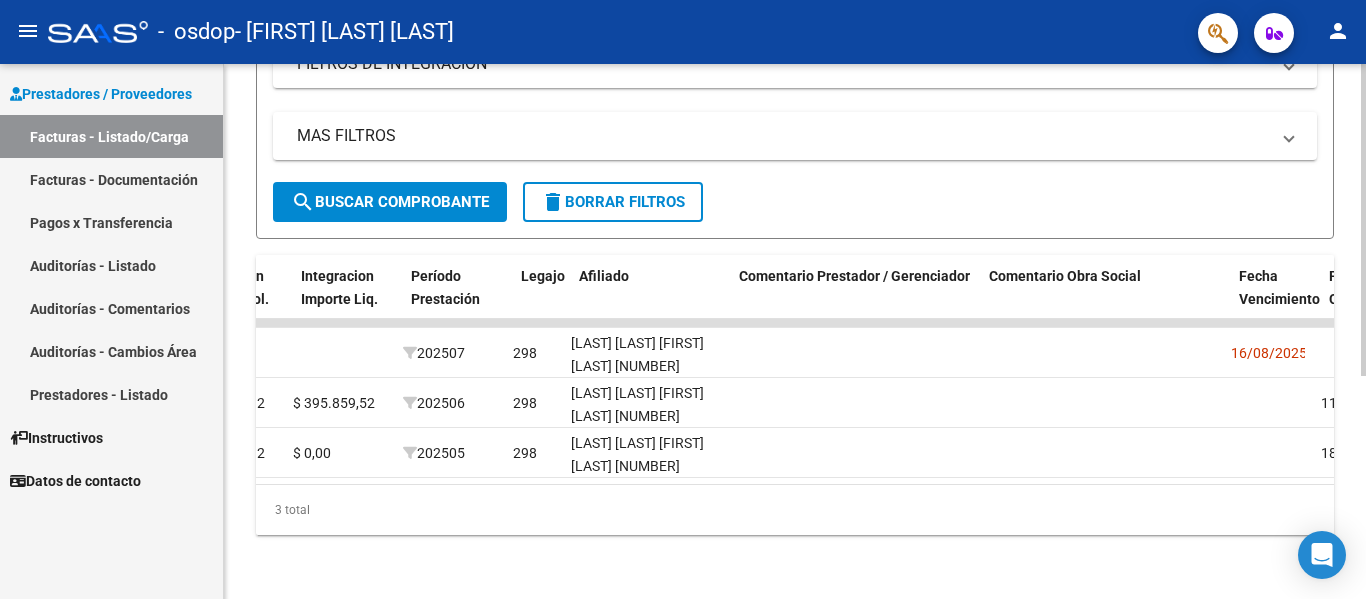scroll, scrollTop: 0, scrollLeft: 2467, axis: horizontal 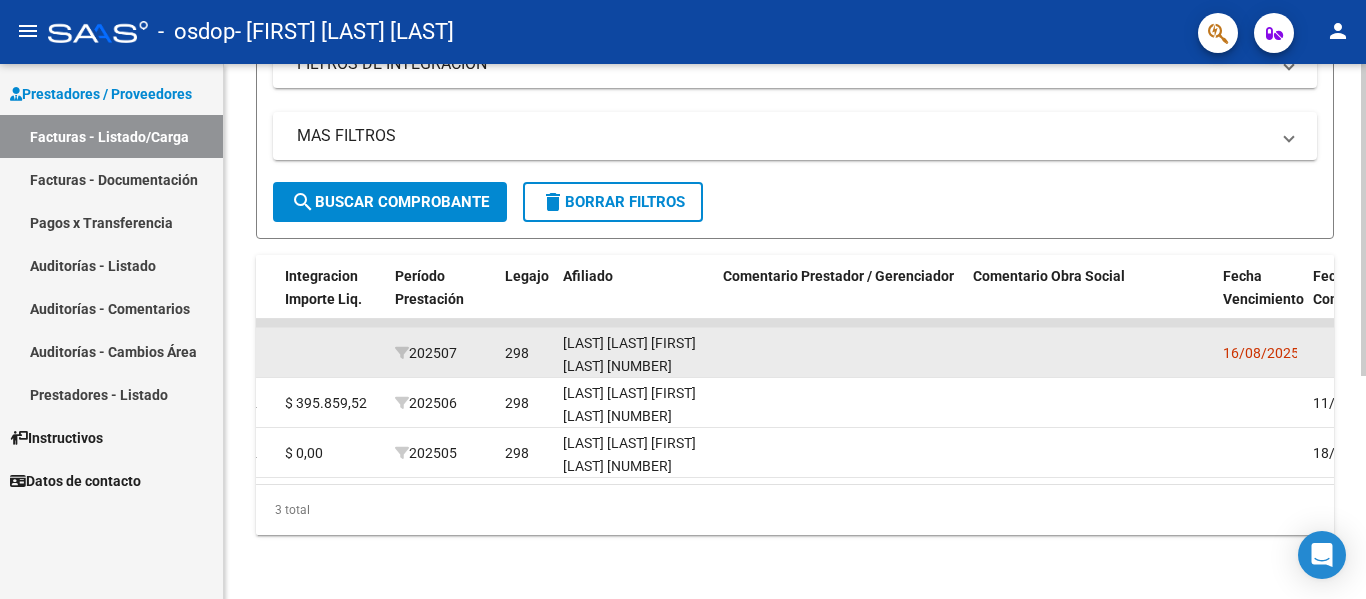 click 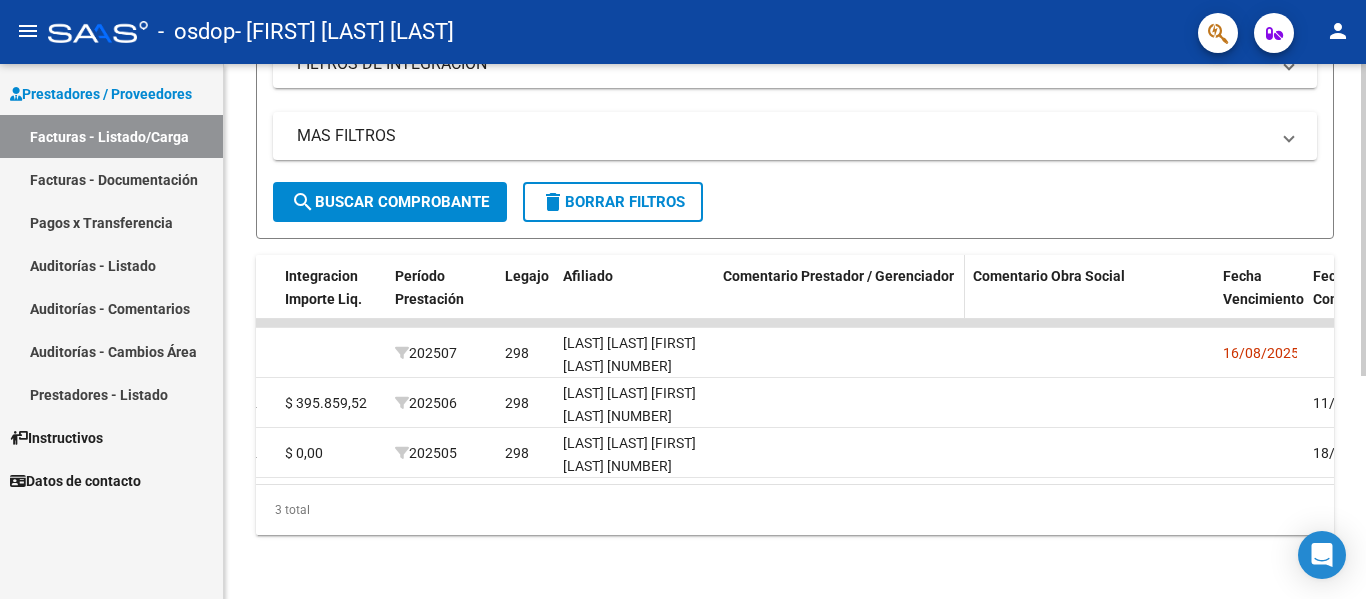 click on "Comentario Prestador / Gerenciador" 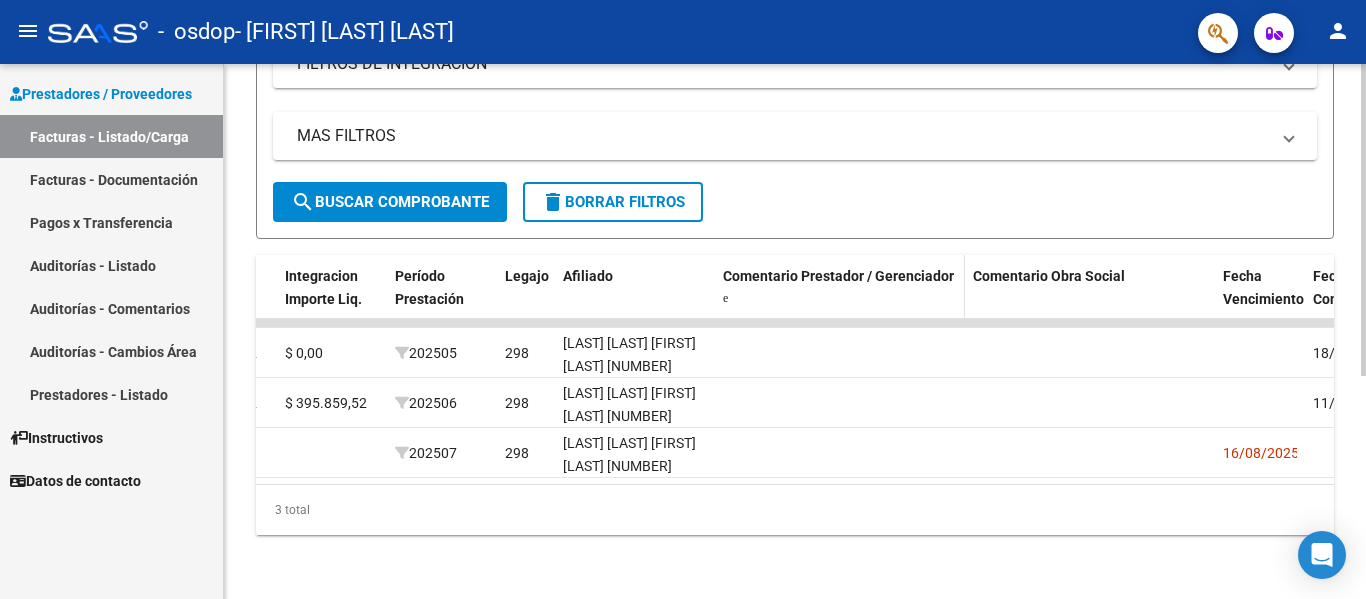 click on "Comentario Prestador / Gerenciador" 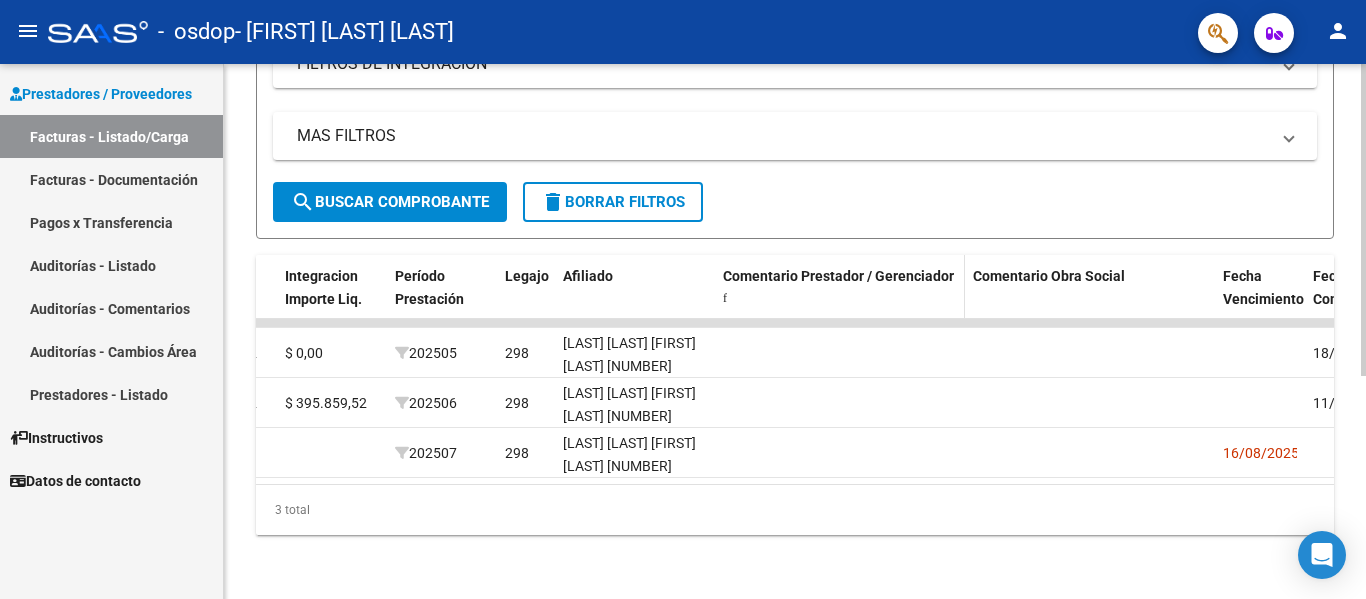 click on "Comentario Prestador / Gerenciador" 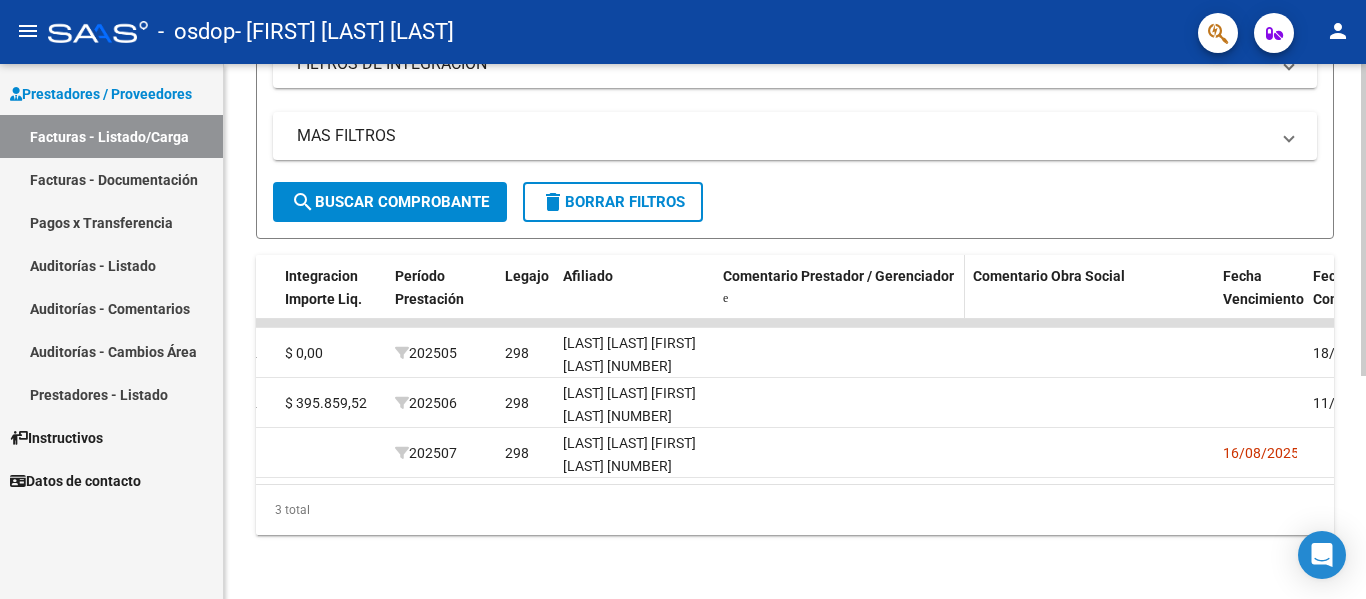 click 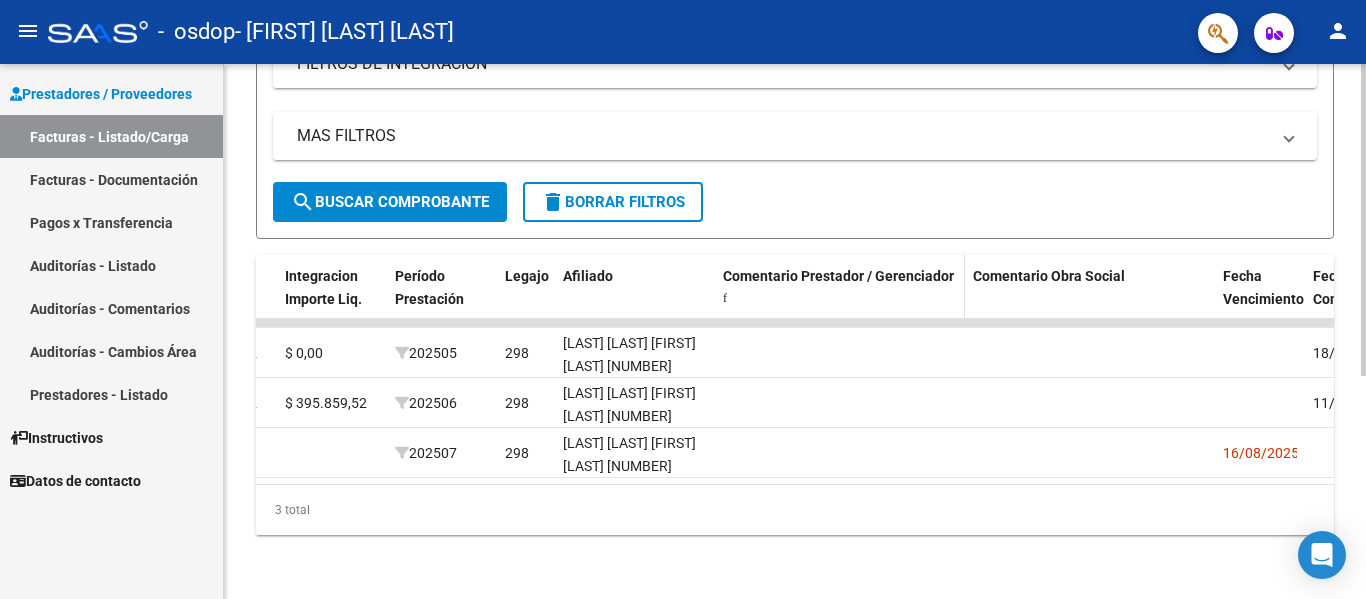 click 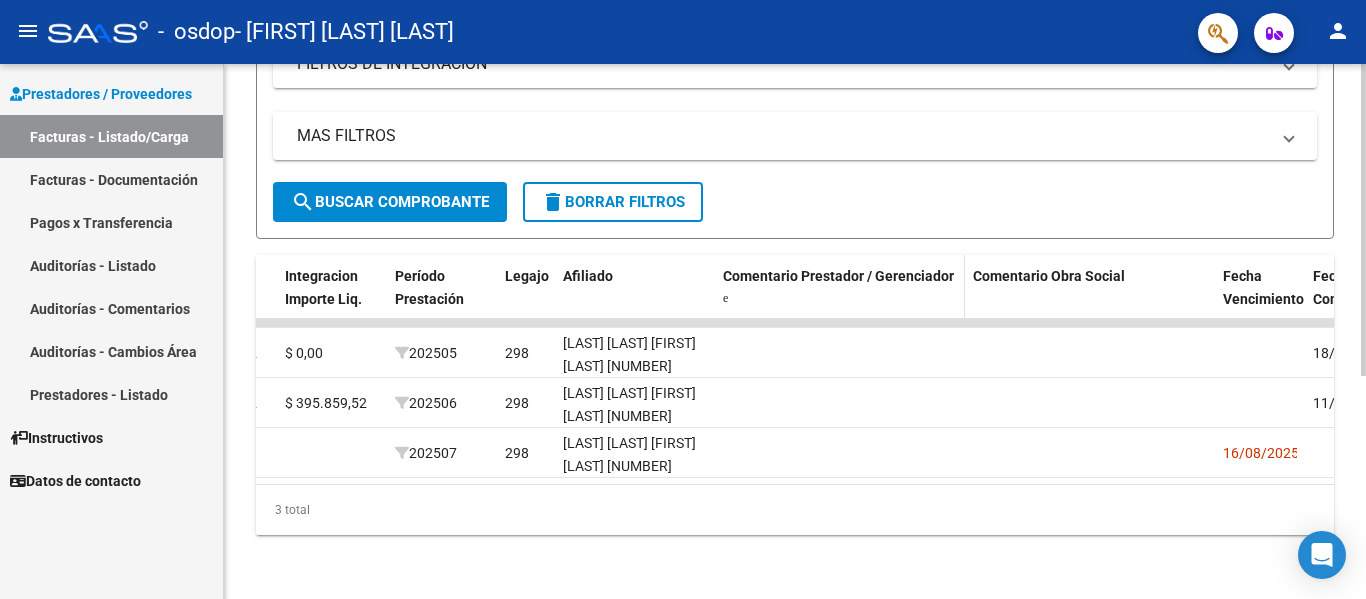 click 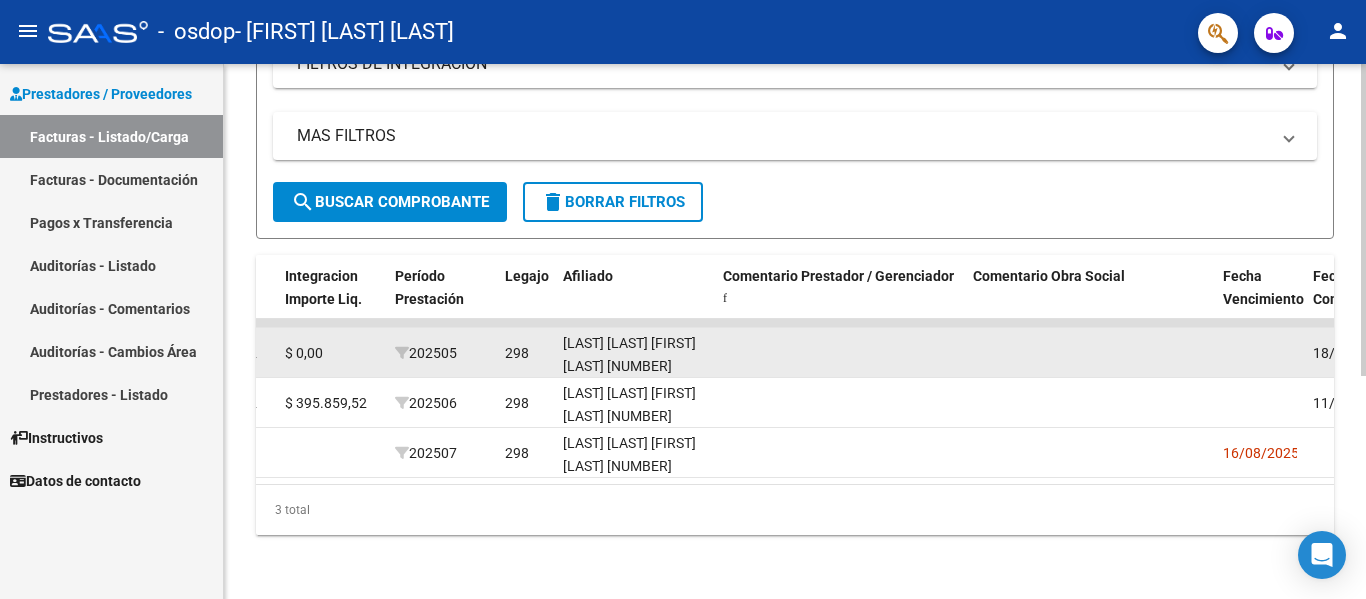 click 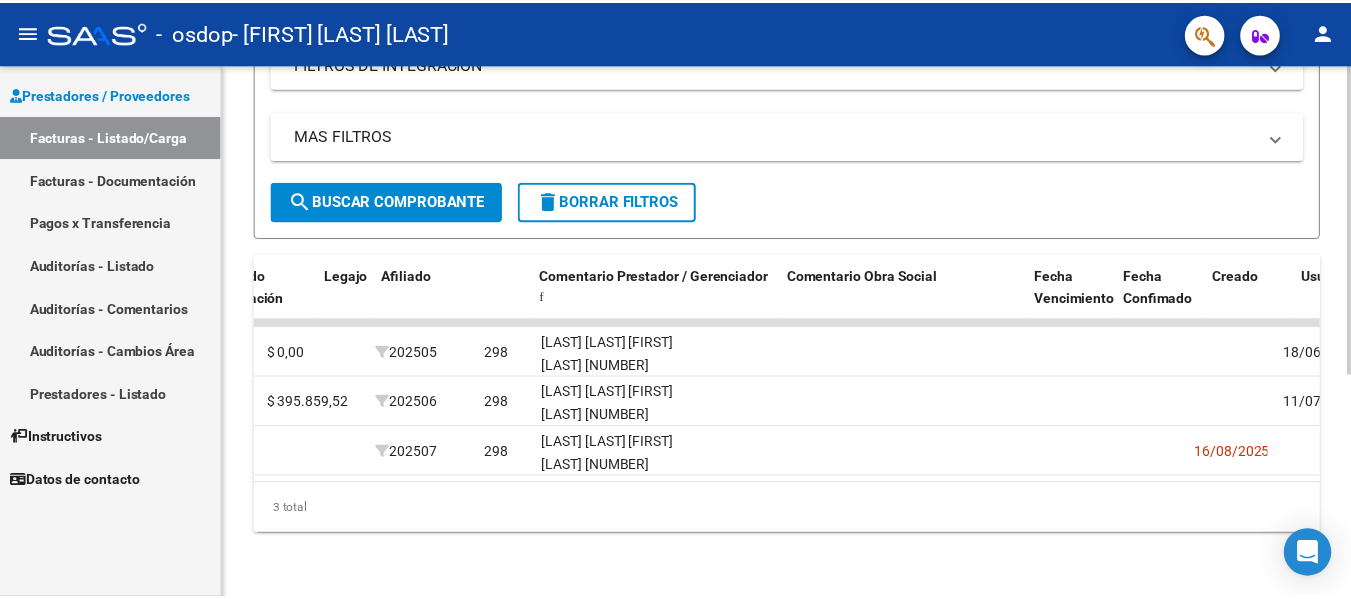 scroll, scrollTop: 0, scrollLeft: 3138, axis: horizontal 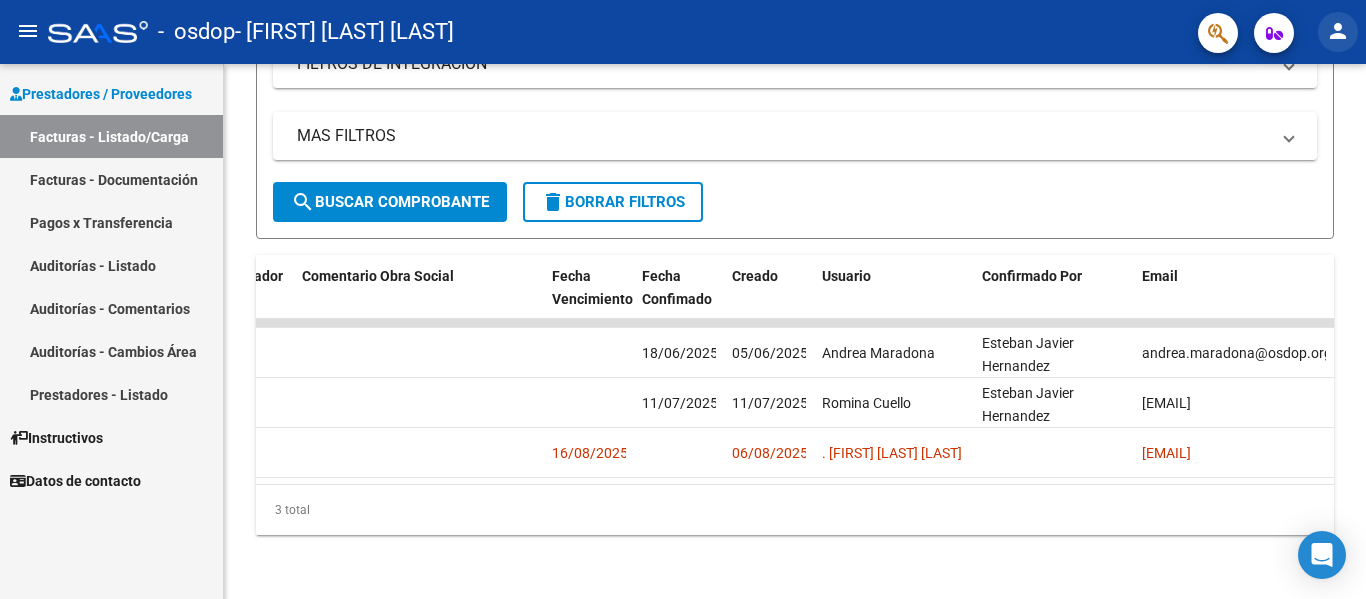 click on "person" 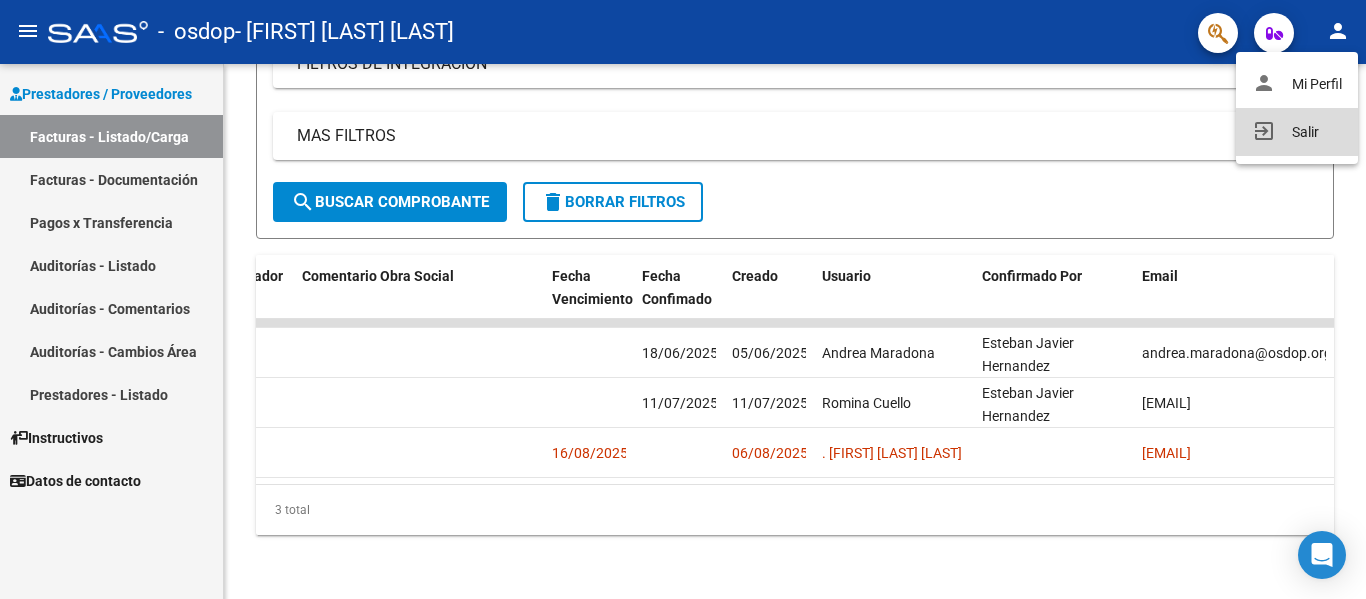click on "exit_to_app  Salir" at bounding box center [1297, 132] 